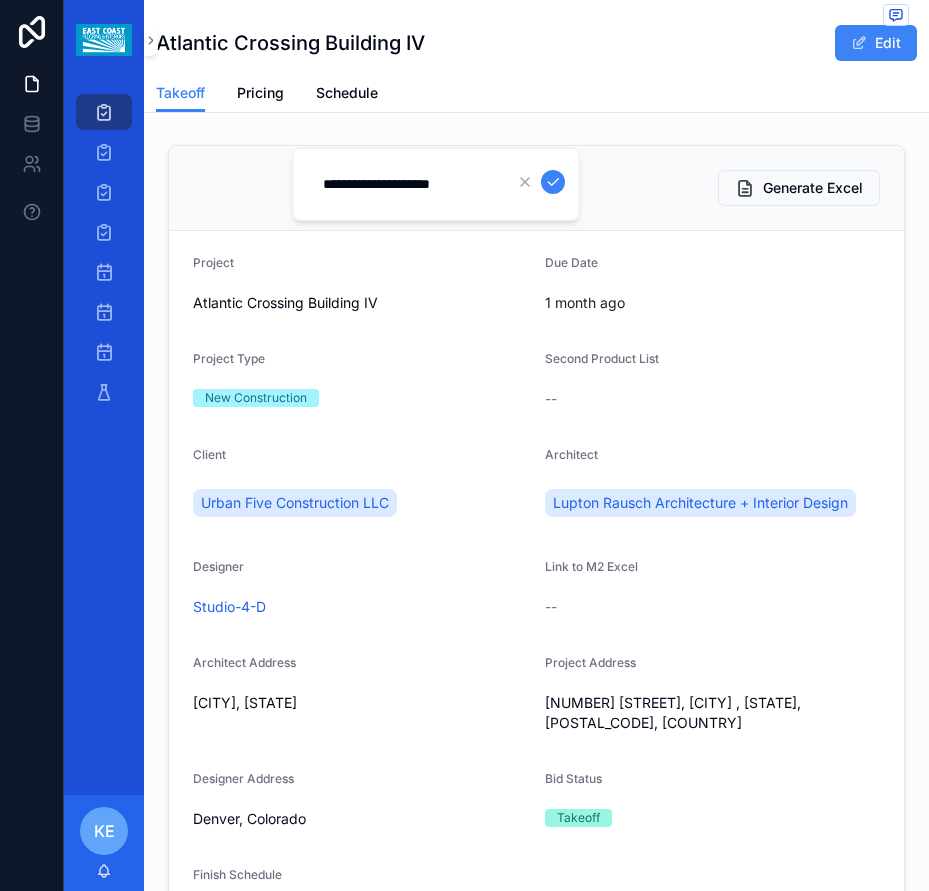 scroll, scrollTop: 0, scrollLeft: 0, axis: both 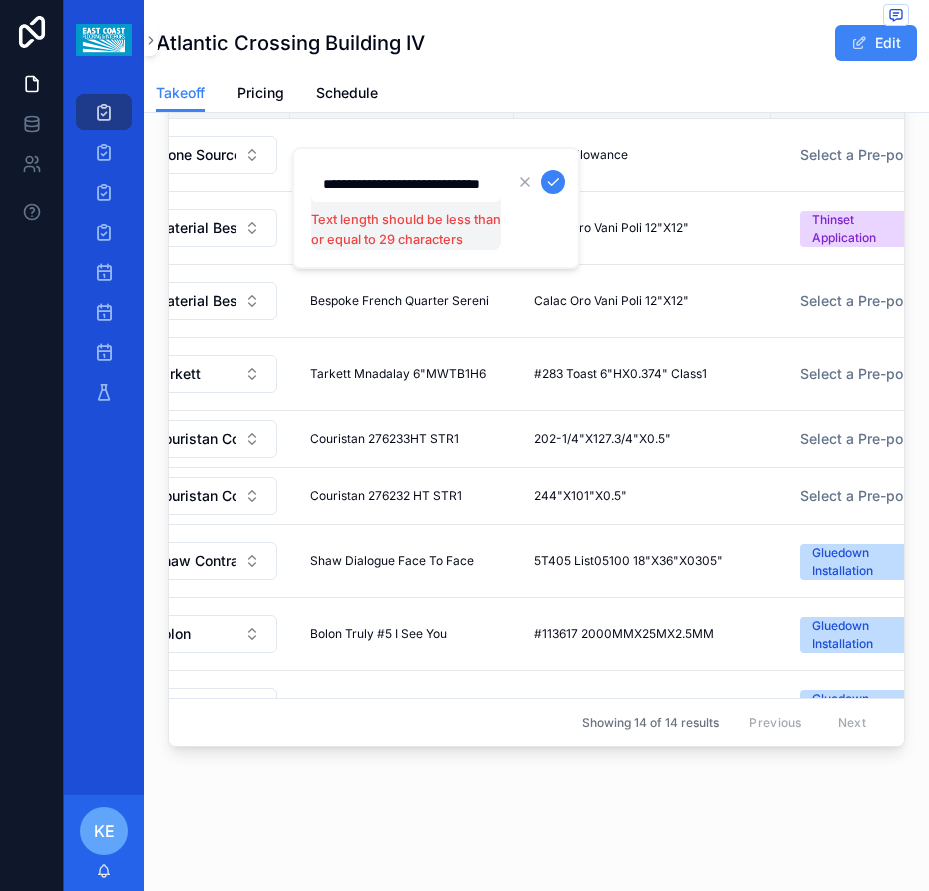 drag, startPoint x: 497, startPoint y: 186, endPoint x: 460, endPoint y: 188, distance: 37.054016 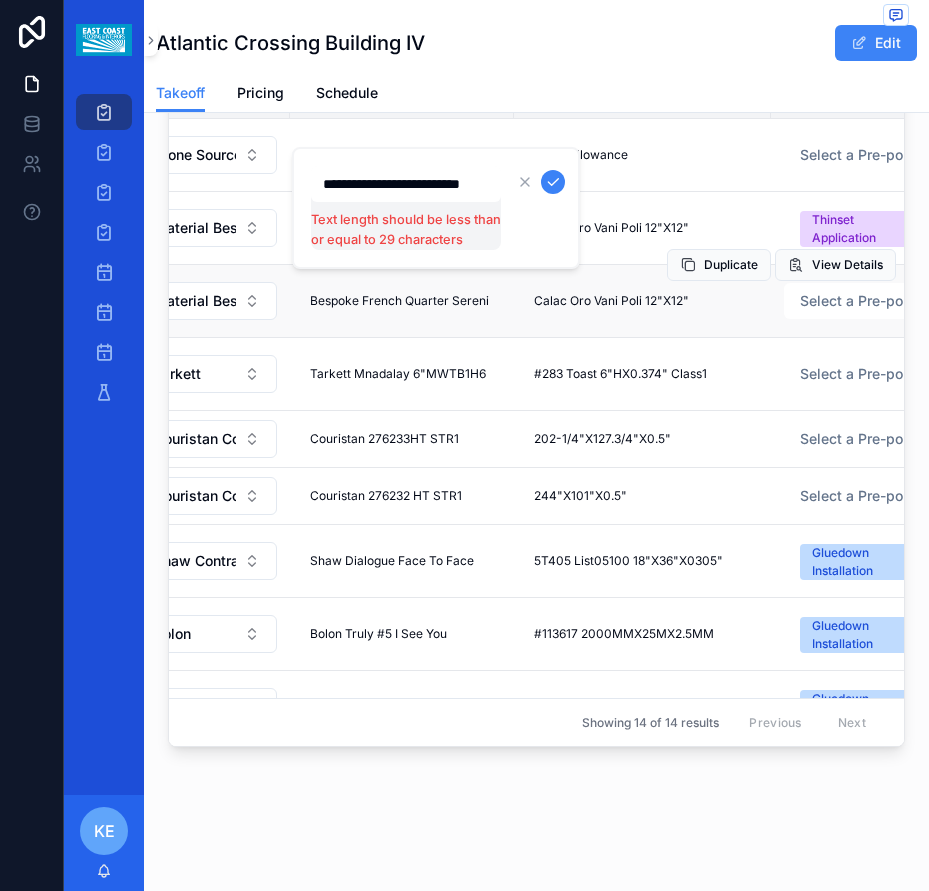 scroll, scrollTop: 0, scrollLeft: 25, axis: horizontal 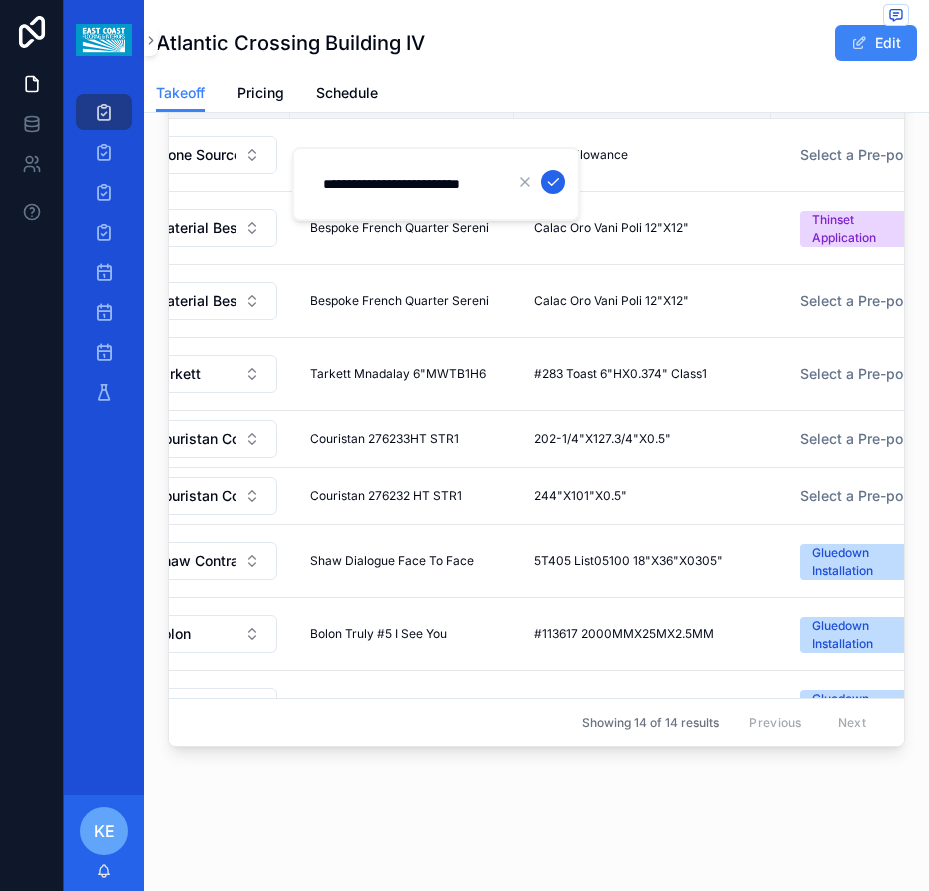 type on "**********" 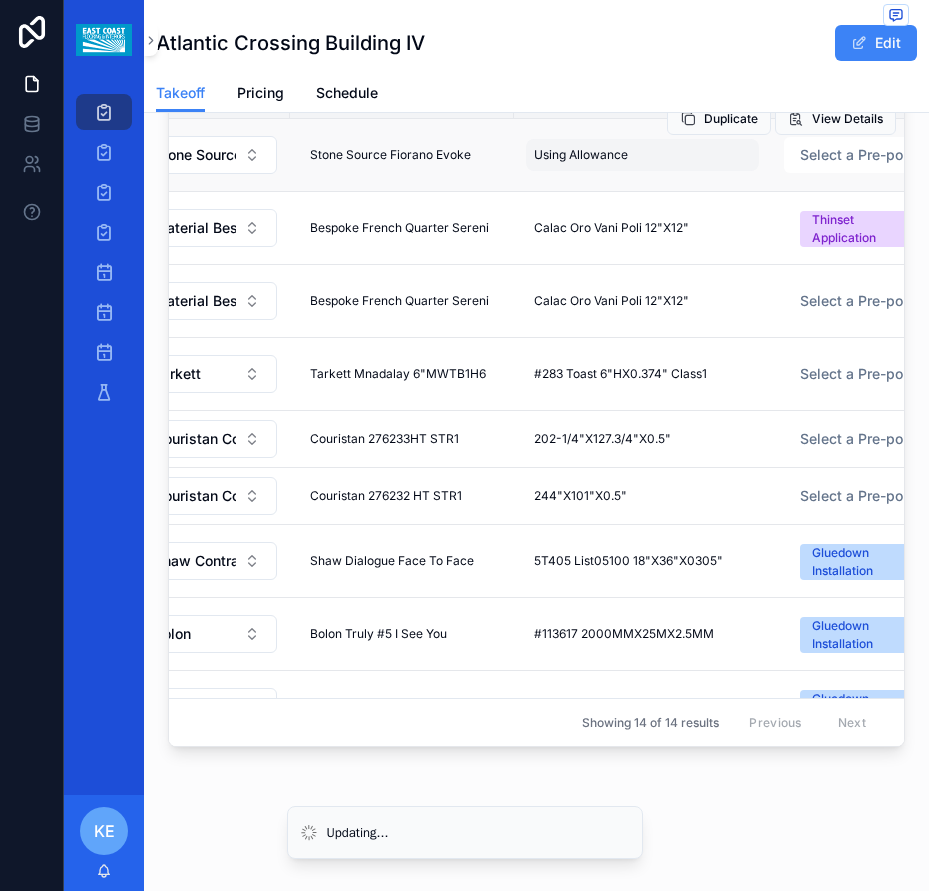 click on "Using Allowance Using Allowance" at bounding box center (642, 155) 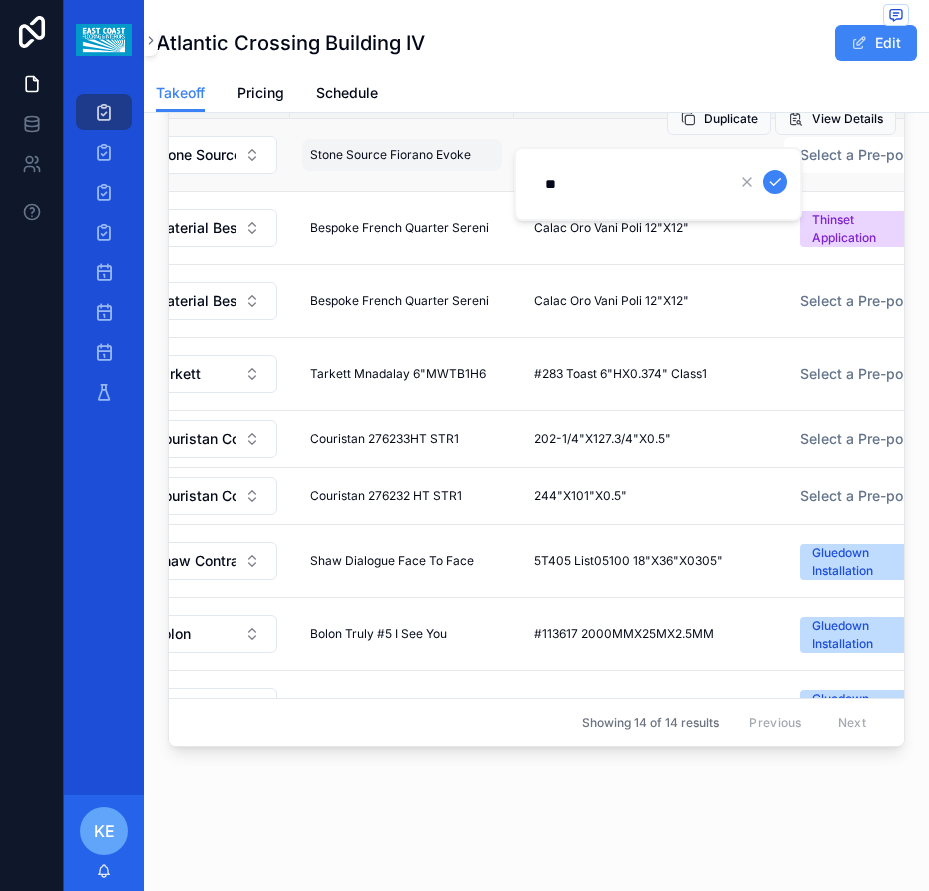 type on "*" 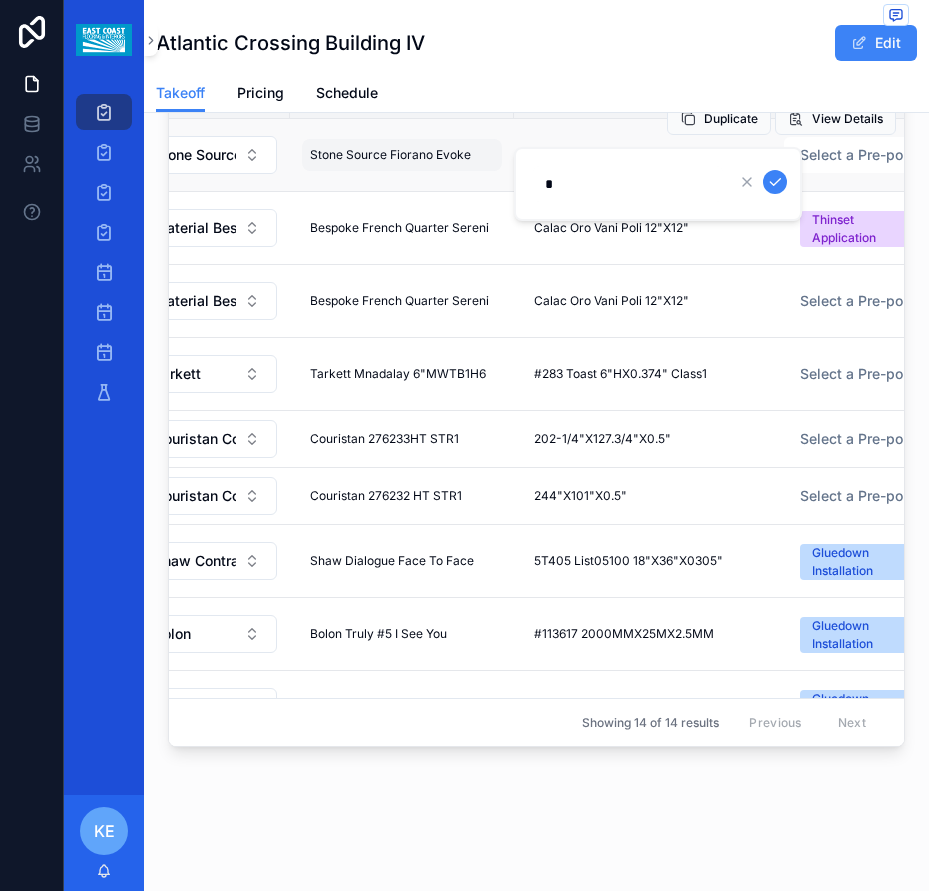 type 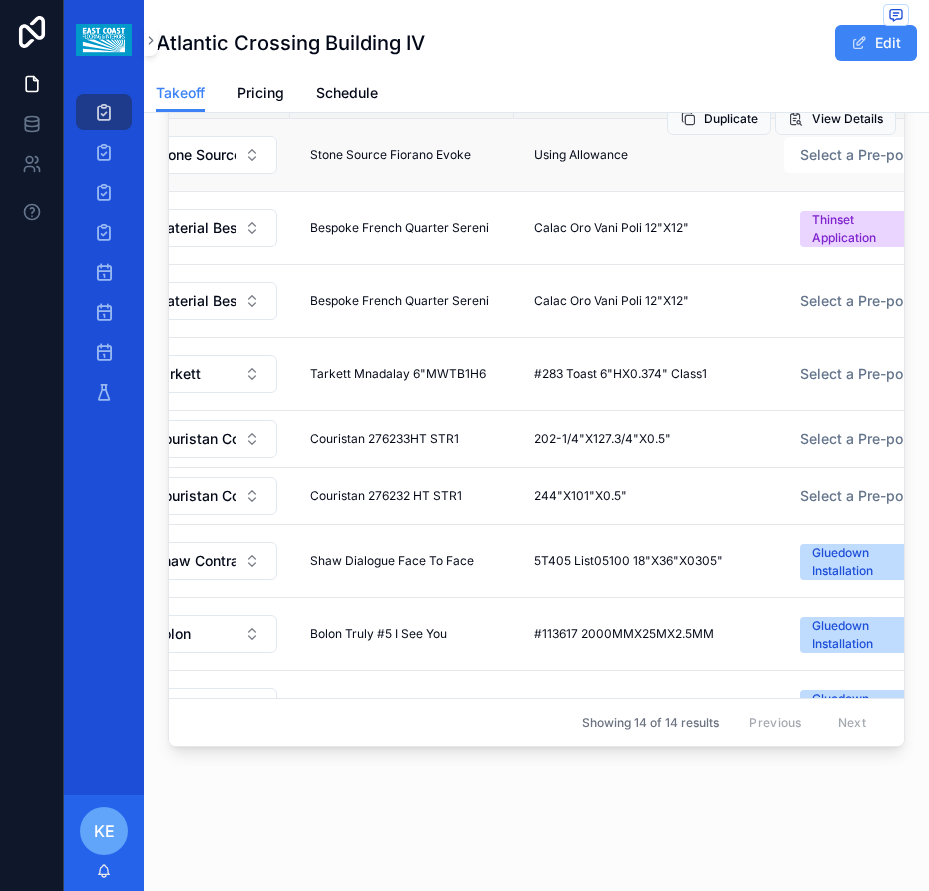 click on "Using Allowance Using Allowance" at bounding box center [642, 155] 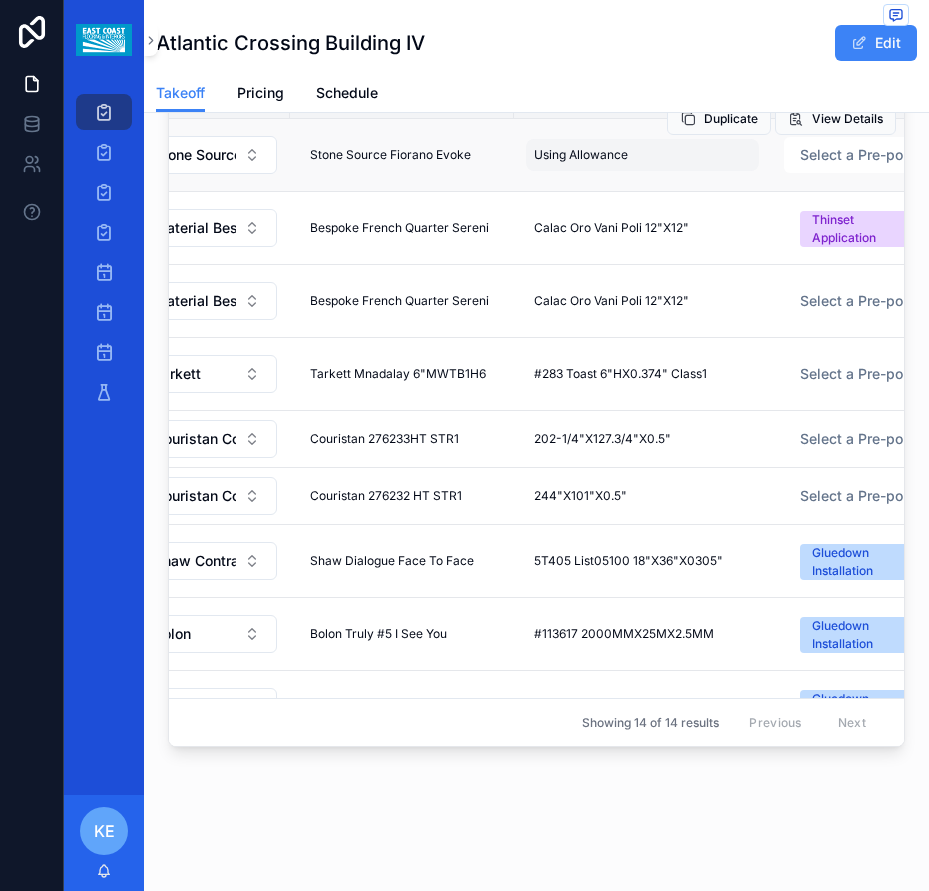 click on "Using Allowance" at bounding box center [581, 155] 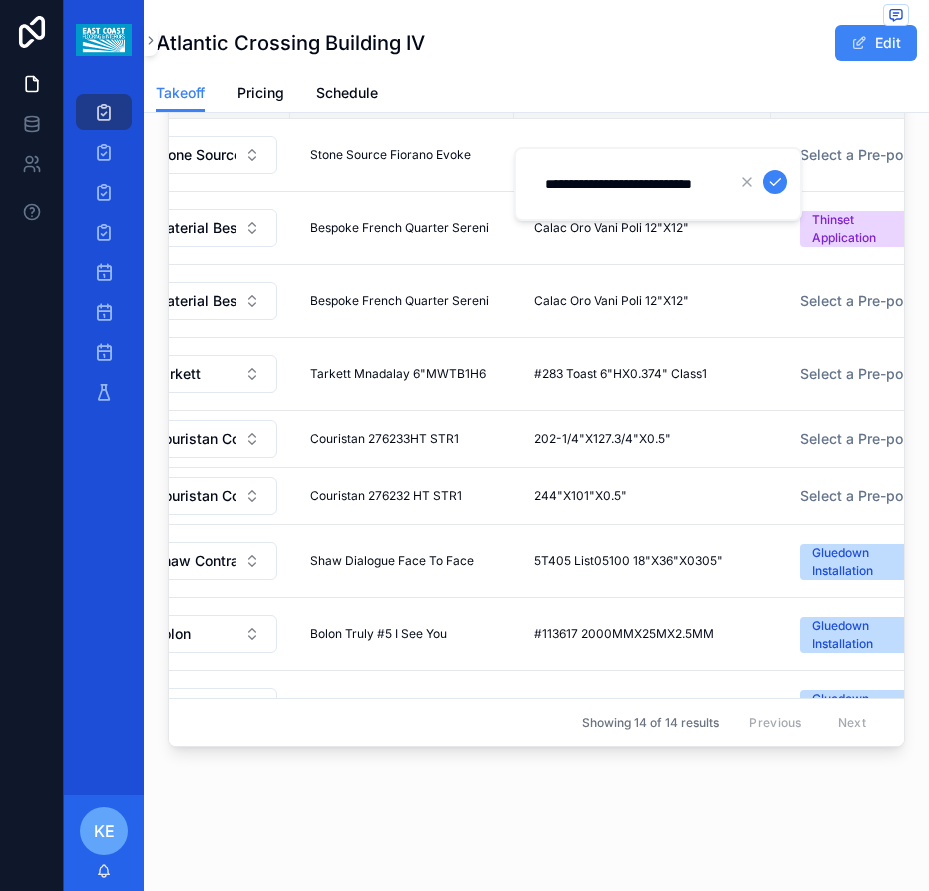 click on "**********" at bounding box center (628, 184) 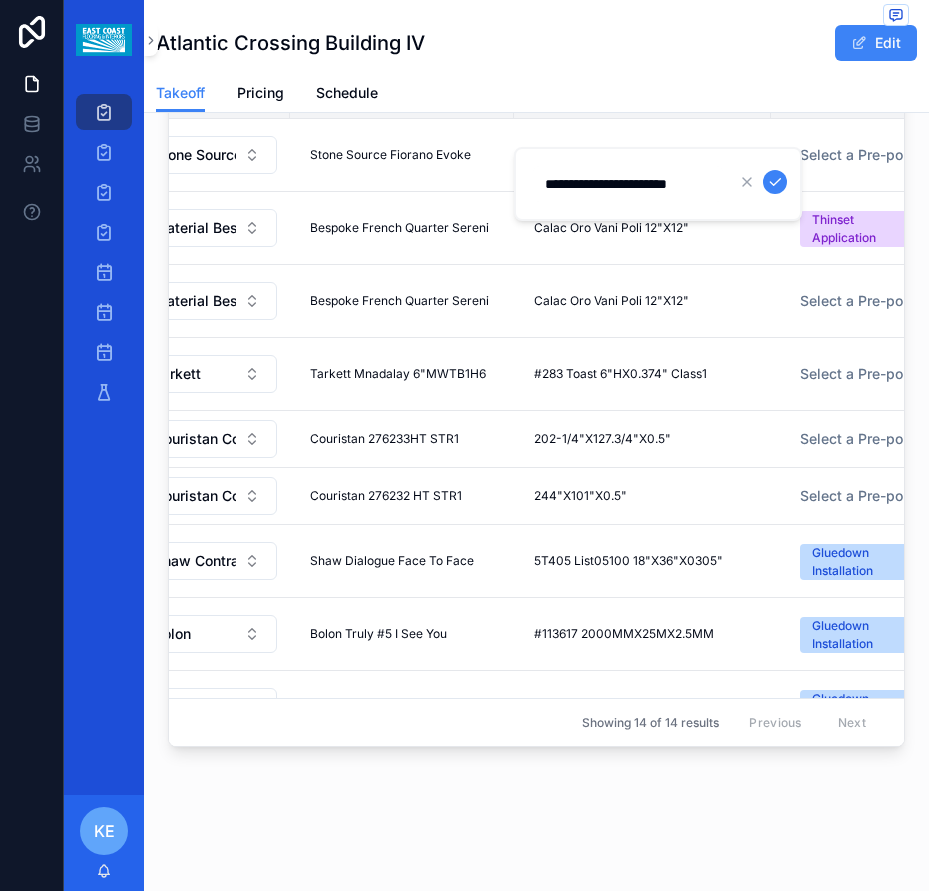 click on "**********" at bounding box center (628, 184) 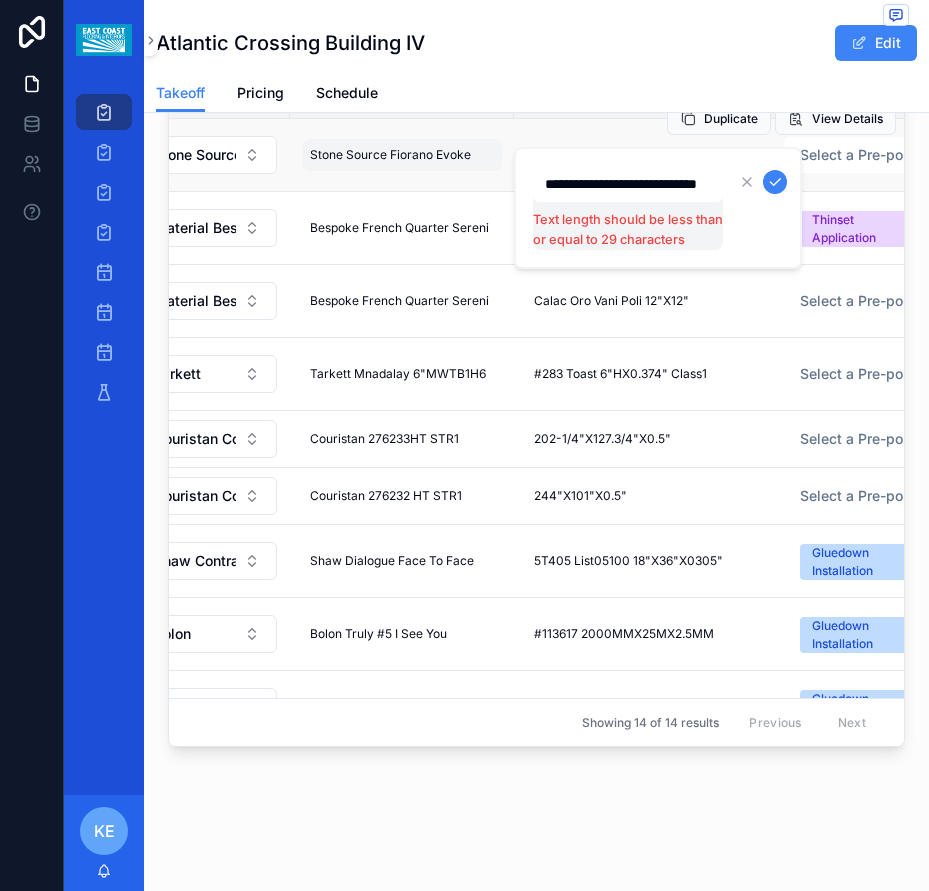 type on "**********" 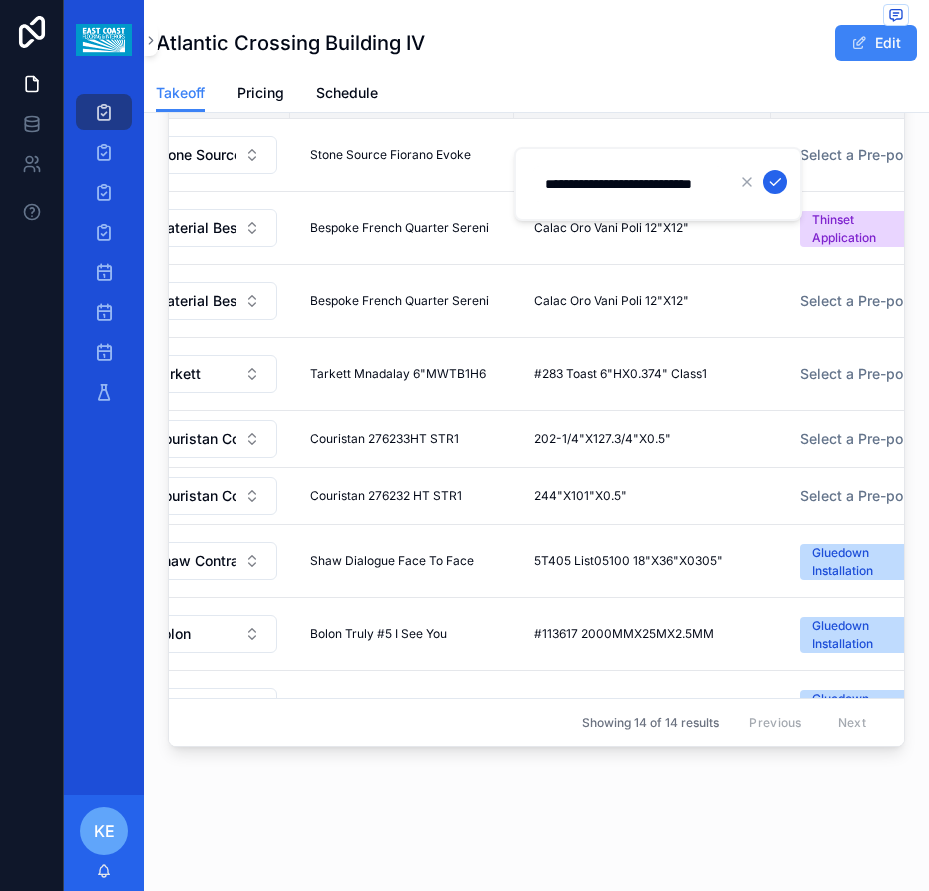 scroll, scrollTop: 0, scrollLeft: 0, axis: both 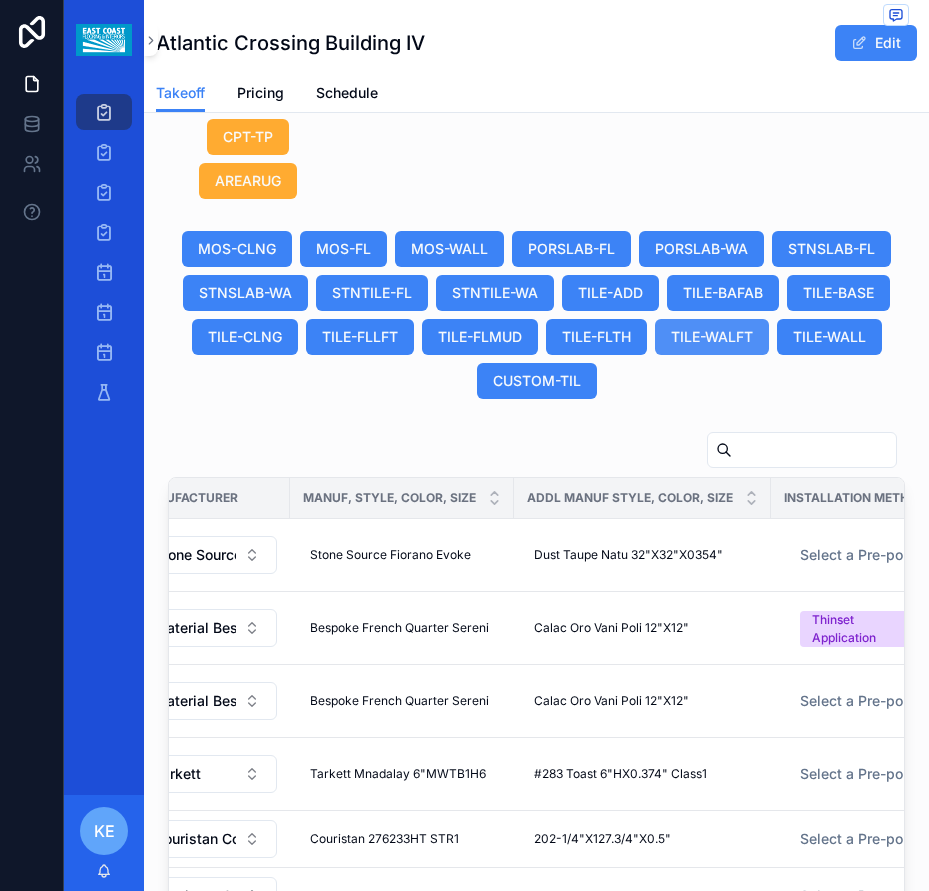 click on "TILE-WALFT" at bounding box center (712, 337) 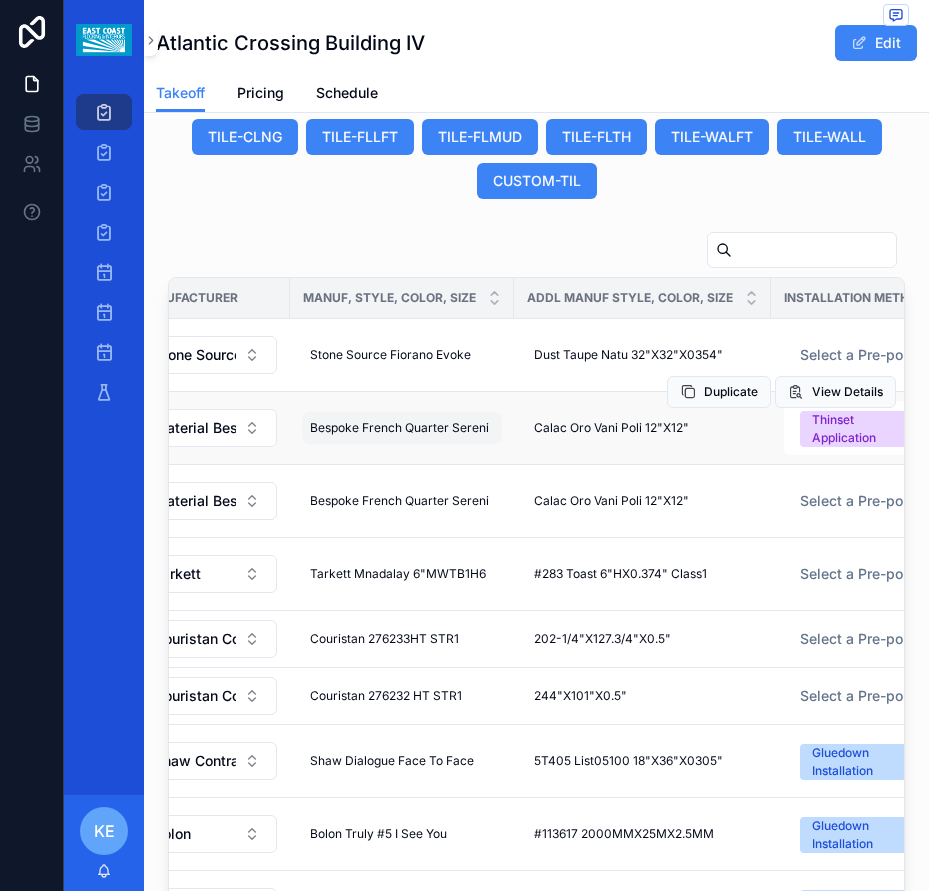 scroll, scrollTop: 2149, scrollLeft: 0, axis: vertical 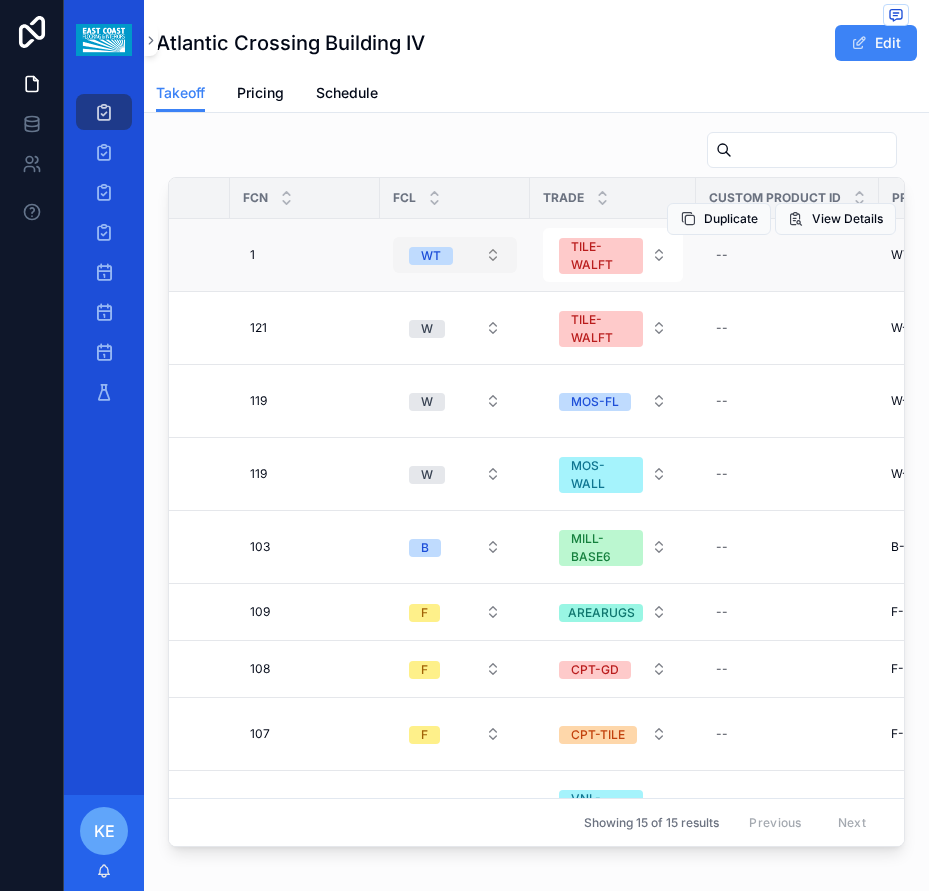 click on "WT" at bounding box center [455, 255] 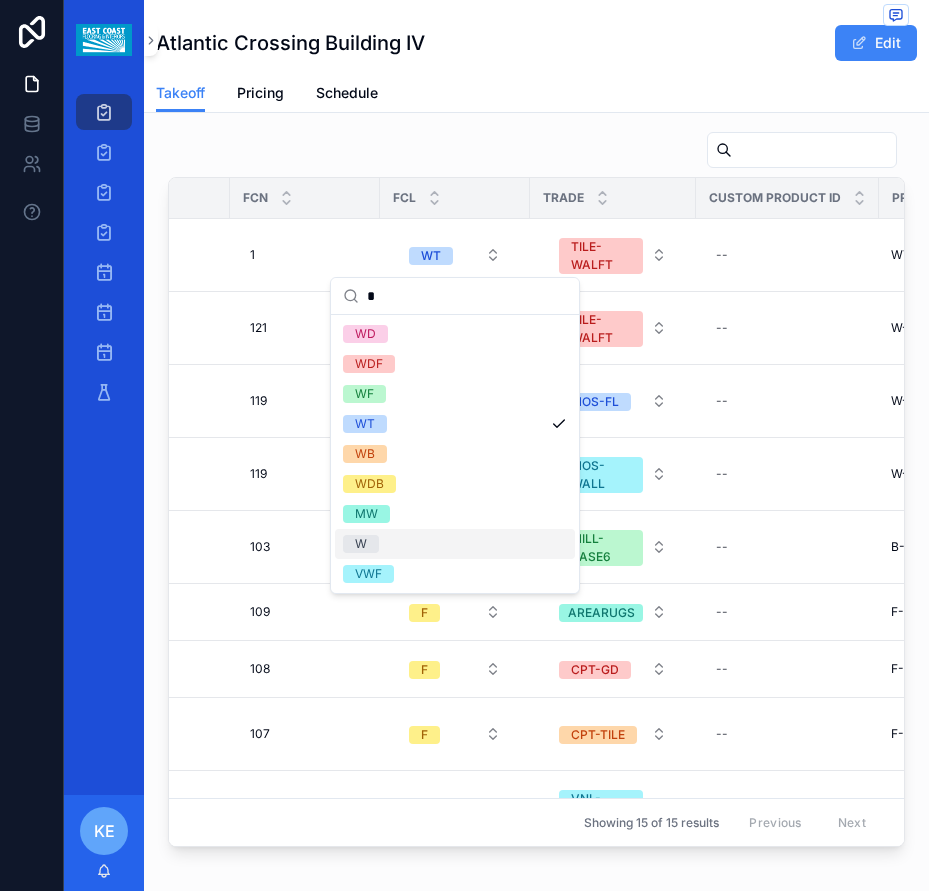 type on "*" 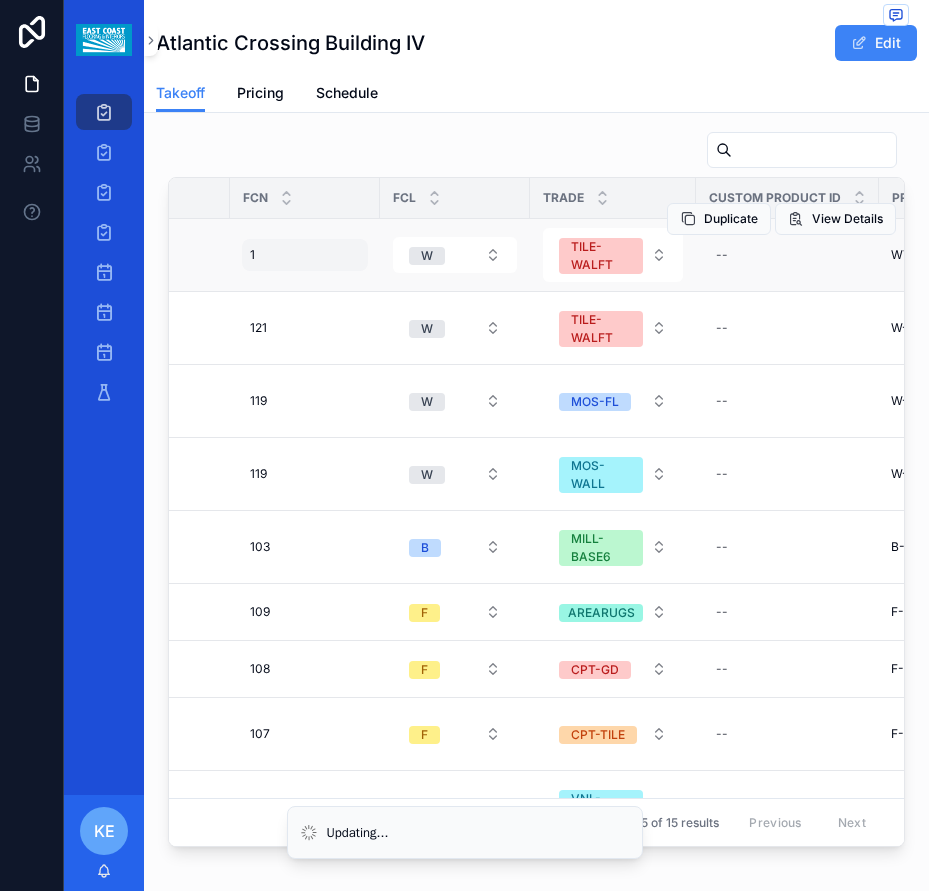 click on "1 1" at bounding box center [305, 255] 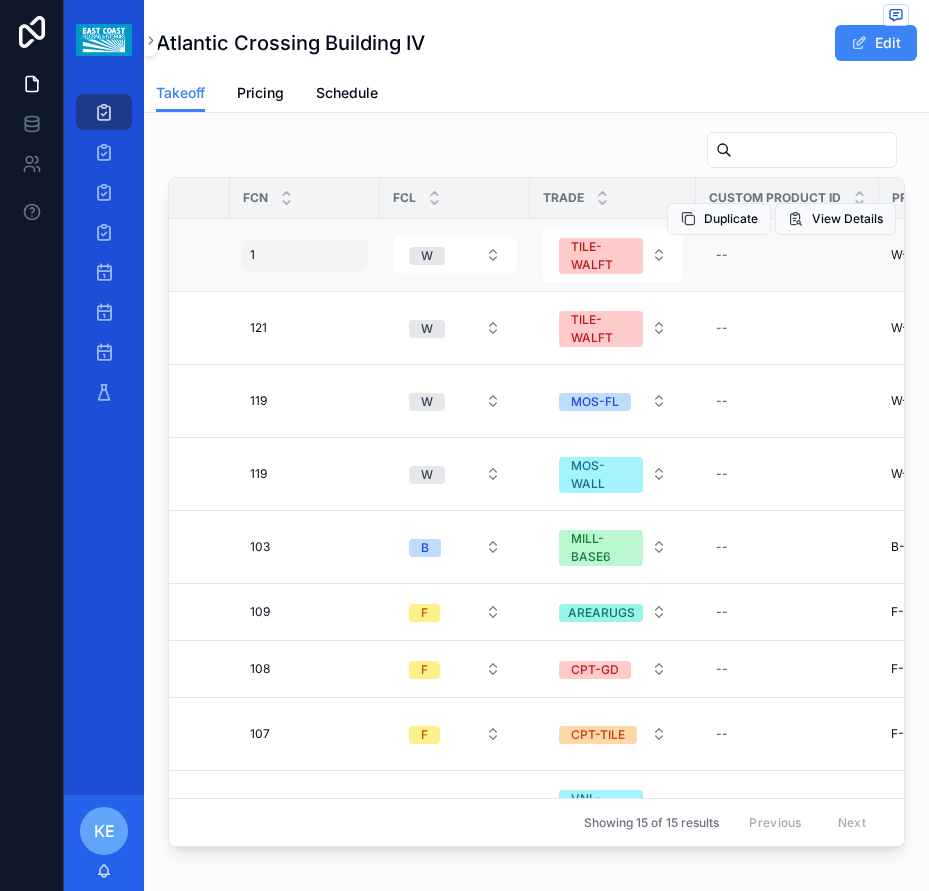 click on "1" at bounding box center (252, 255) 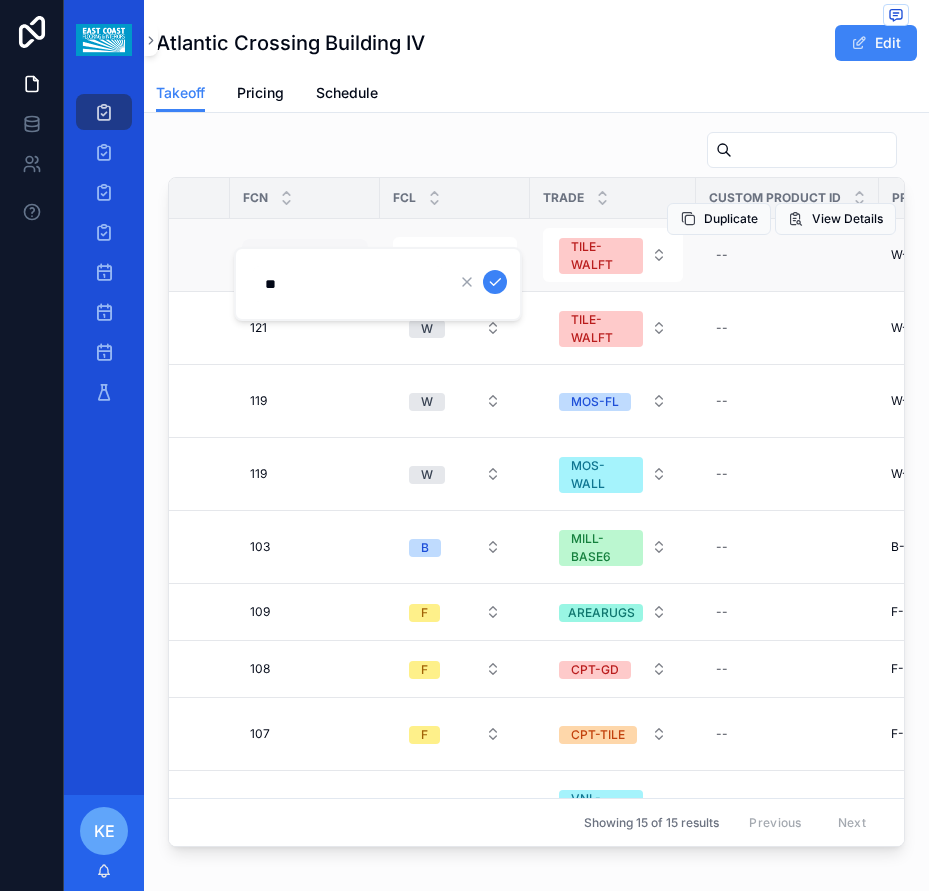type on "***" 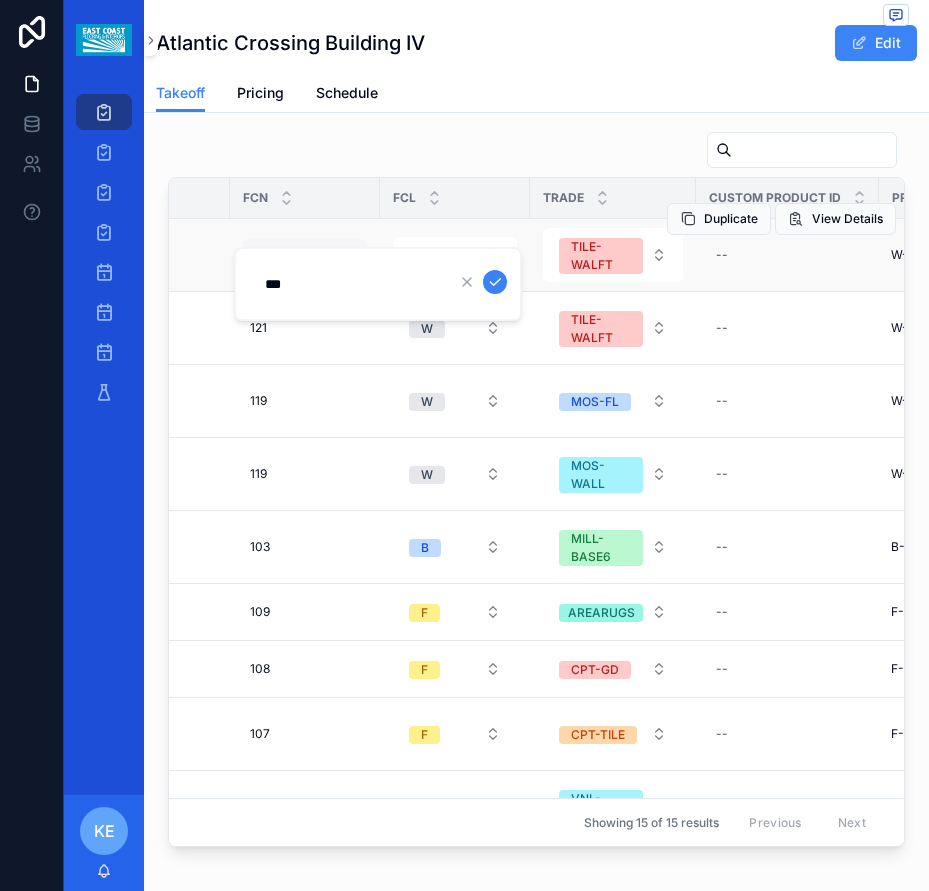 click at bounding box center [495, 282] 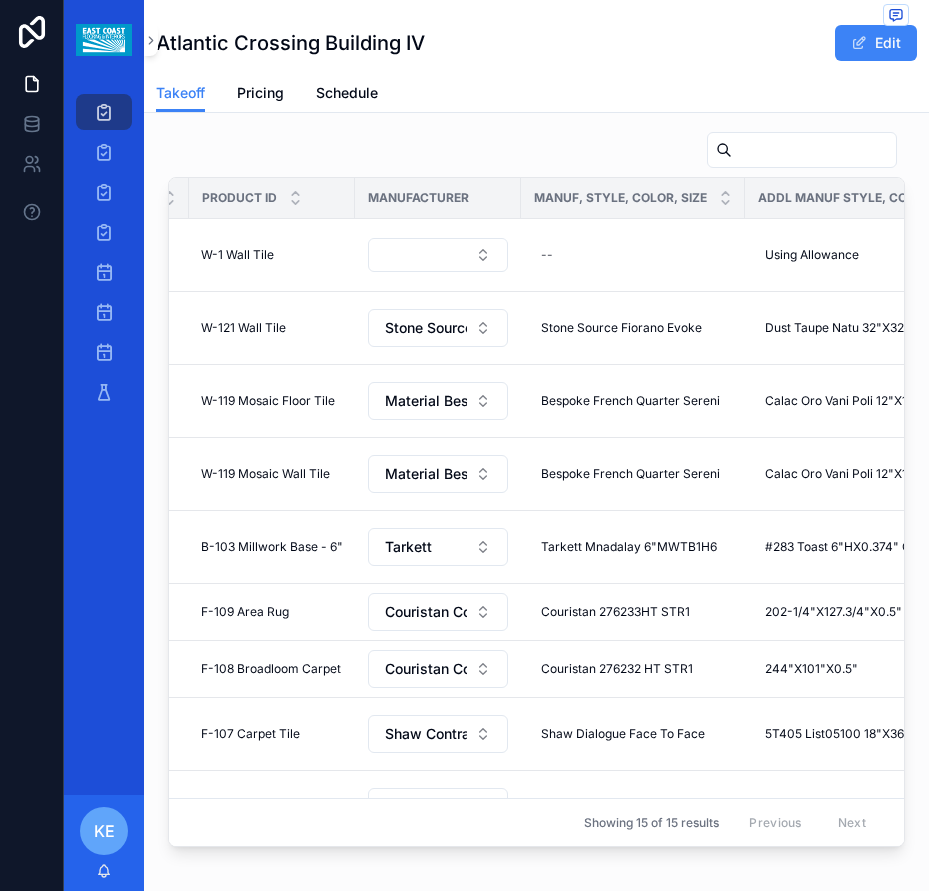 scroll, scrollTop: 0, scrollLeft: 855, axis: horizontal 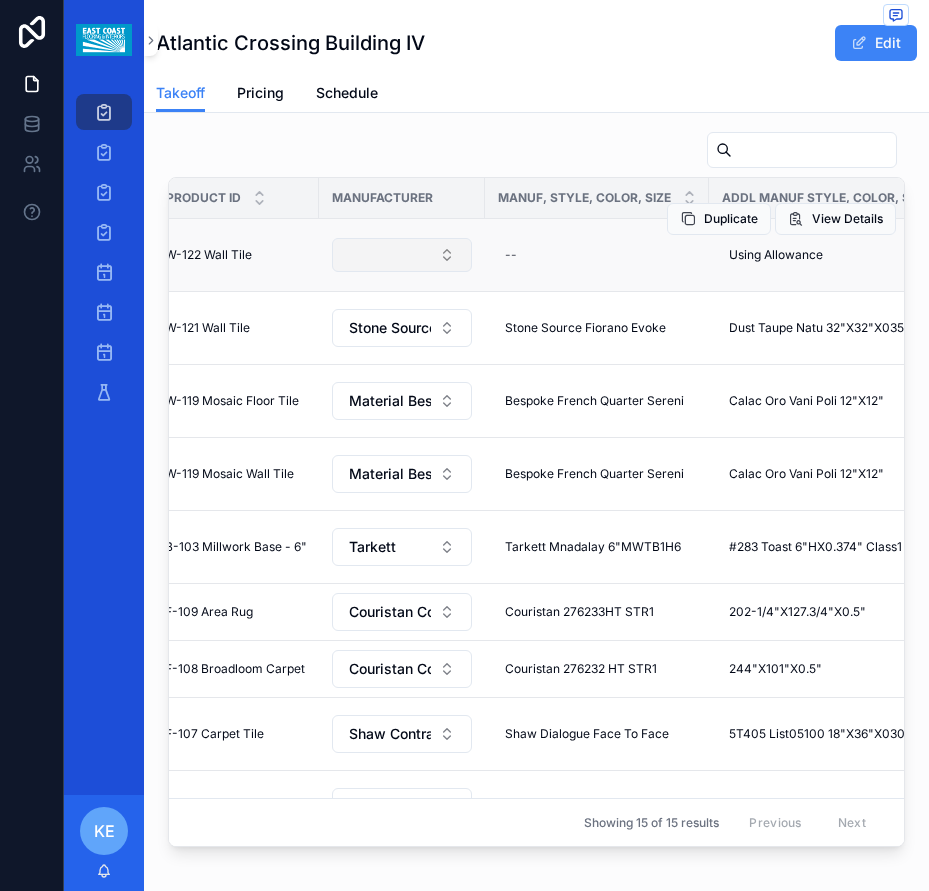 click at bounding box center [402, 255] 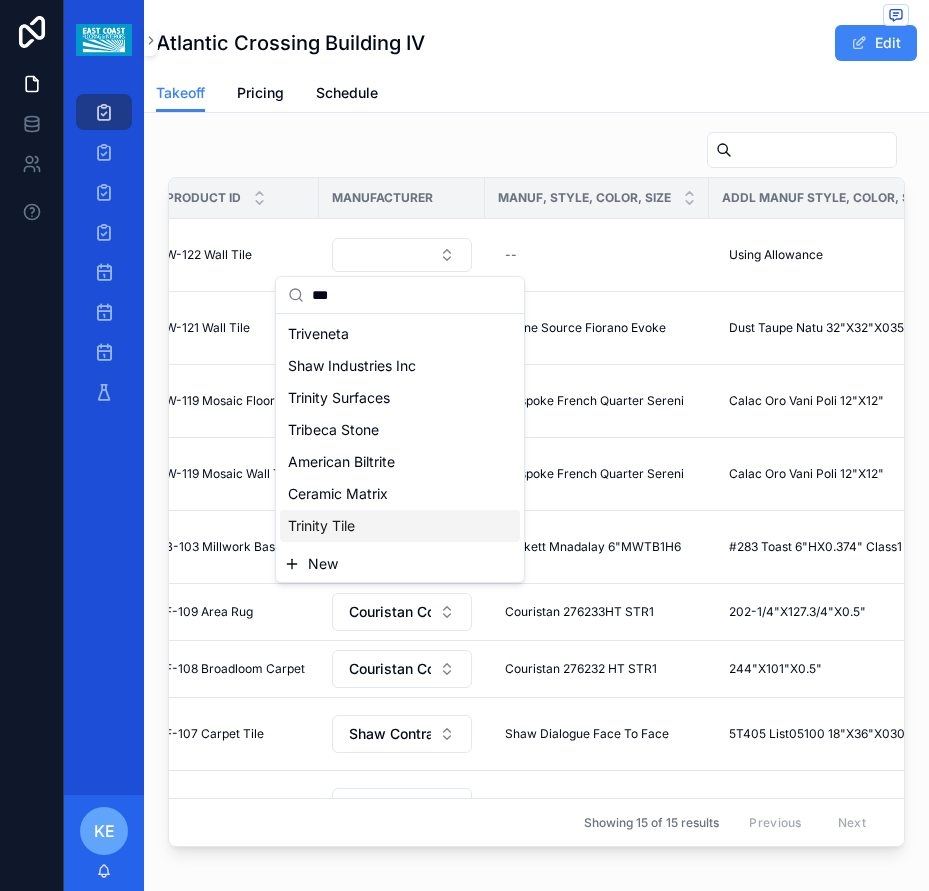 type on "***" 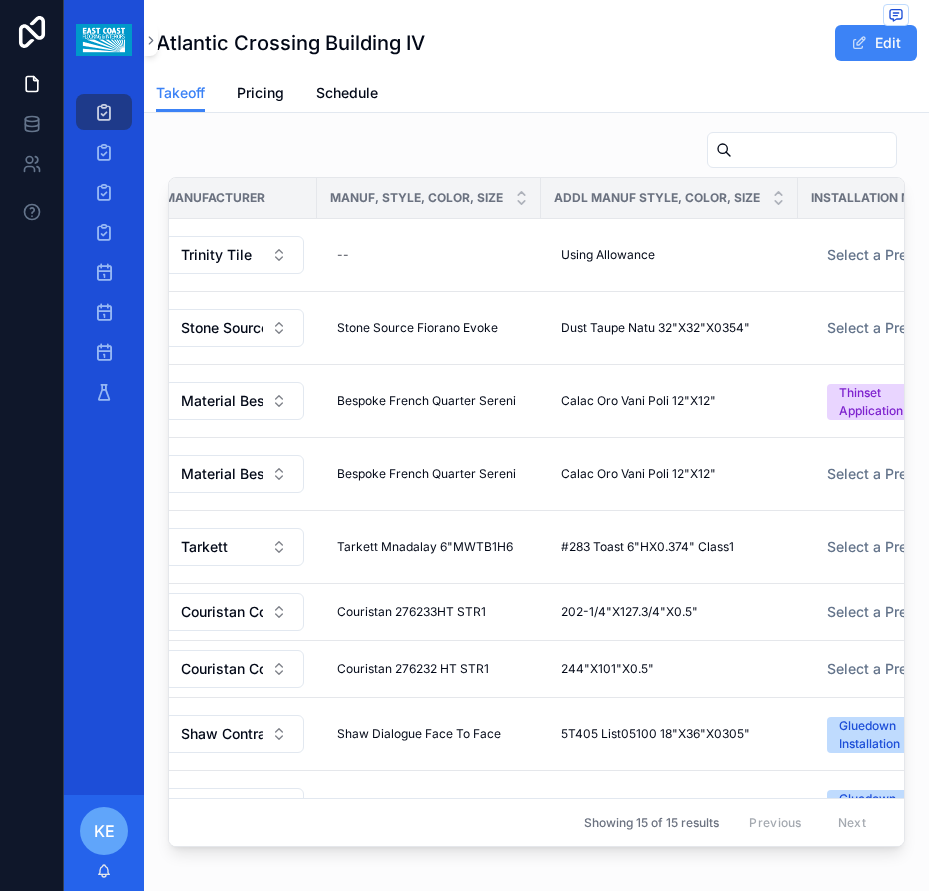 scroll, scrollTop: 0, scrollLeft: 1036, axis: horizontal 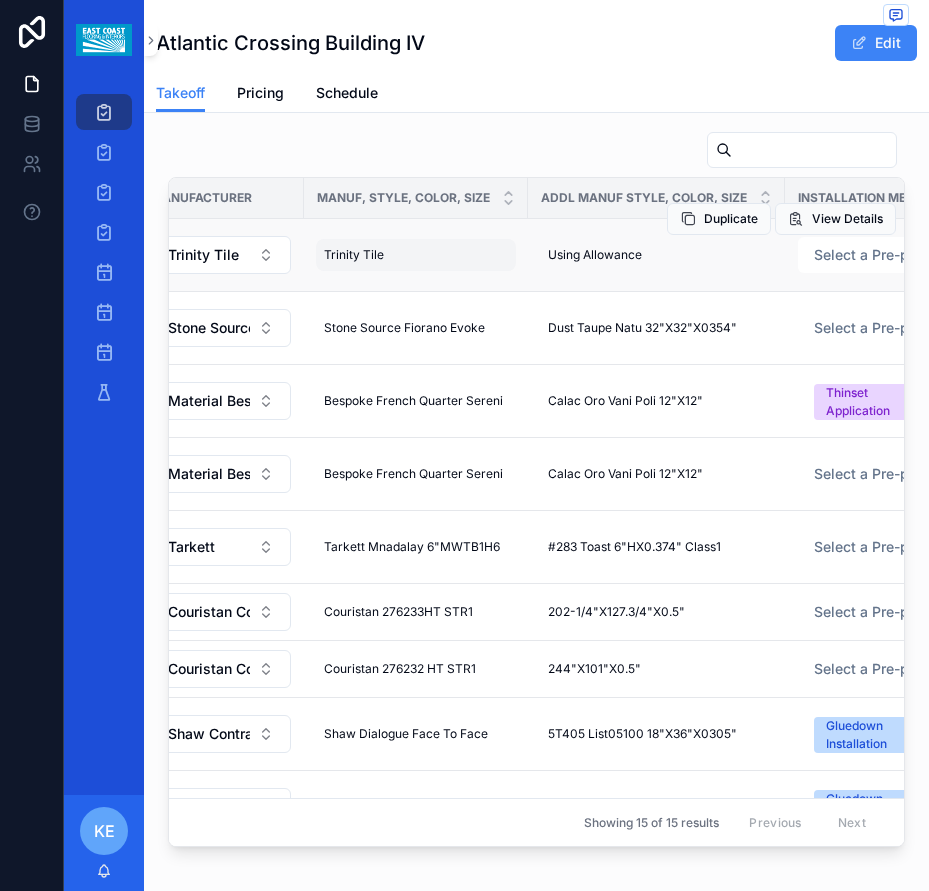 click on "Trinity Tile" at bounding box center (354, 255) 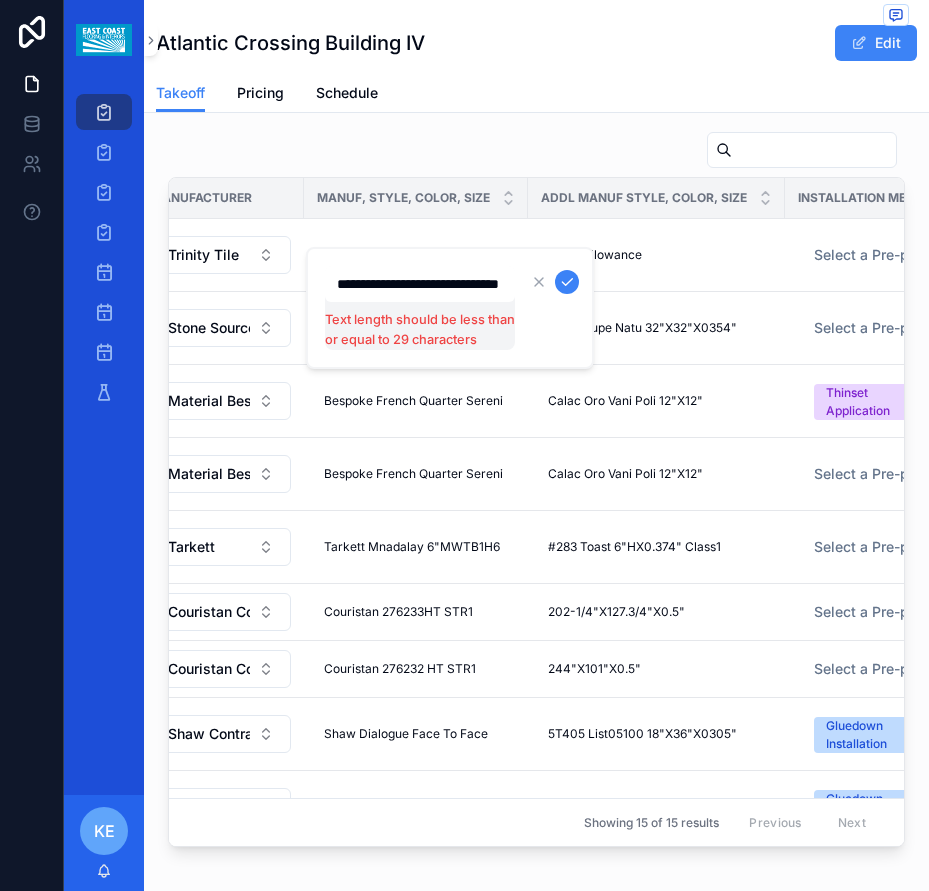 scroll, scrollTop: 0, scrollLeft: 45, axis: horizontal 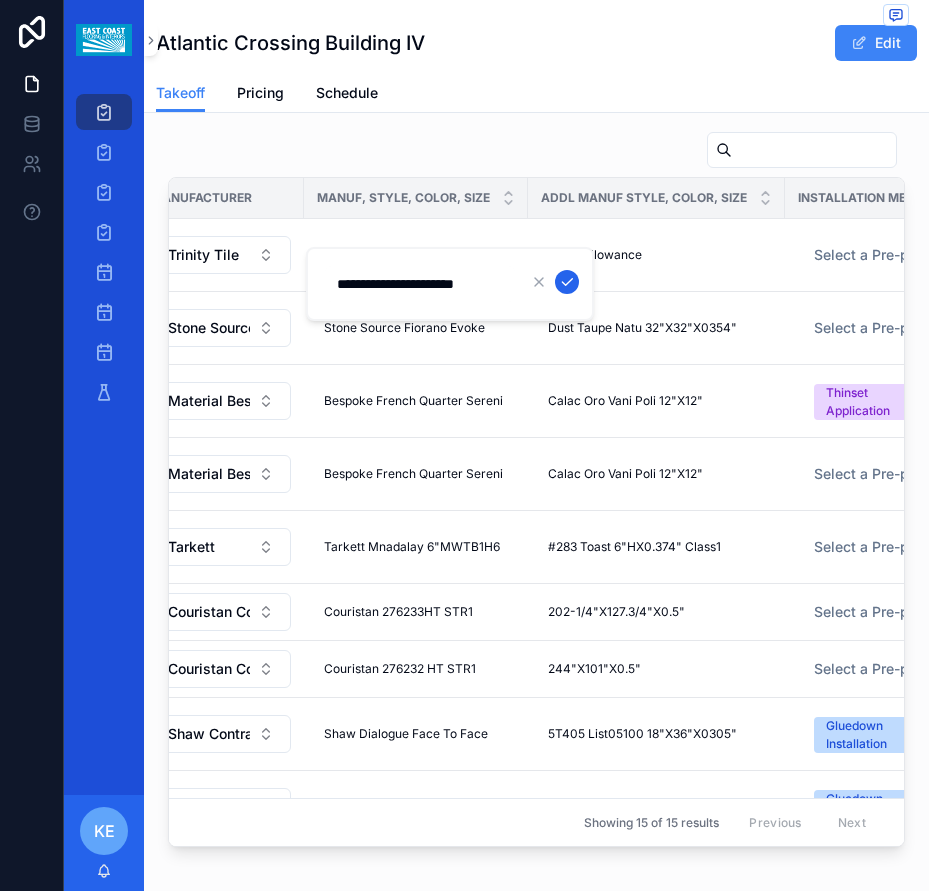 type on "**********" 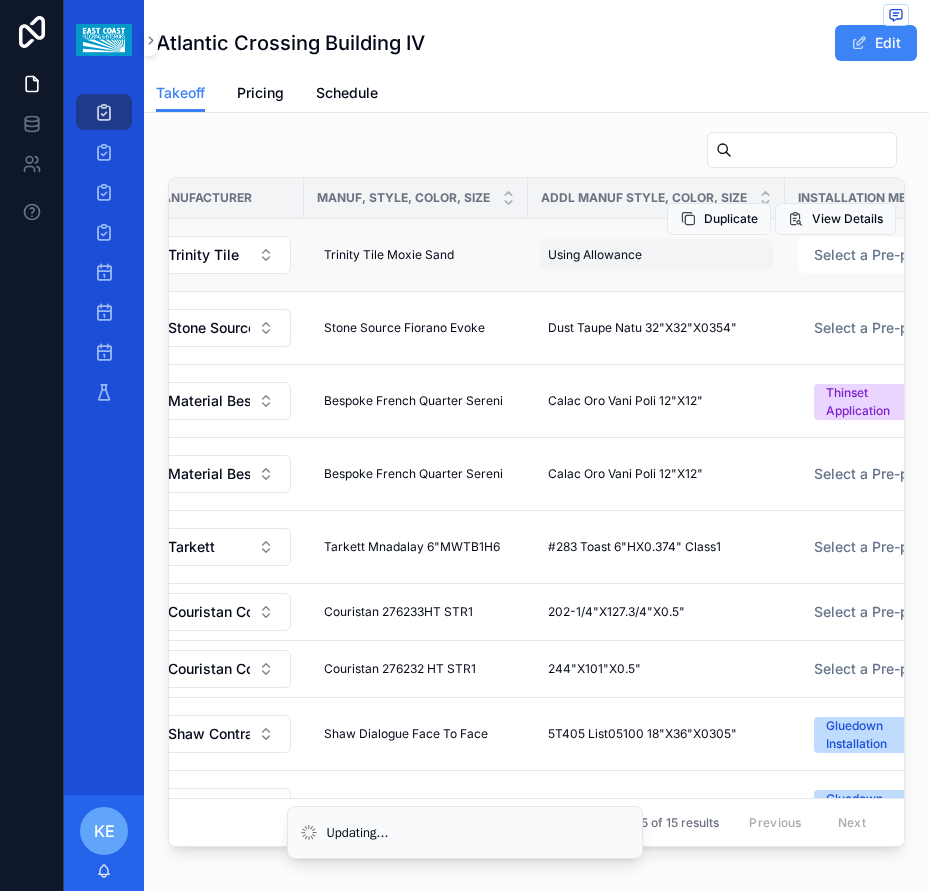 click on "Using Allowance" at bounding box center [595, 255] 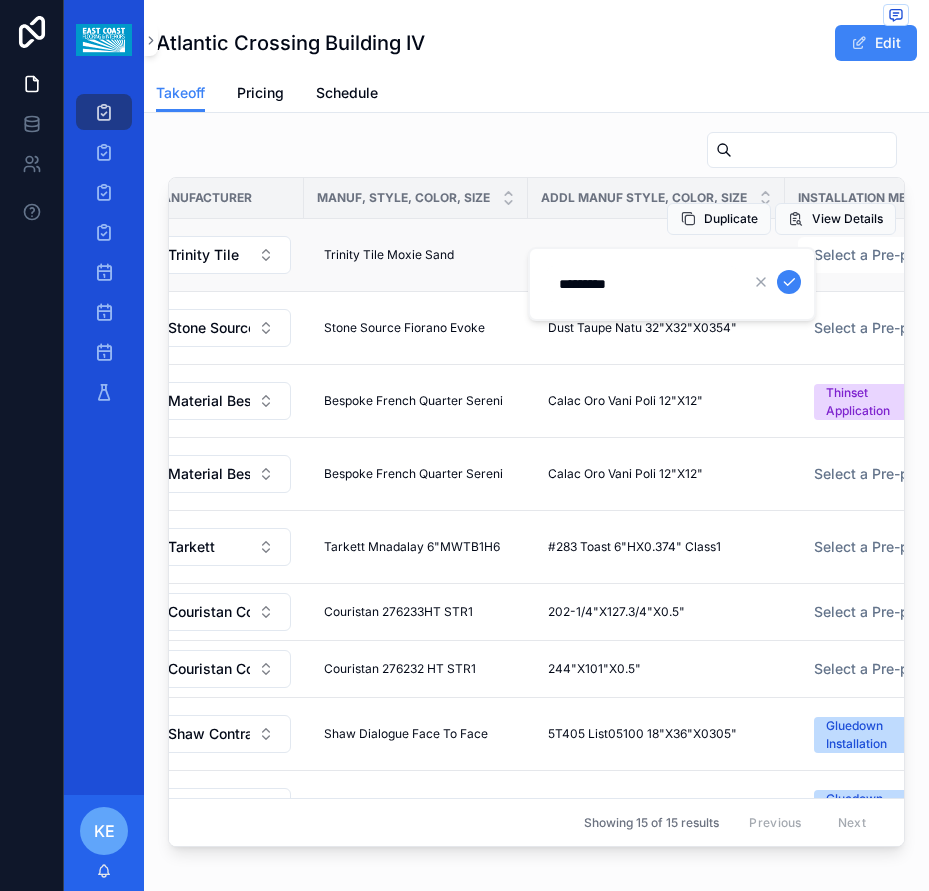type on "********" 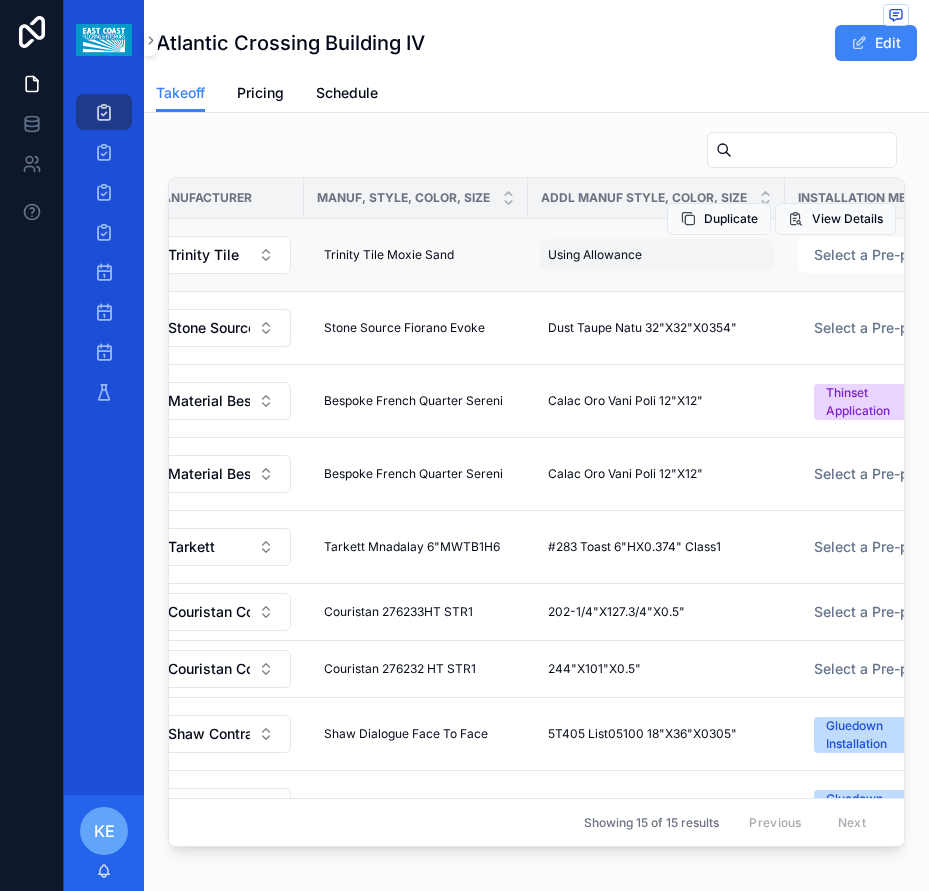 click on "Using Allowance Using Allowance" at bounding box center [656, 255] 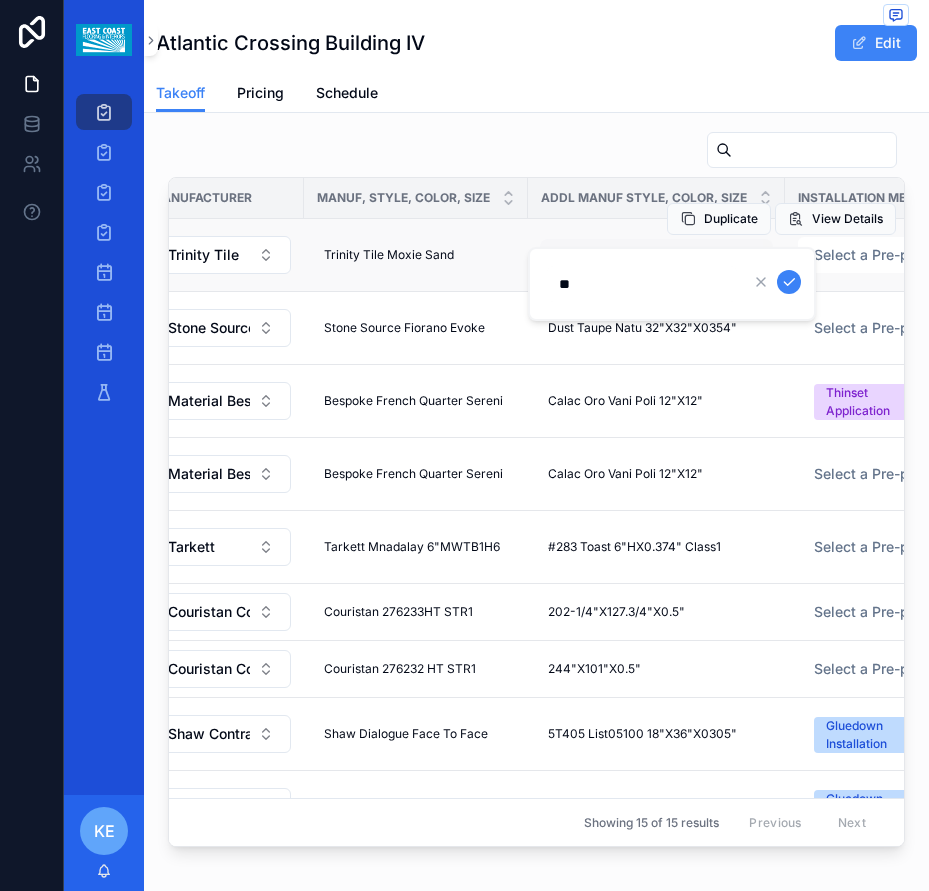 type on "*" 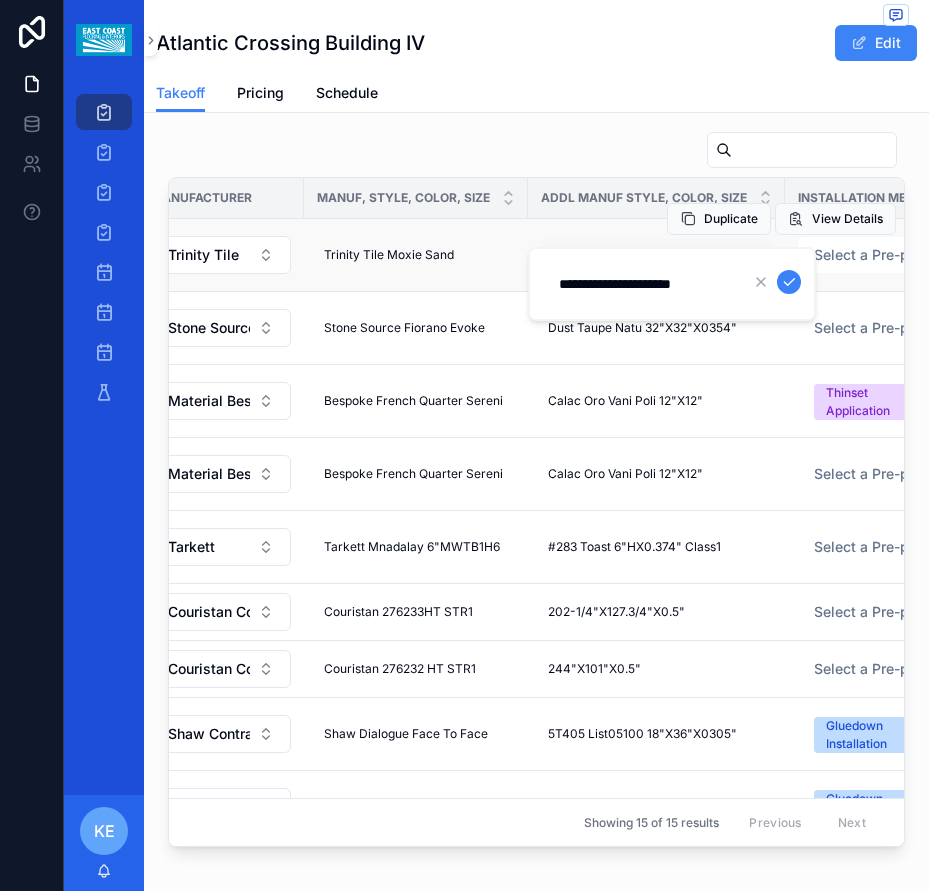 type on "**********" 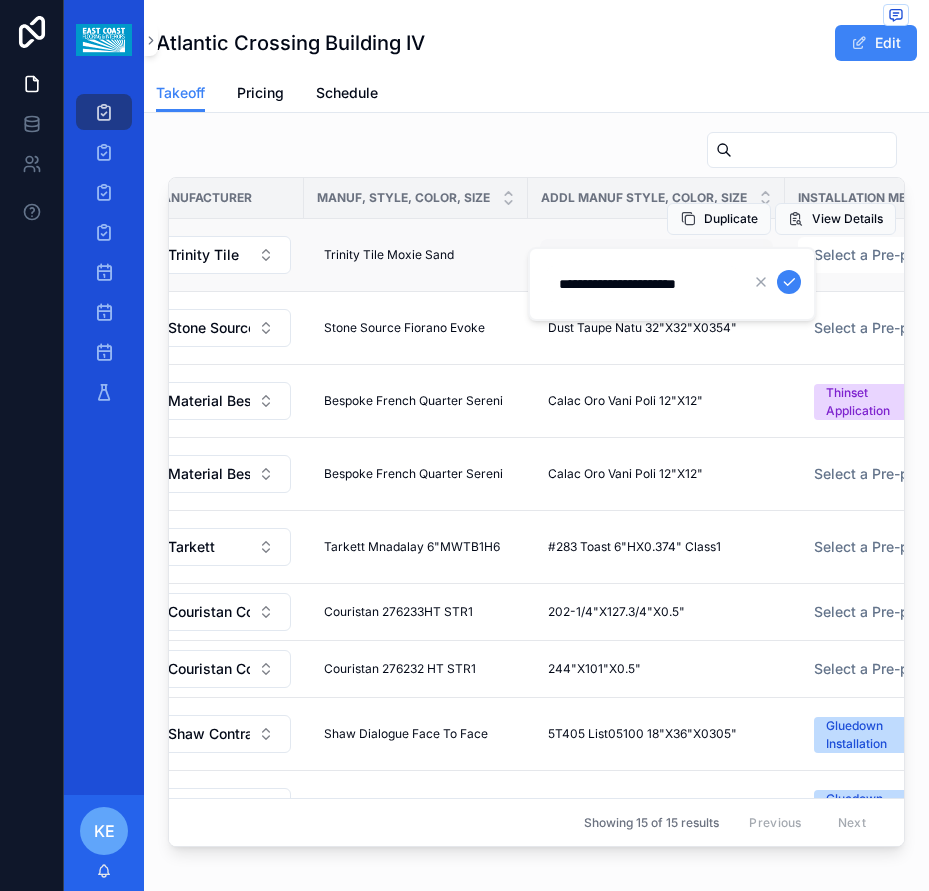 scroll, scrollTop: 0, scrollLeft: 6, axis: horizontal 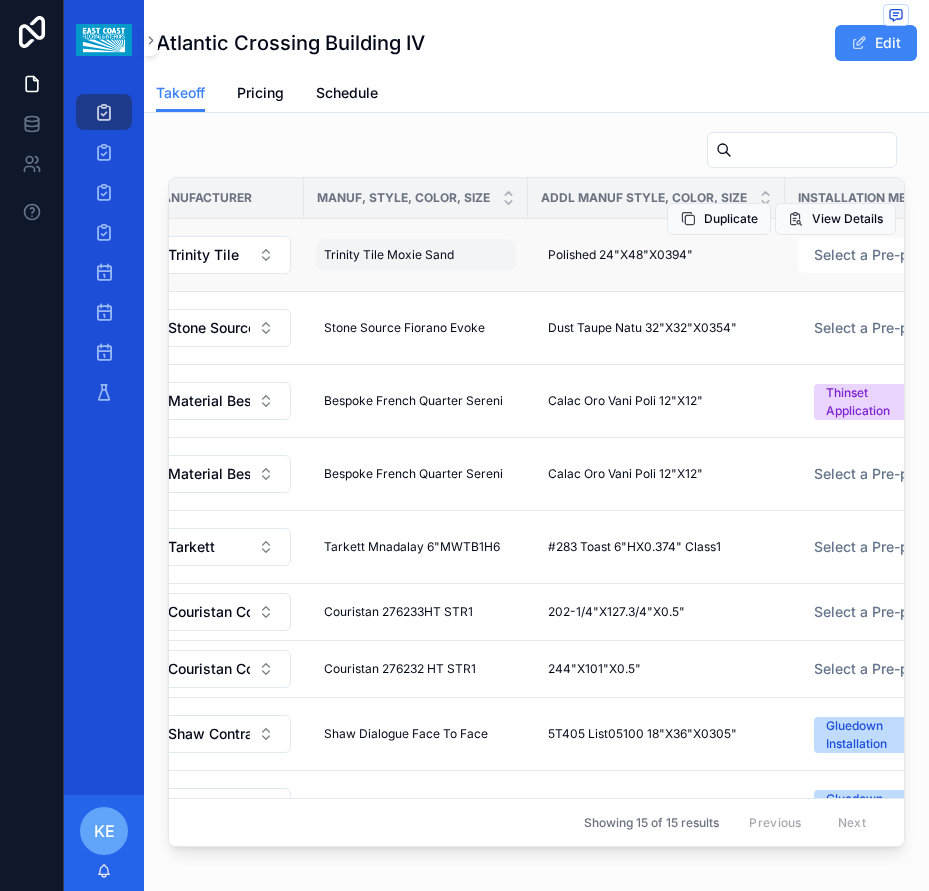 click on "Trinity Tile Moxie Sand Trinity Tile Moxie Sand" at bounding box center (416, 255) 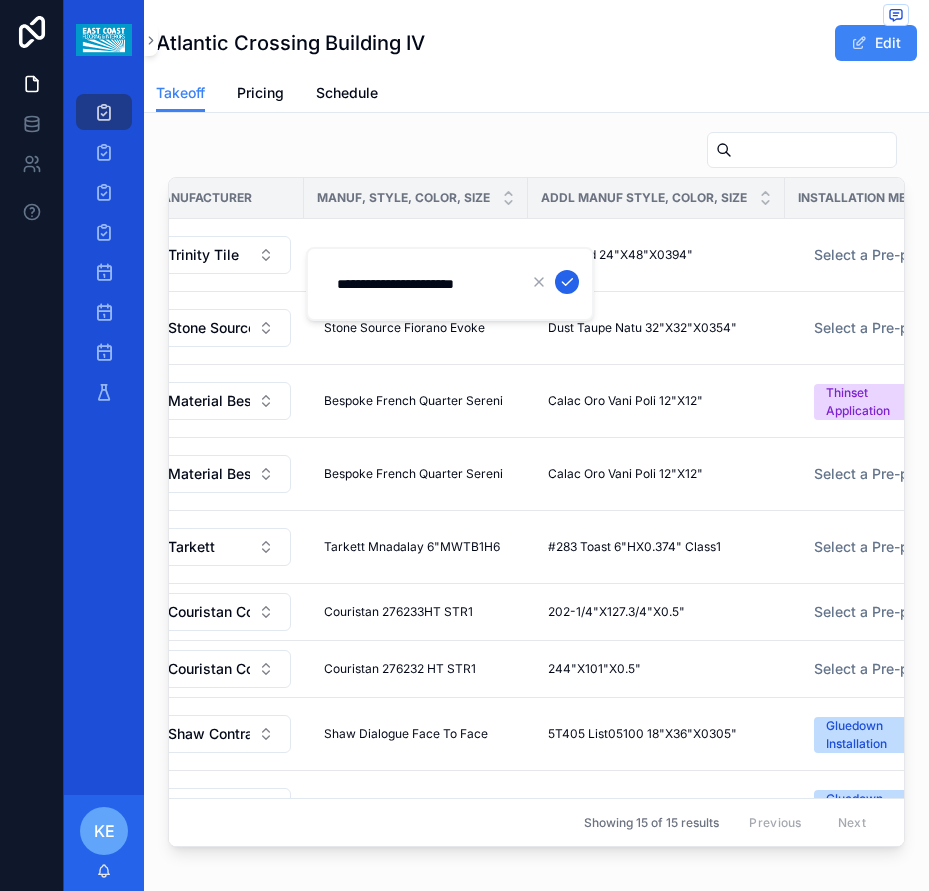 click 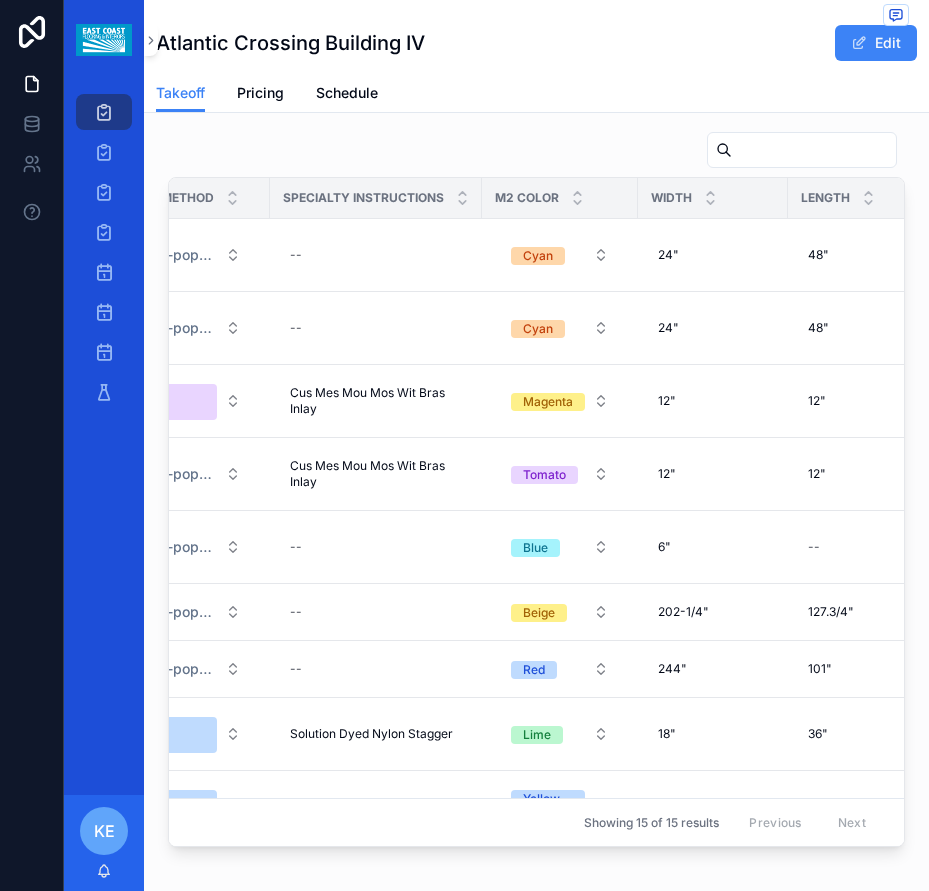 scroll, scrollTop: 0, scrollLeft: 1571, axis: horizontal 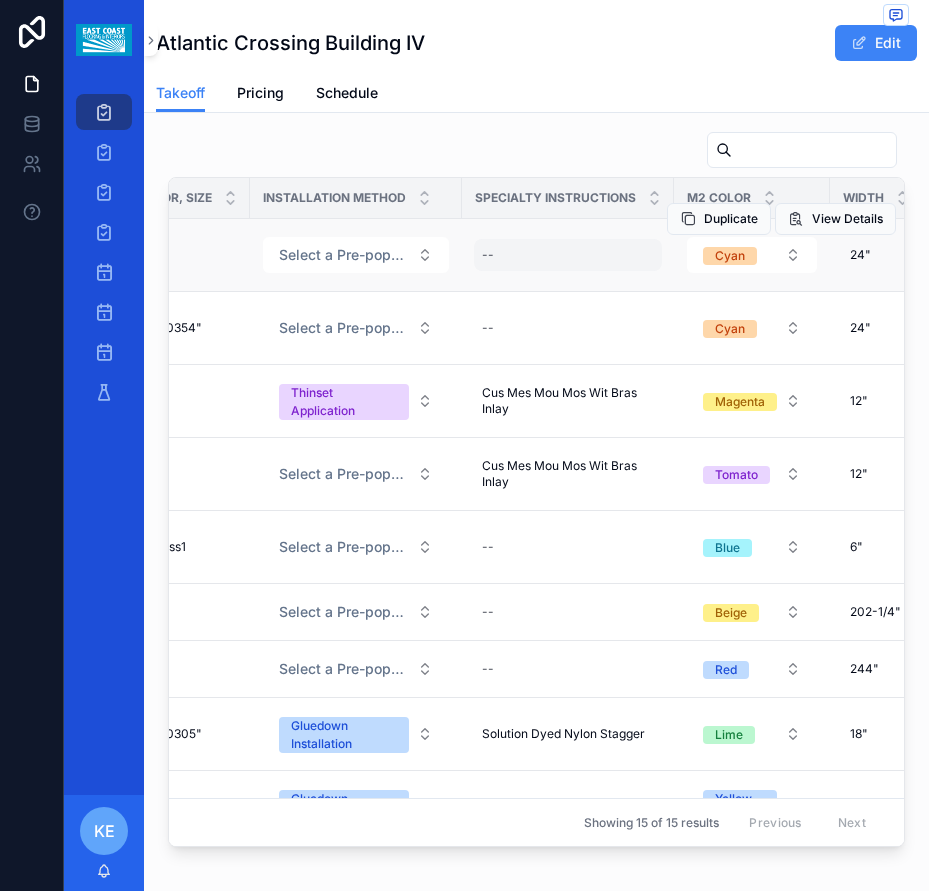 click on "--" at bounding box center [568, 255] 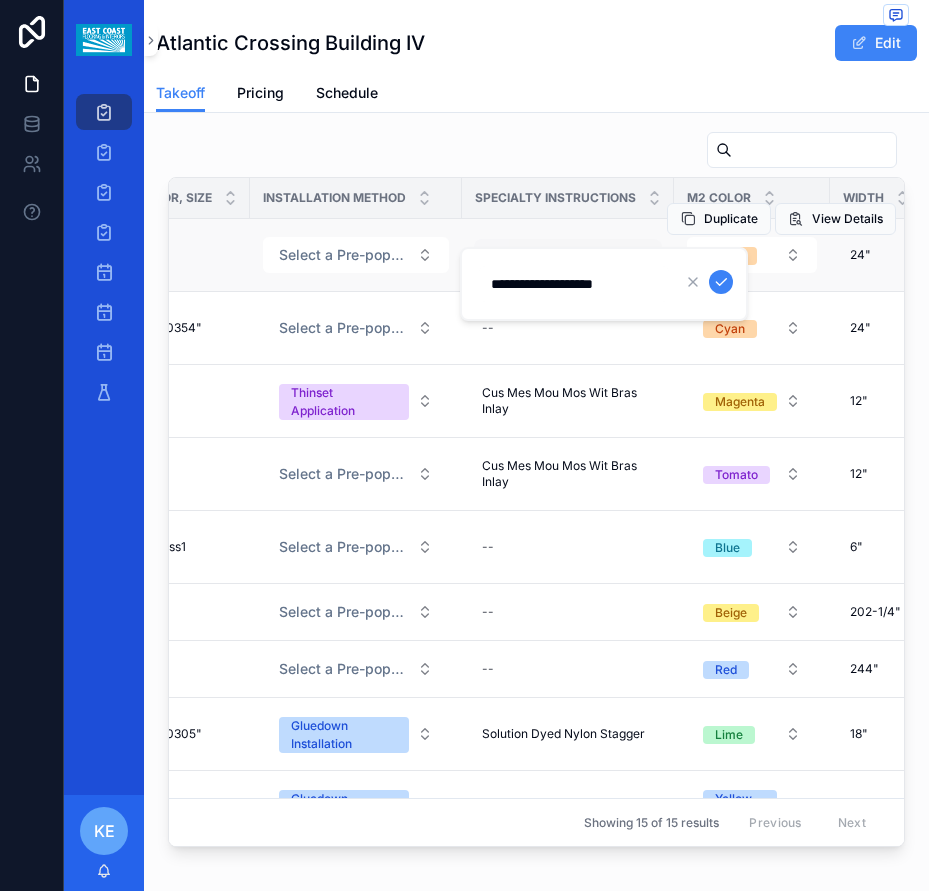 type on "**********" 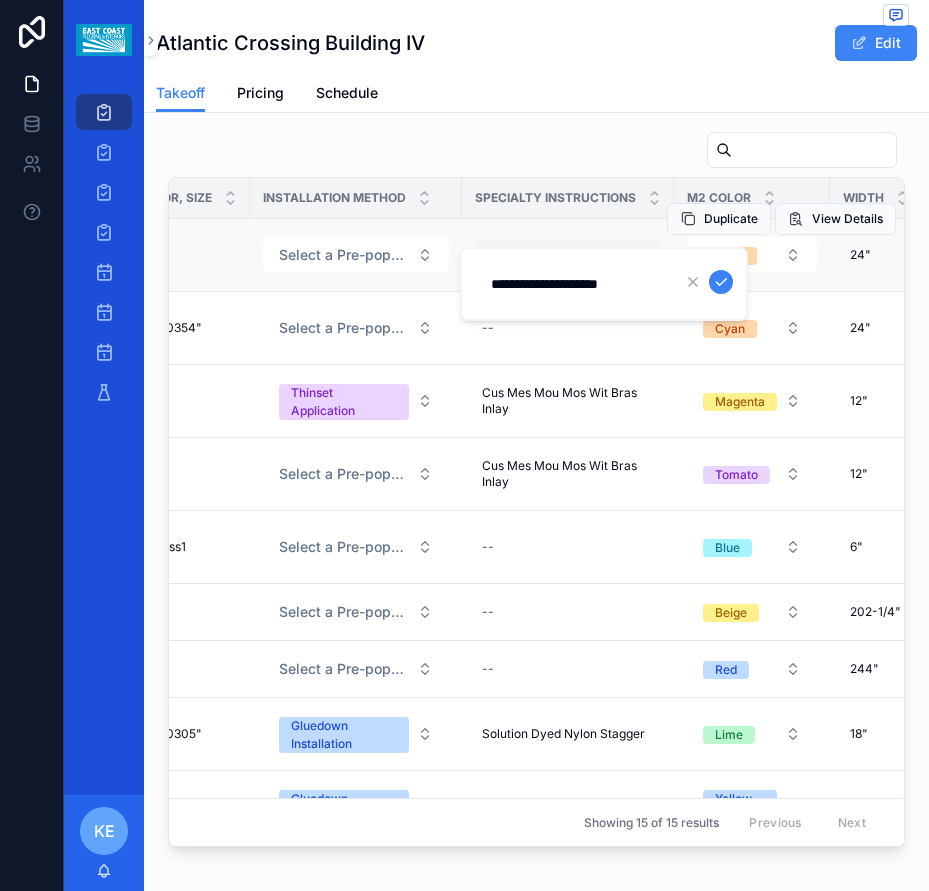 click at bounding box center [721, 282] 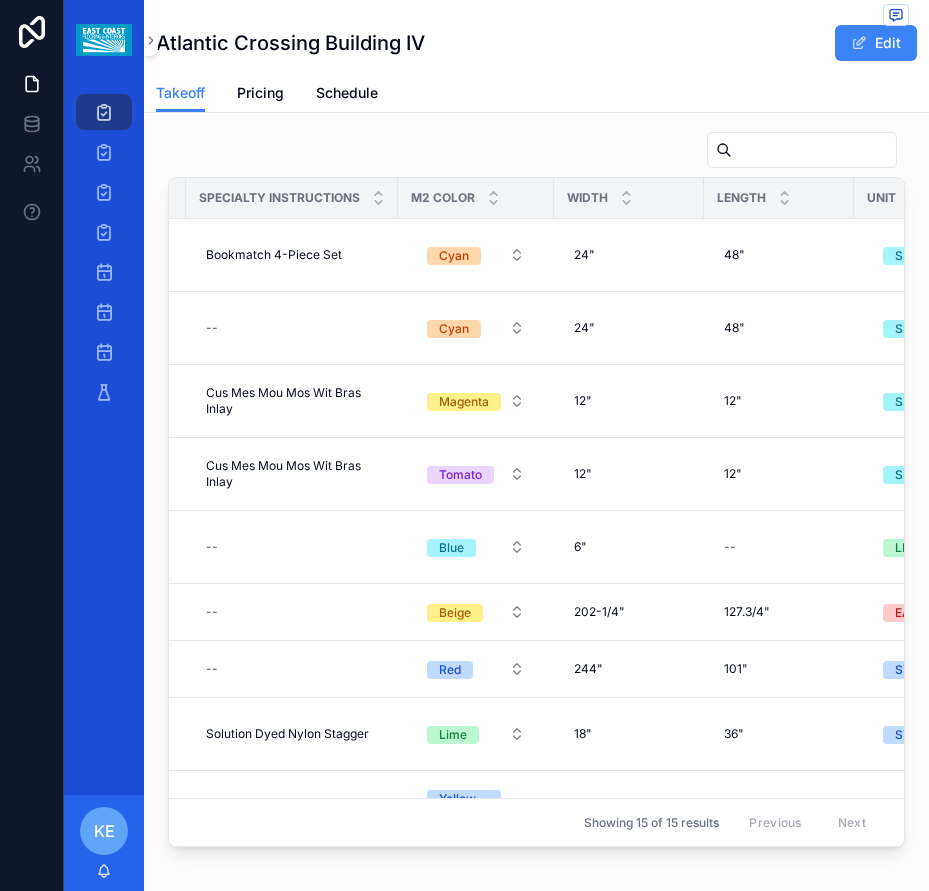 scroll, scrollTop: 0, scrollLeft: 1856, axis: horizontal 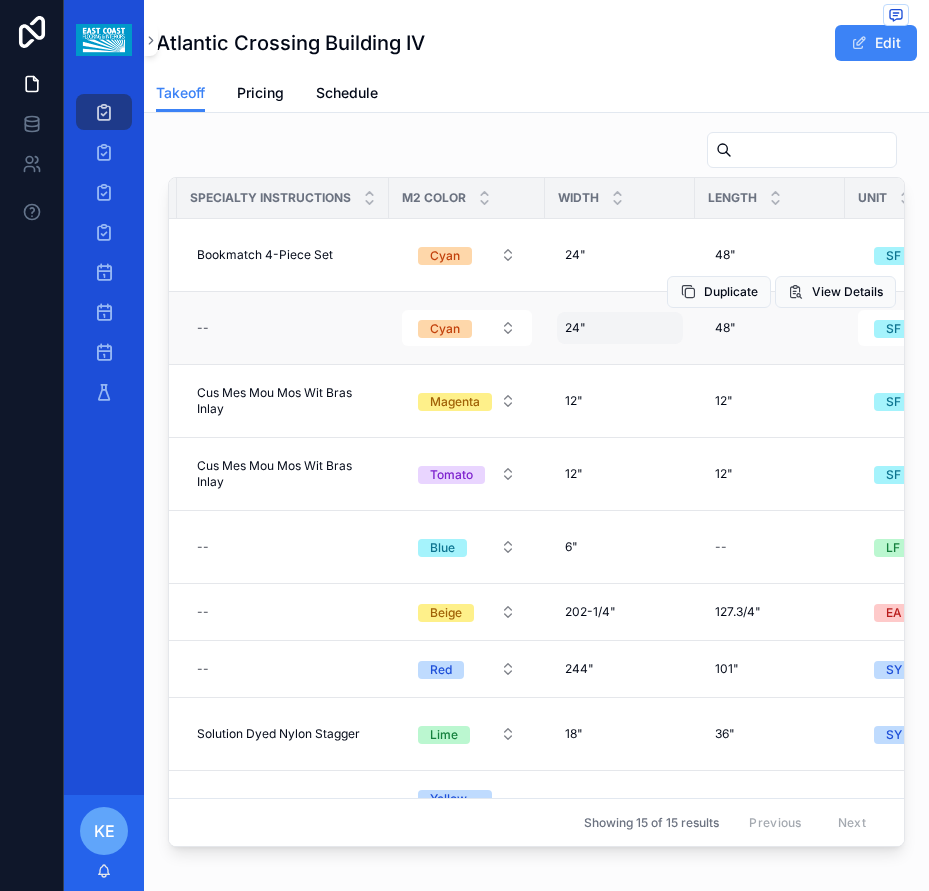 click on "24"" at bounding box center (575, 328) 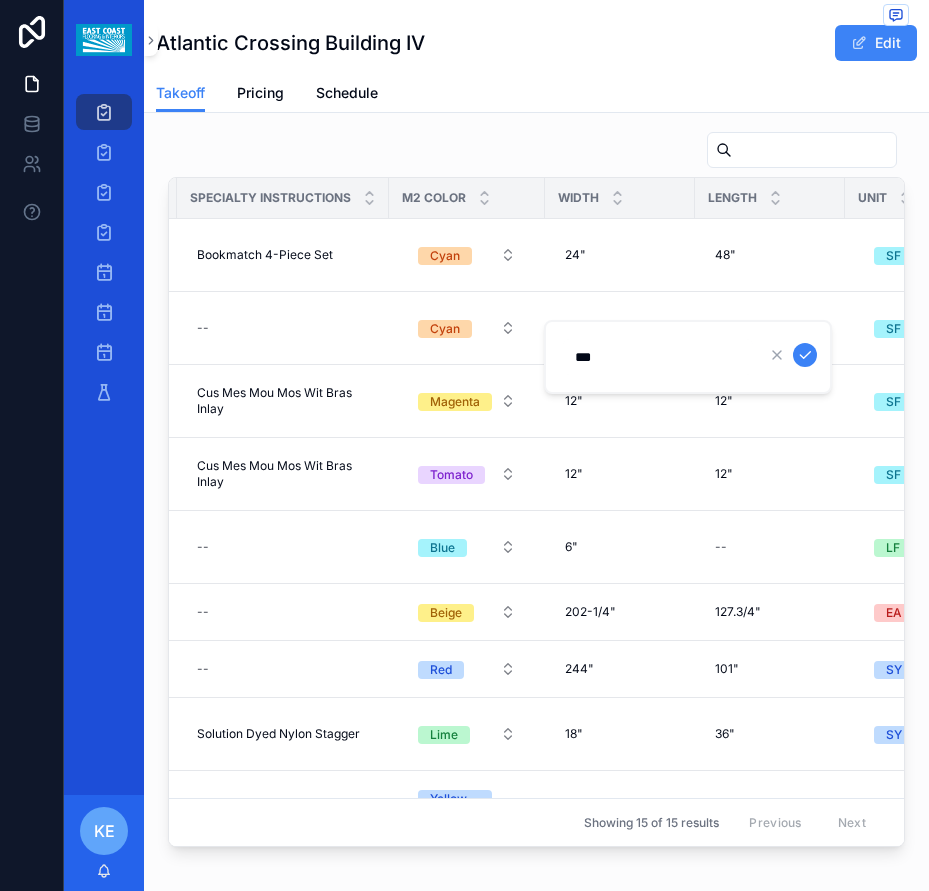 click on "***" at bounding box center (658, 357) 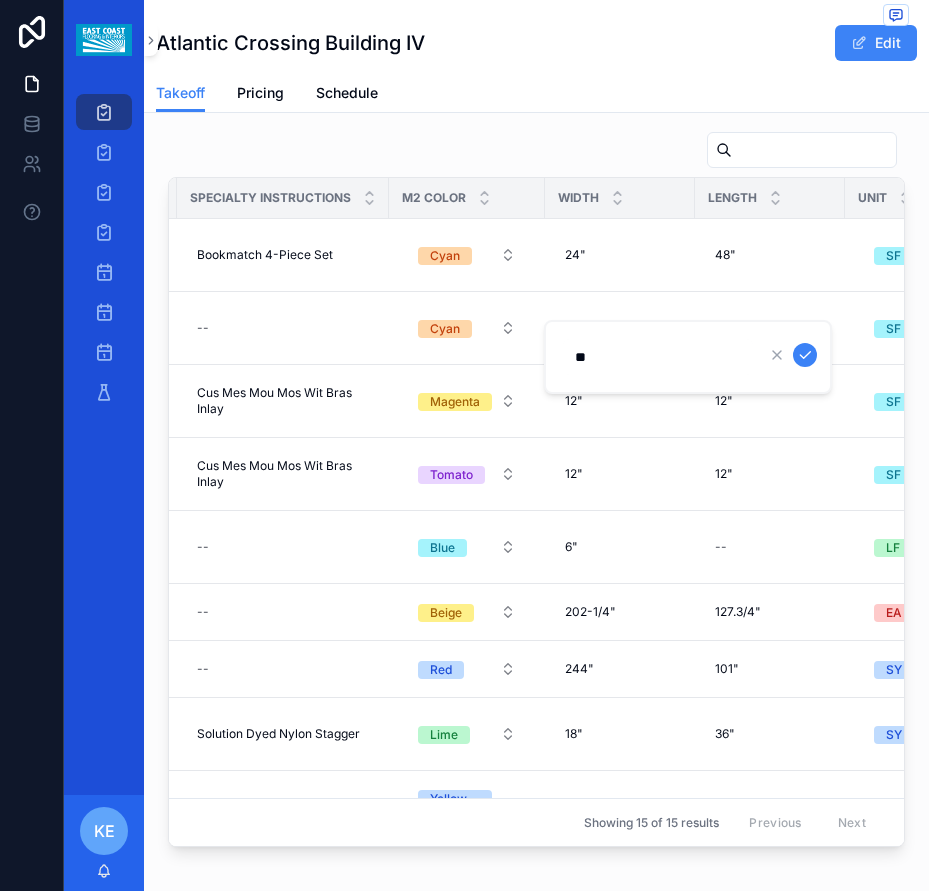 type on "***" 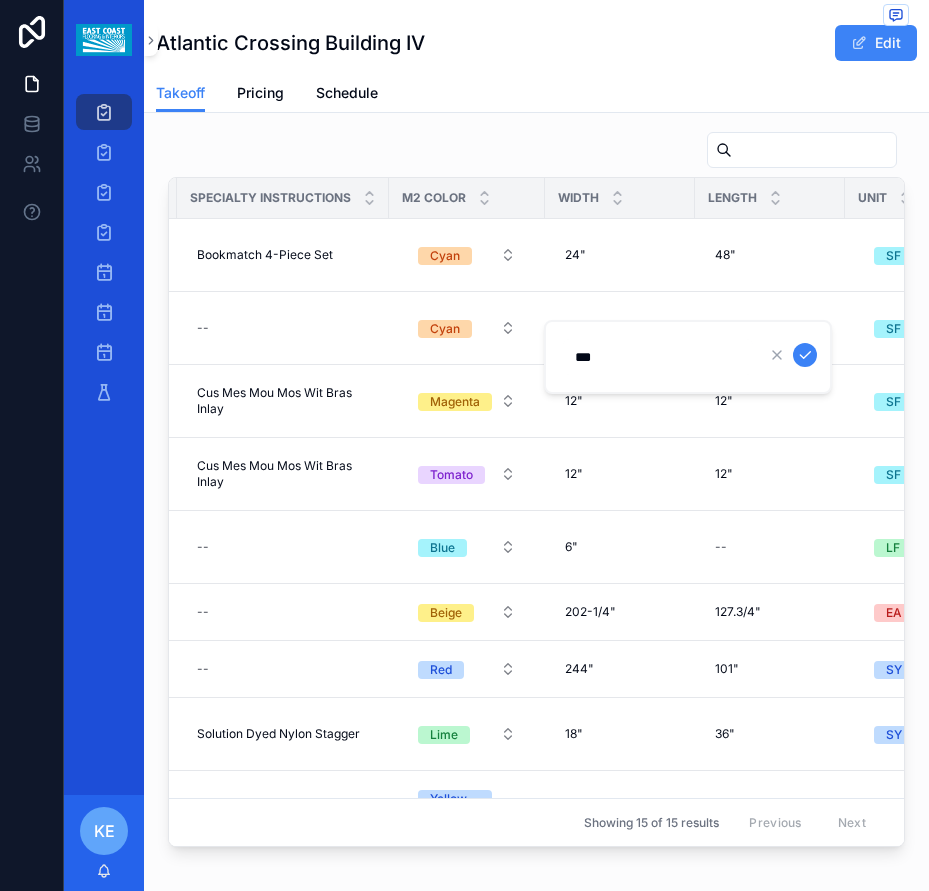 click at bounding box center [805, 355] 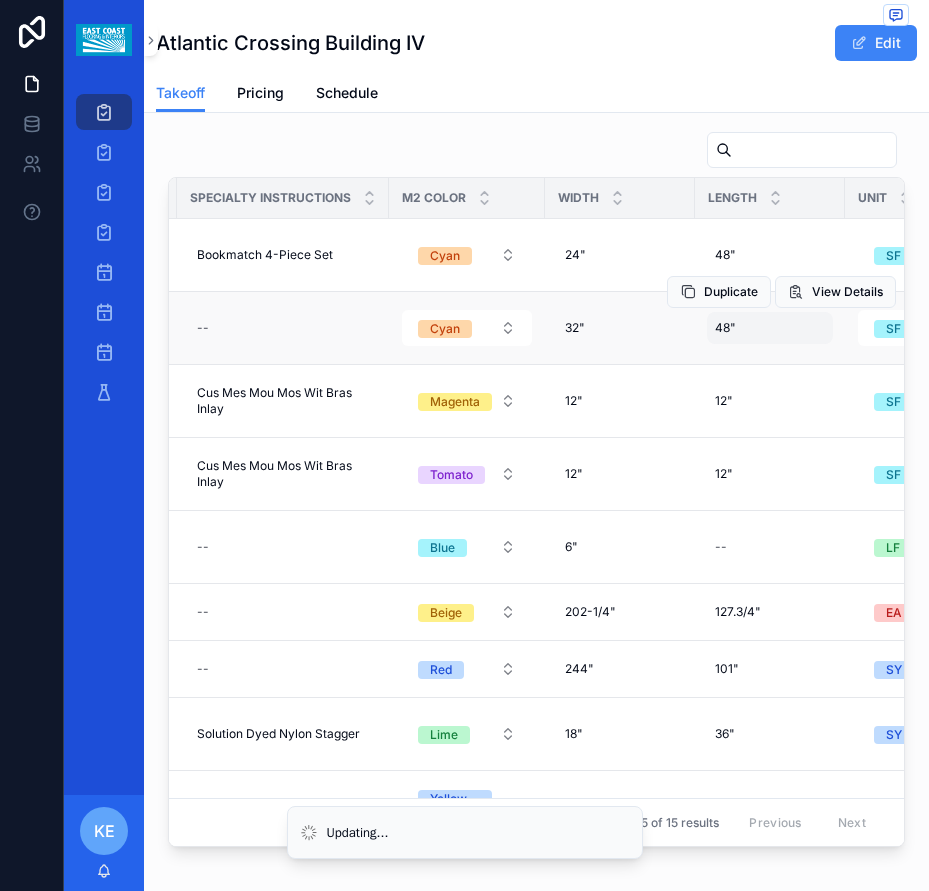 click on "48"" at bounding box center (725, 328) 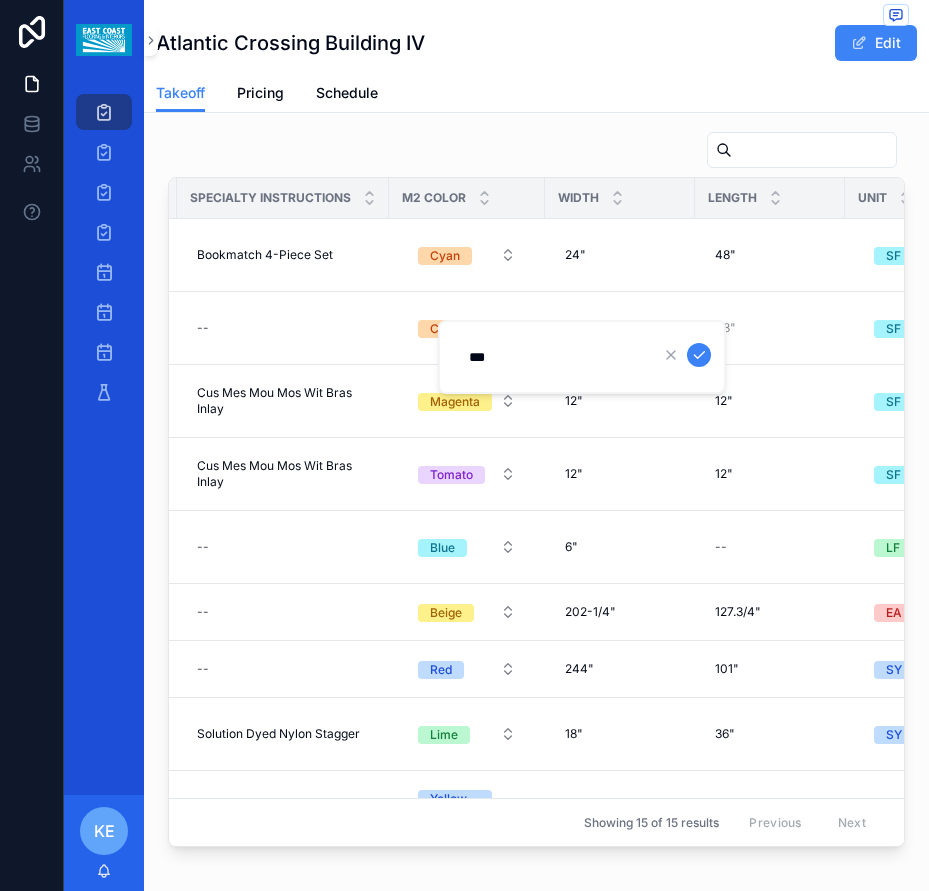 click on "***" at bounding box center (552, 357) 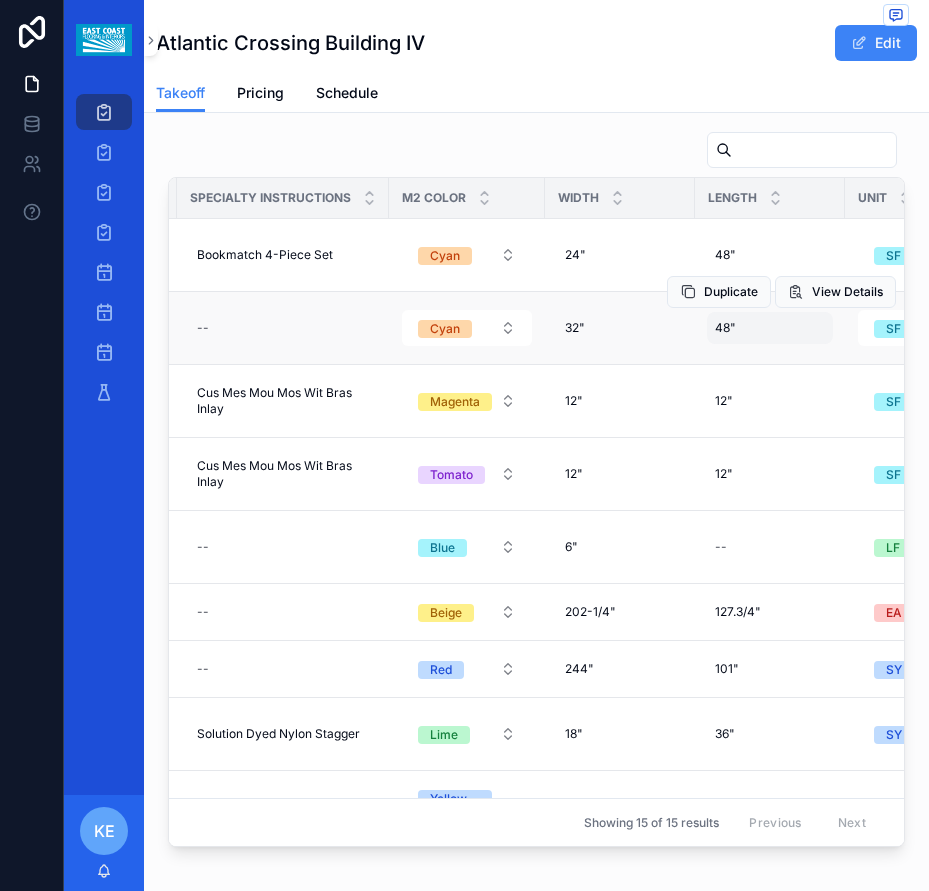 click on "48"" at bounding box center [725, 328] 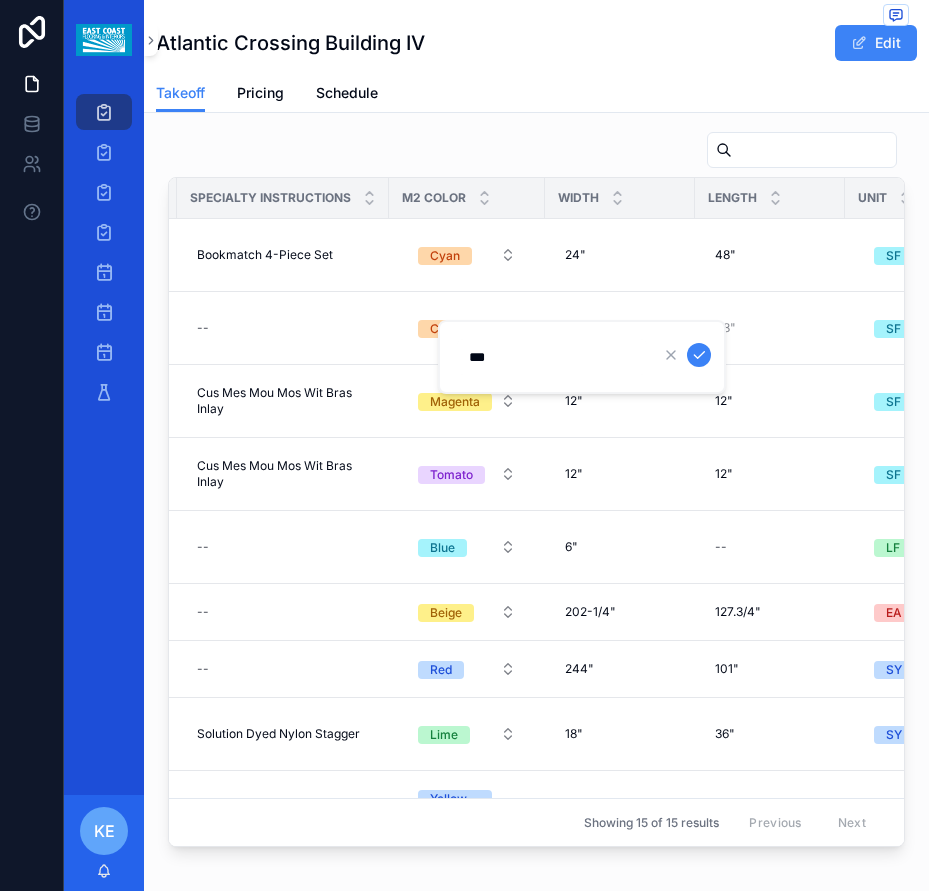 click on "***" at bounding box center [552, 357] 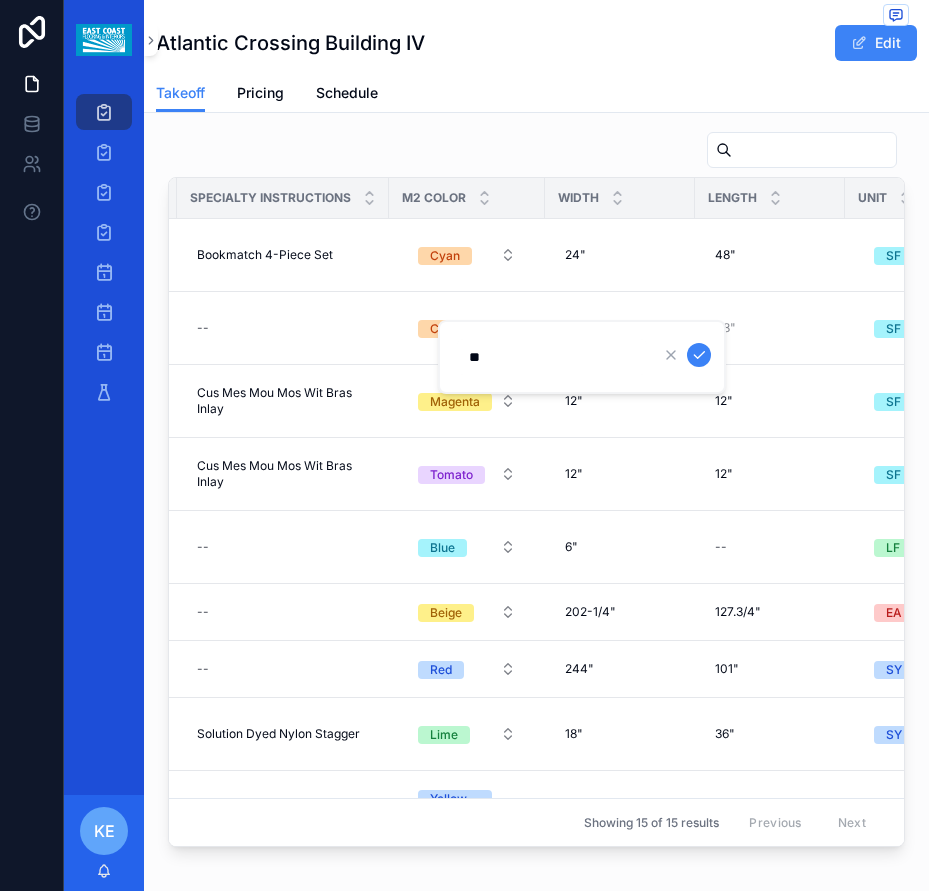 type on "***" 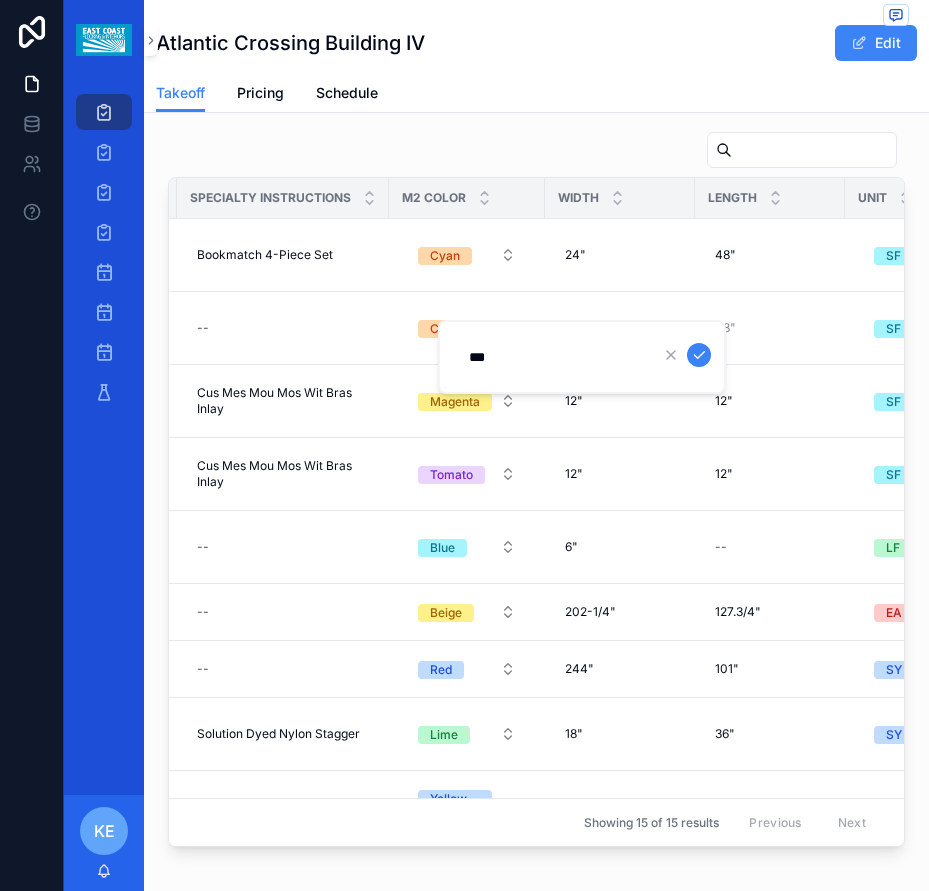 click at bounding box center (699, 355) 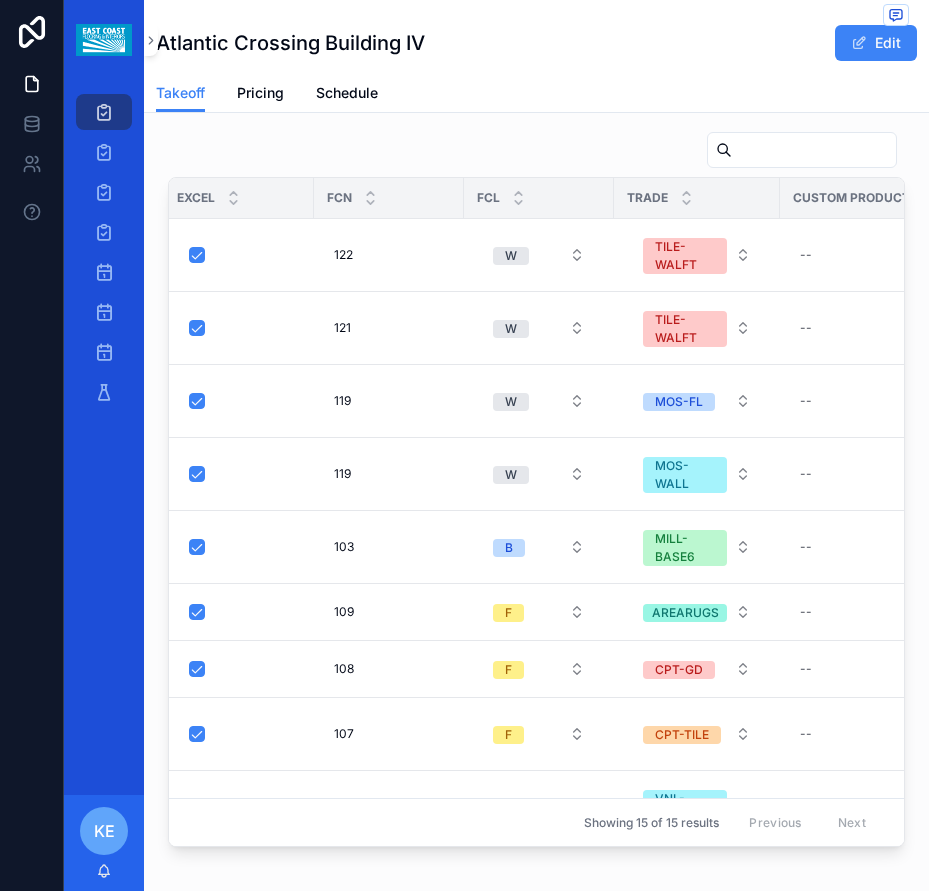 scroll, scrollTop: 0, scrollLeft: 0, axis: both 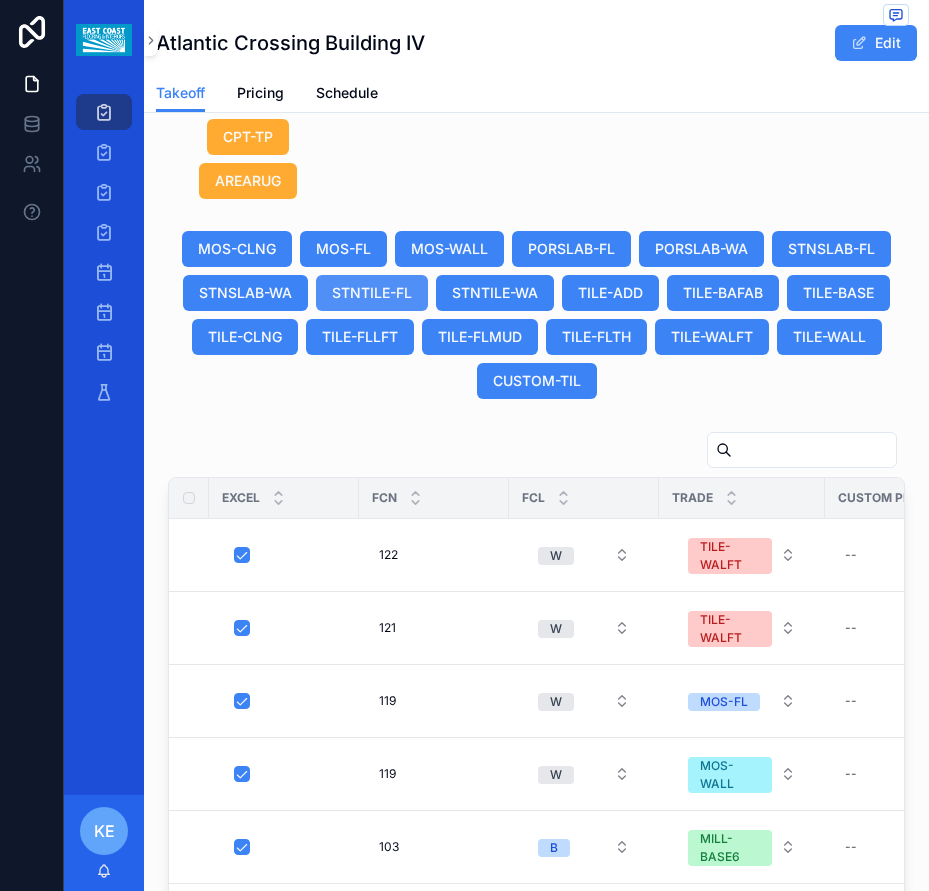 click on "STNTILE-FL" at bounding box center [372, 293] 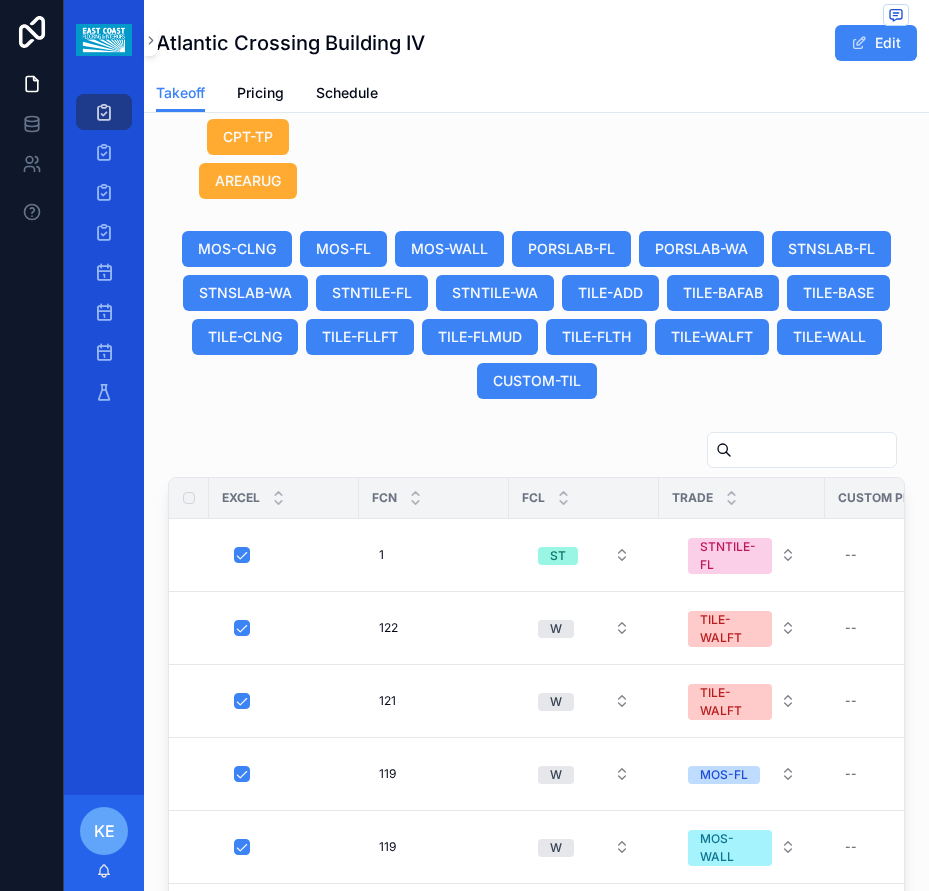 drag, startPoint x: 799, startPoint y: 523, endPoint x: 786, endPoint y: 451, distance: 73.1642 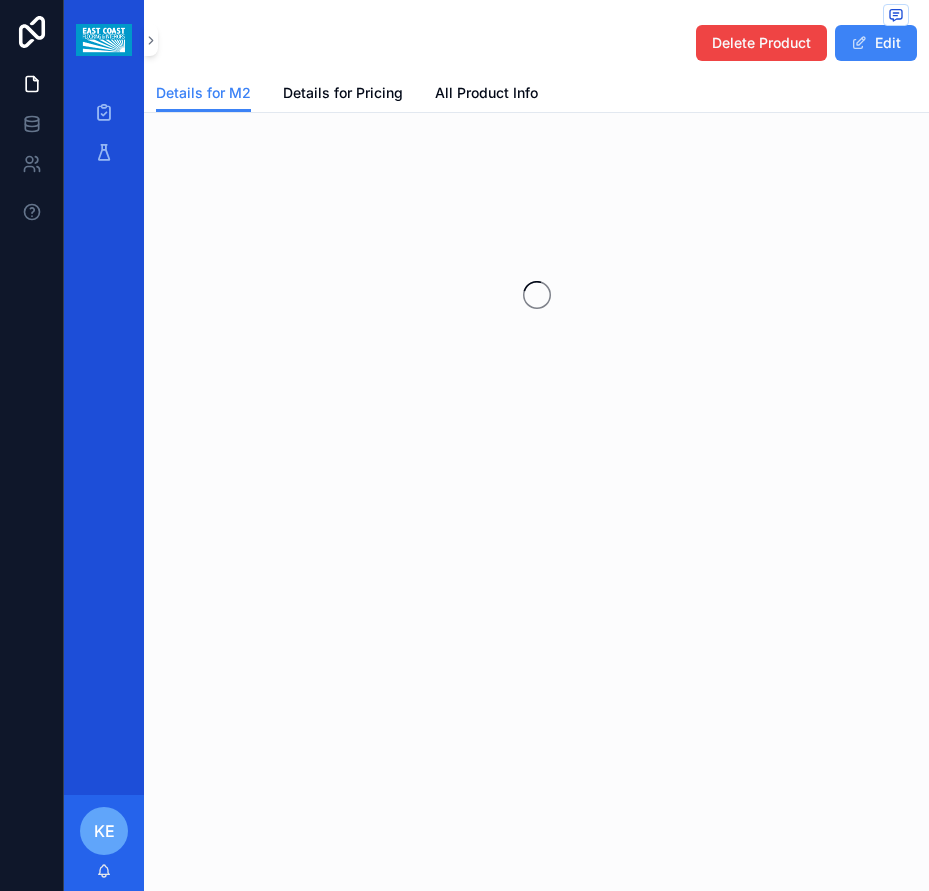scroll, scrollTop: 0, scrollLeft: 0, axis: both 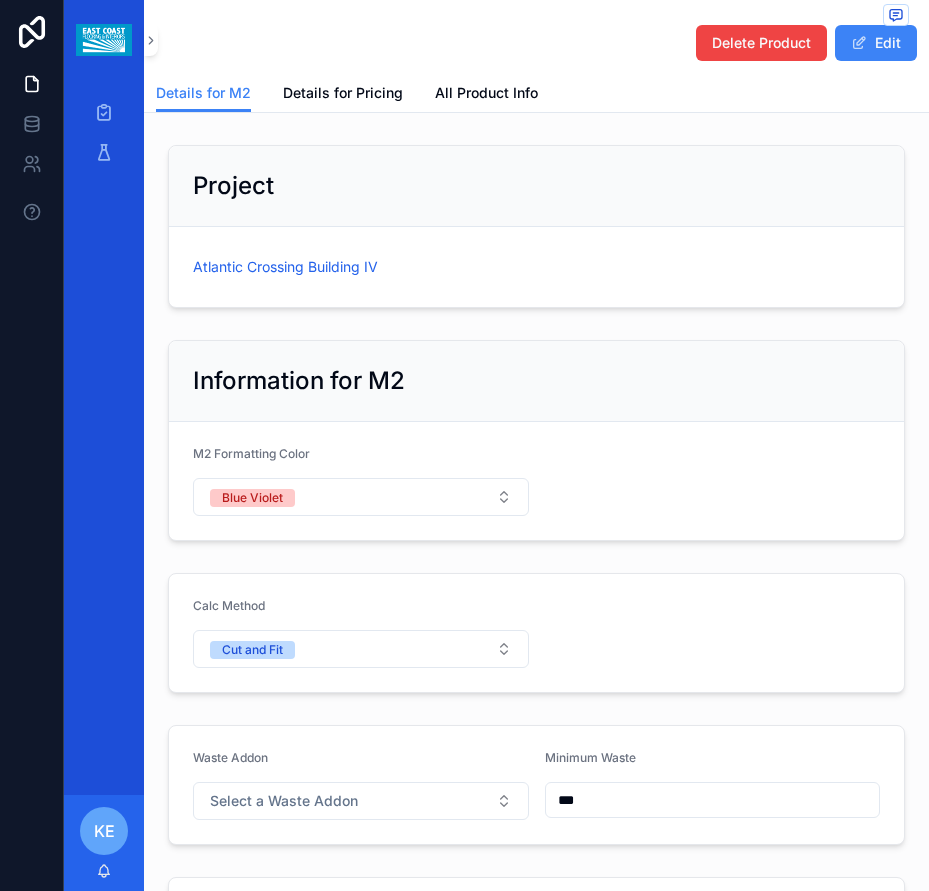 click on "Delete Product" at bounding box center (761, 43) 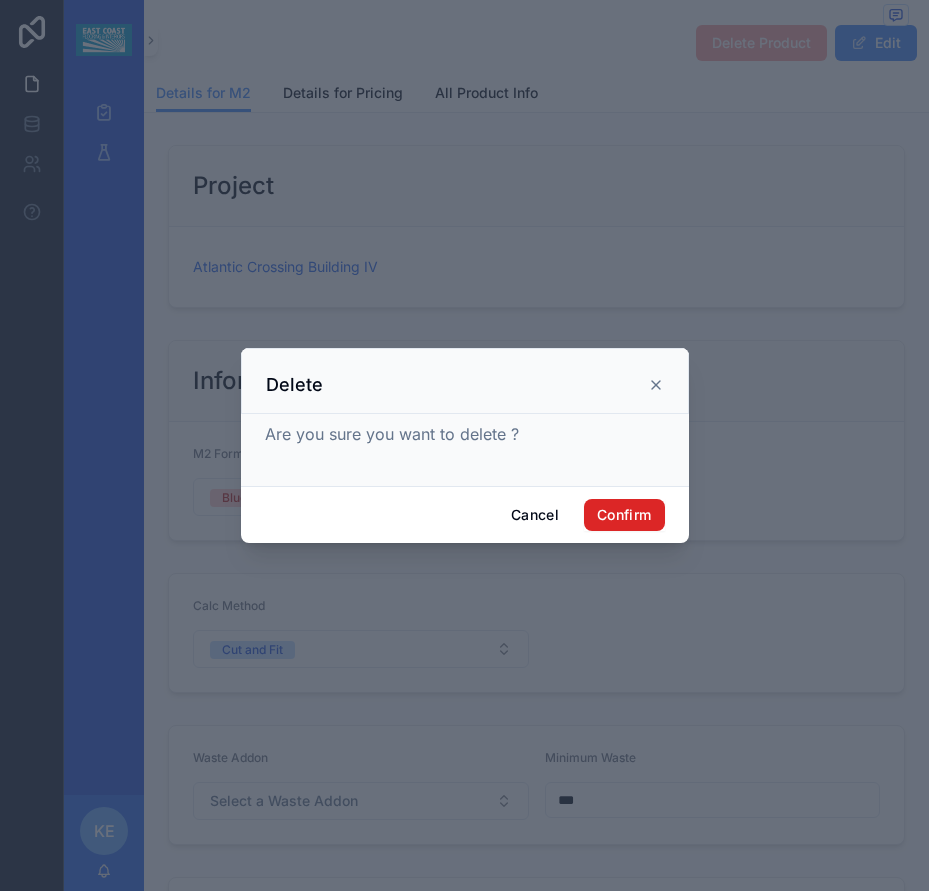 click on "Confirm" at bounding box center (624, 515) 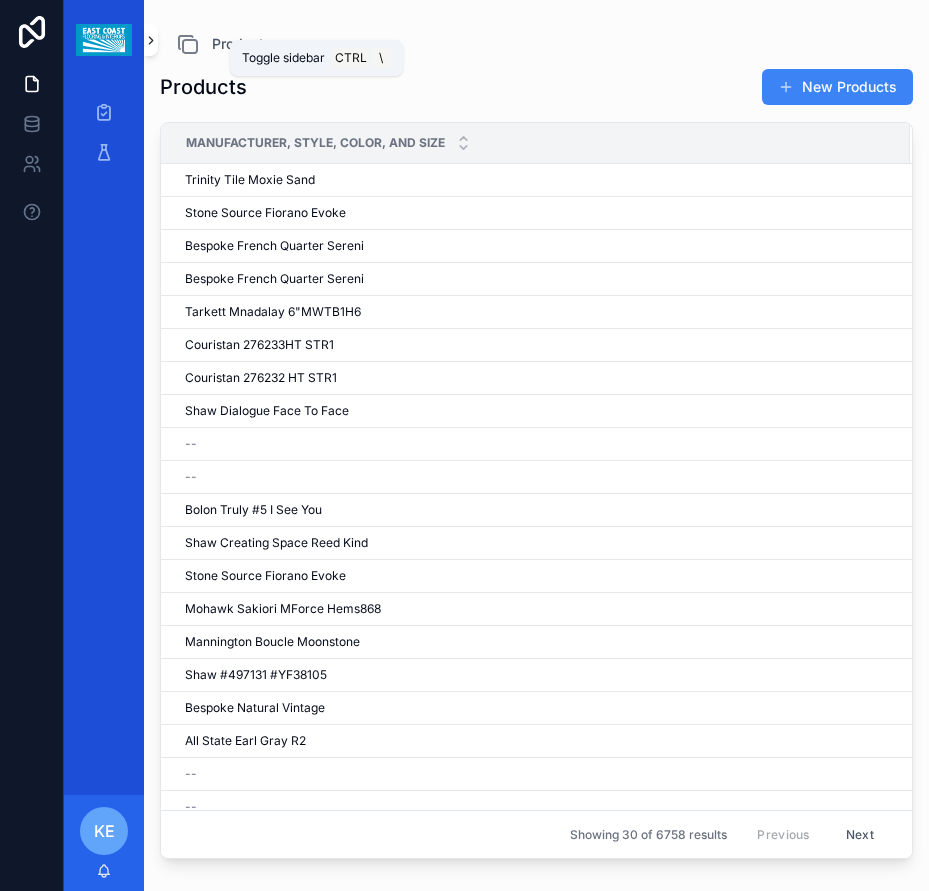click 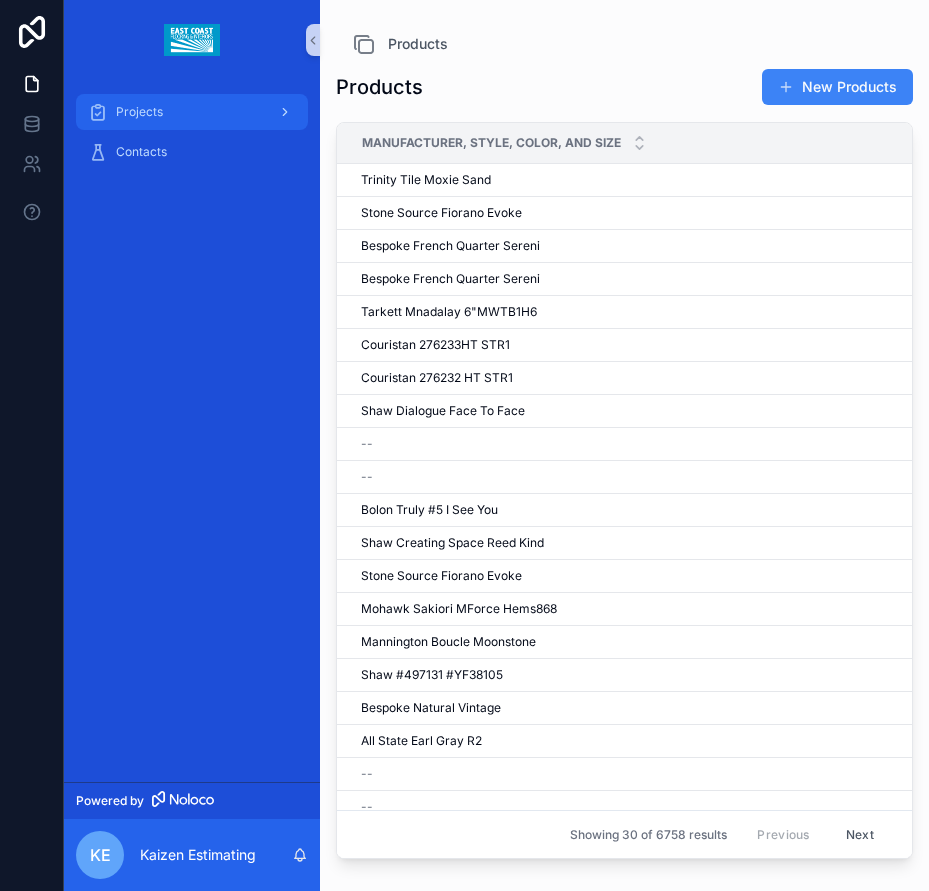 click on "Projects" at bounding box center (192, 112) 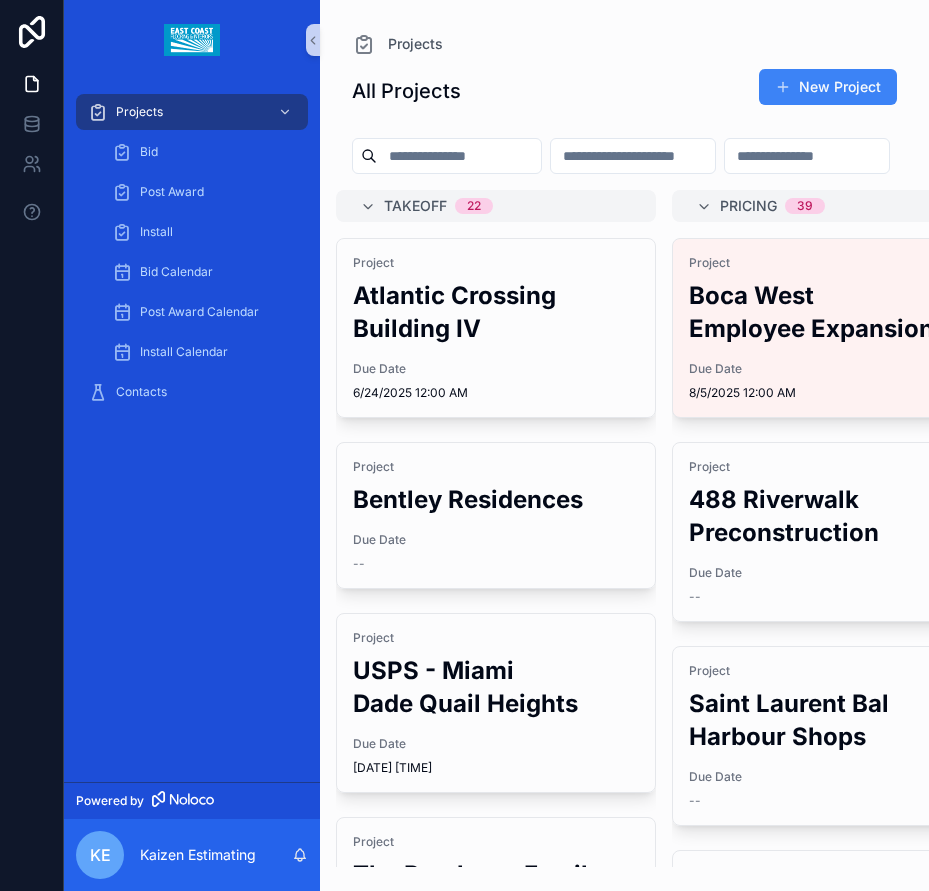 click on "Atlantic Crossing Building IV" at bounding box center [496, 312] 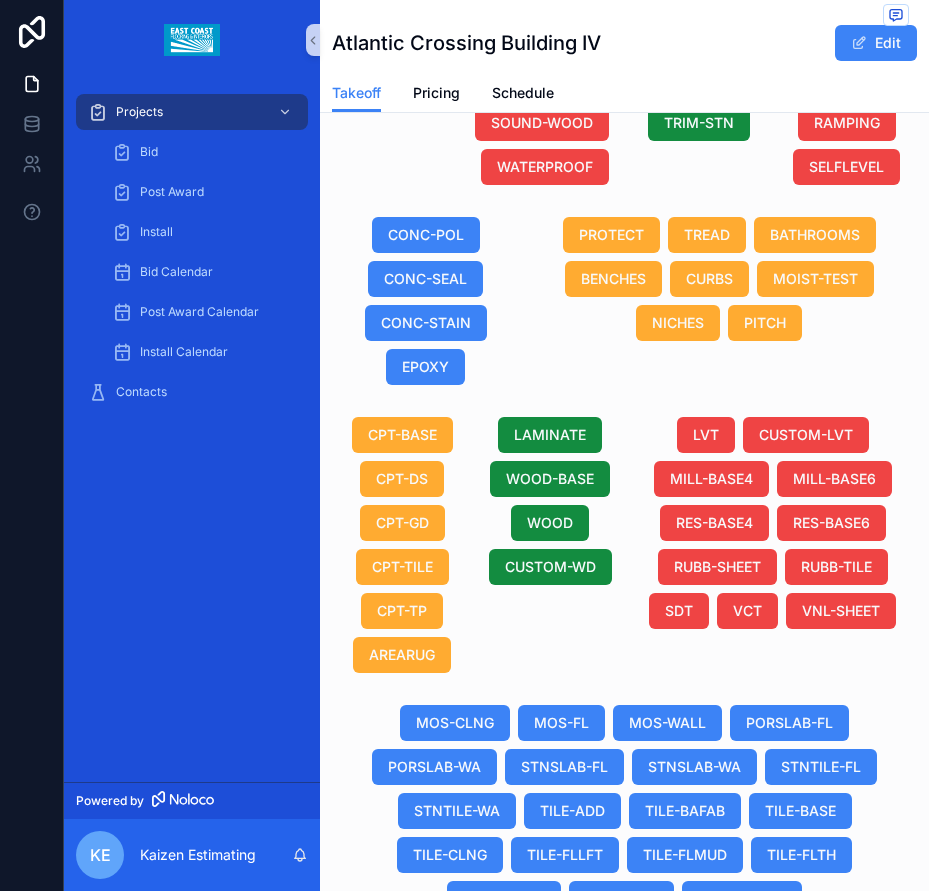 scroll, scrollTop: 1600, scrollLeft: 0, axis: vertical 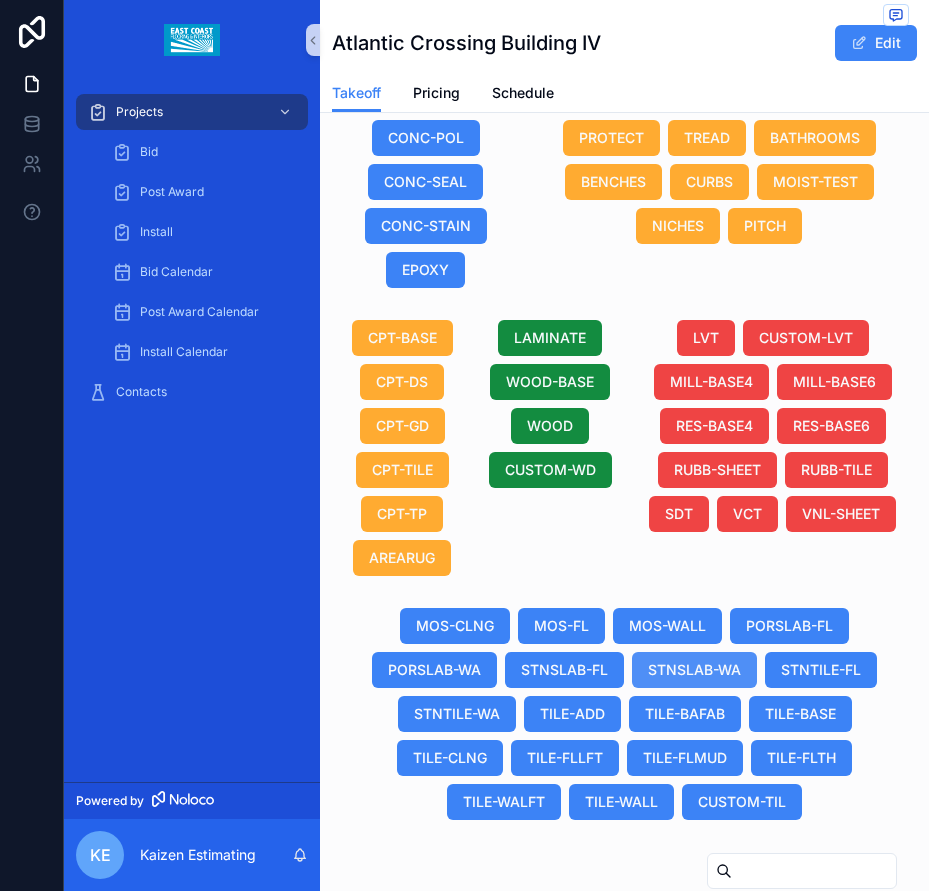 click on "STNSLAB-WA" at bounding box center (694, 670) 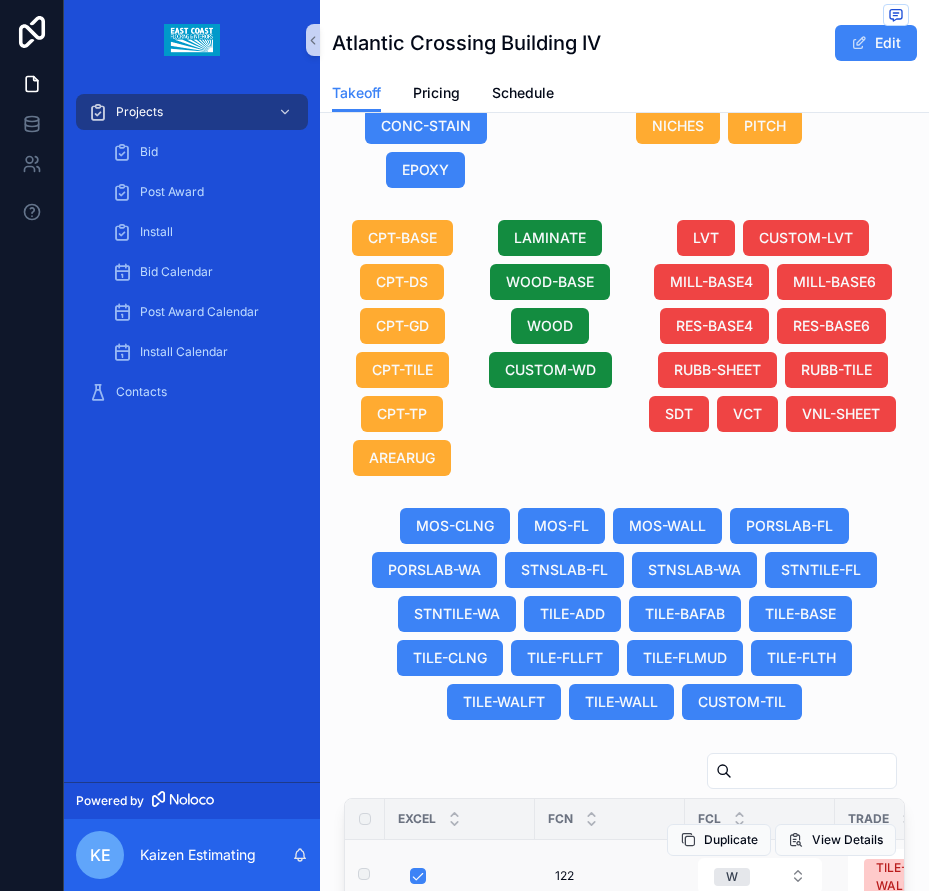 scroll, scrollTop: 2000, scrollLeft: 0, axis: vertical 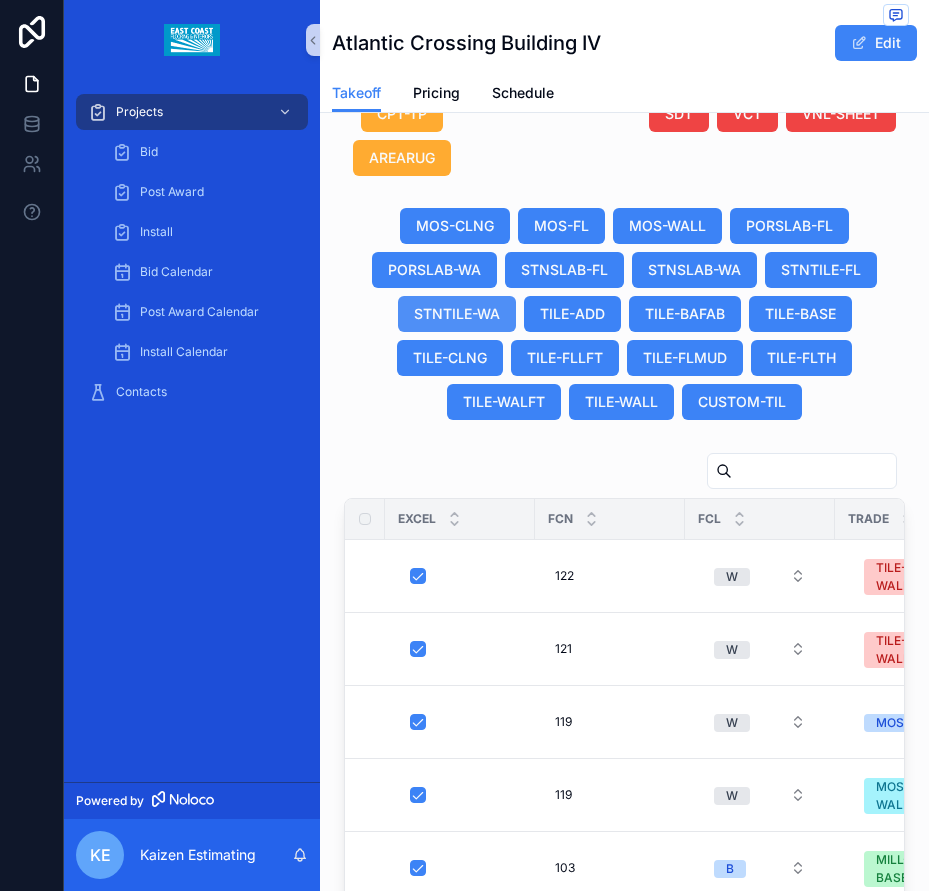 click on "STNTILE-WA" at bounding box center (457, 314) 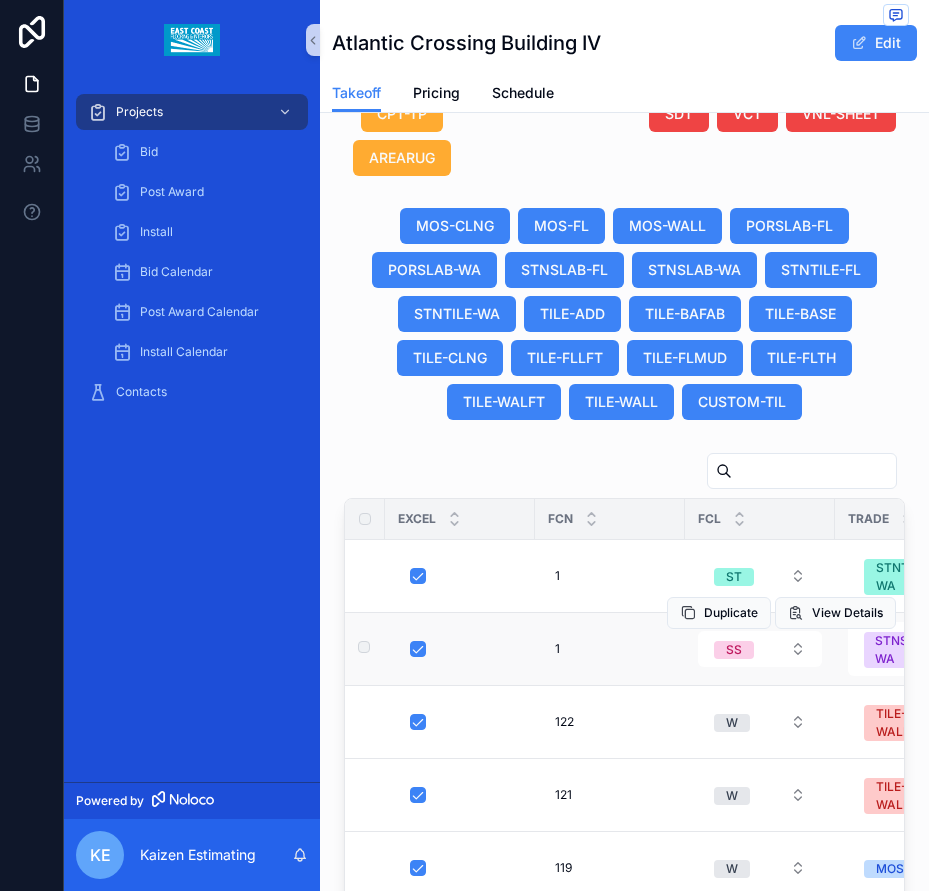 drag, startPoint x: 681, startPoint y: 645, endPoint x: 679, endPoint y: 667, distance: 22.090721 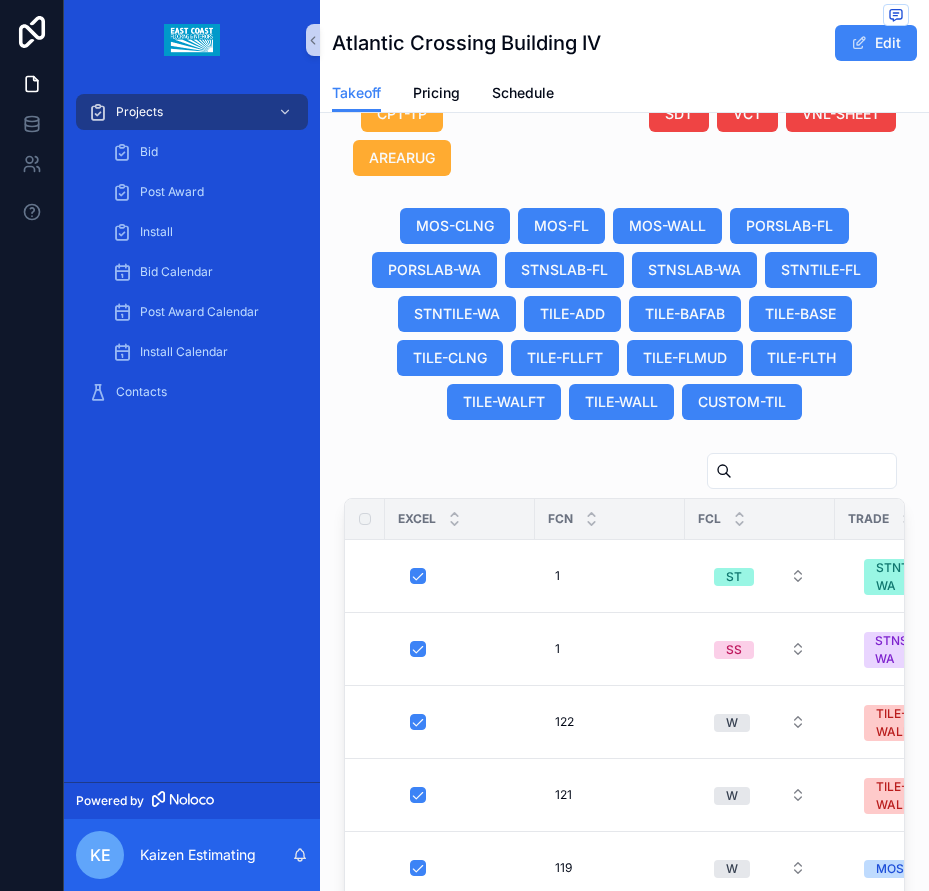 drag, startPoint x: 864, startPoint y: 613, endPoint x: 808, endPoint y: 515, distance: 112.871605 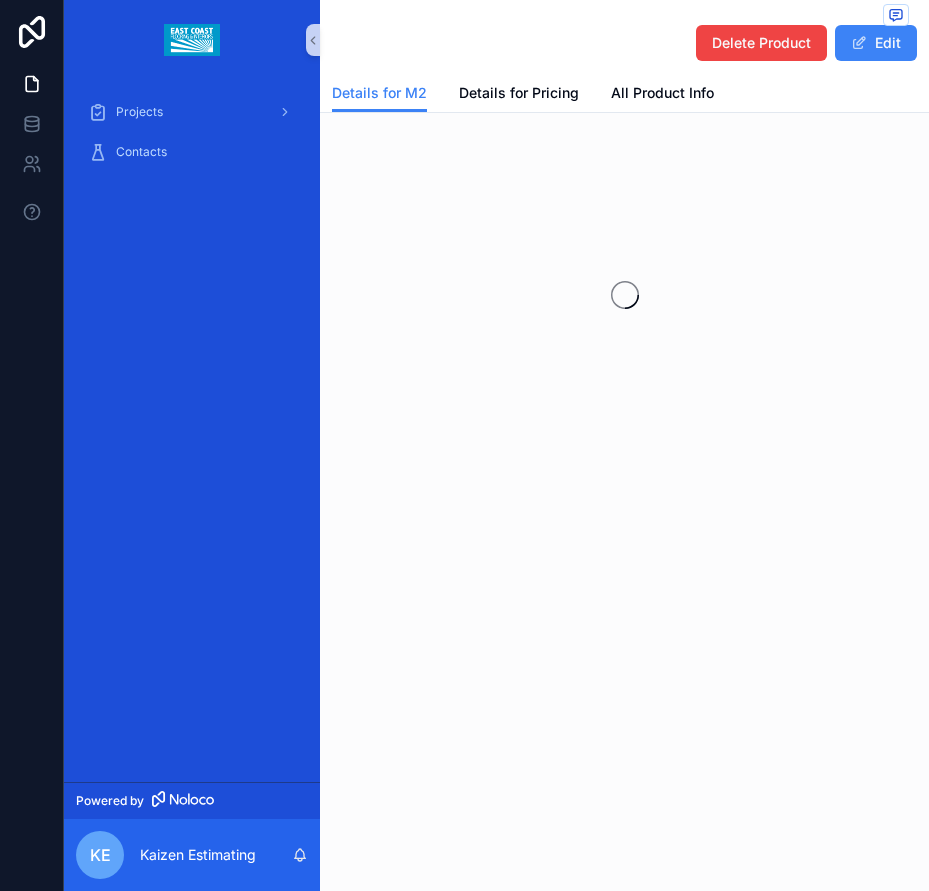 scroll, scrollTop: 0, scrollLeft: 0, axis: both 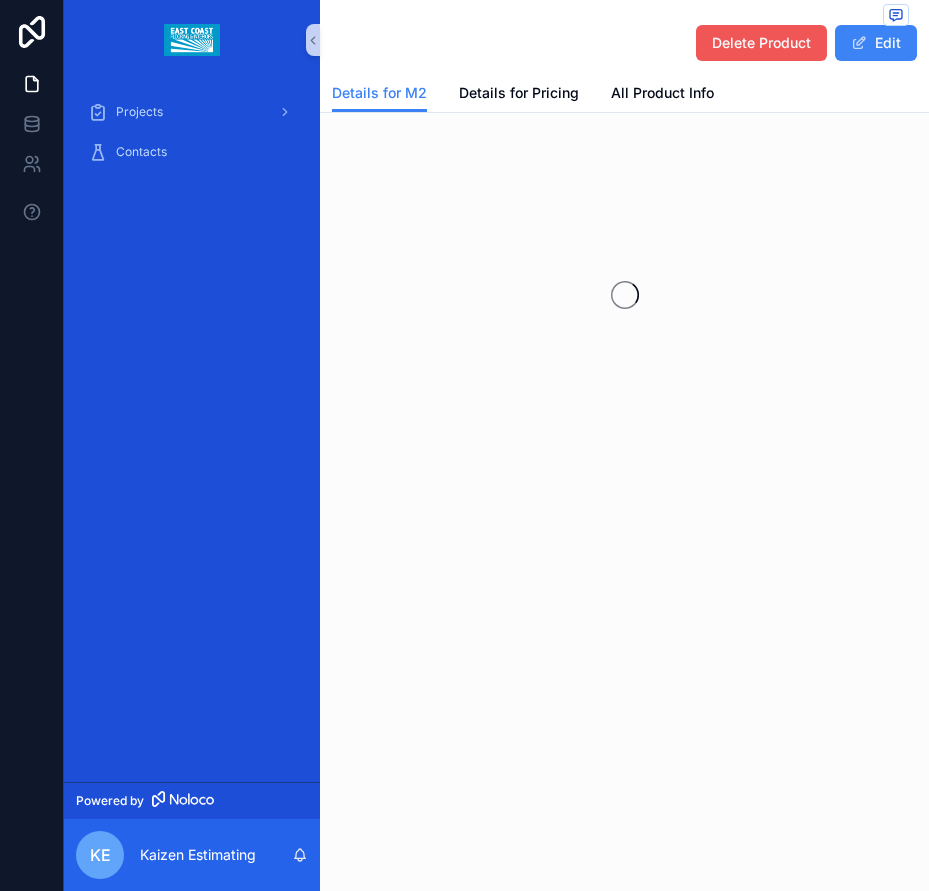 click on "Delete Product" at bounding box center [761, 43] 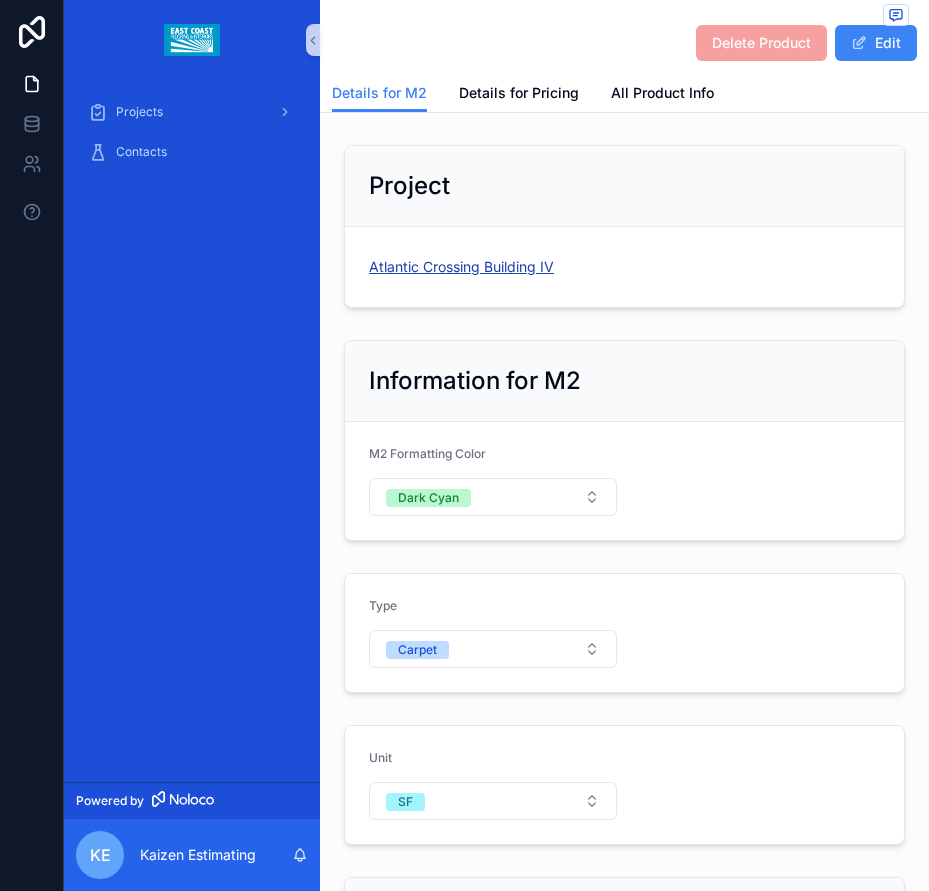 click on "Atlantic Crossing Building IV" at bounding box center (461, 267) 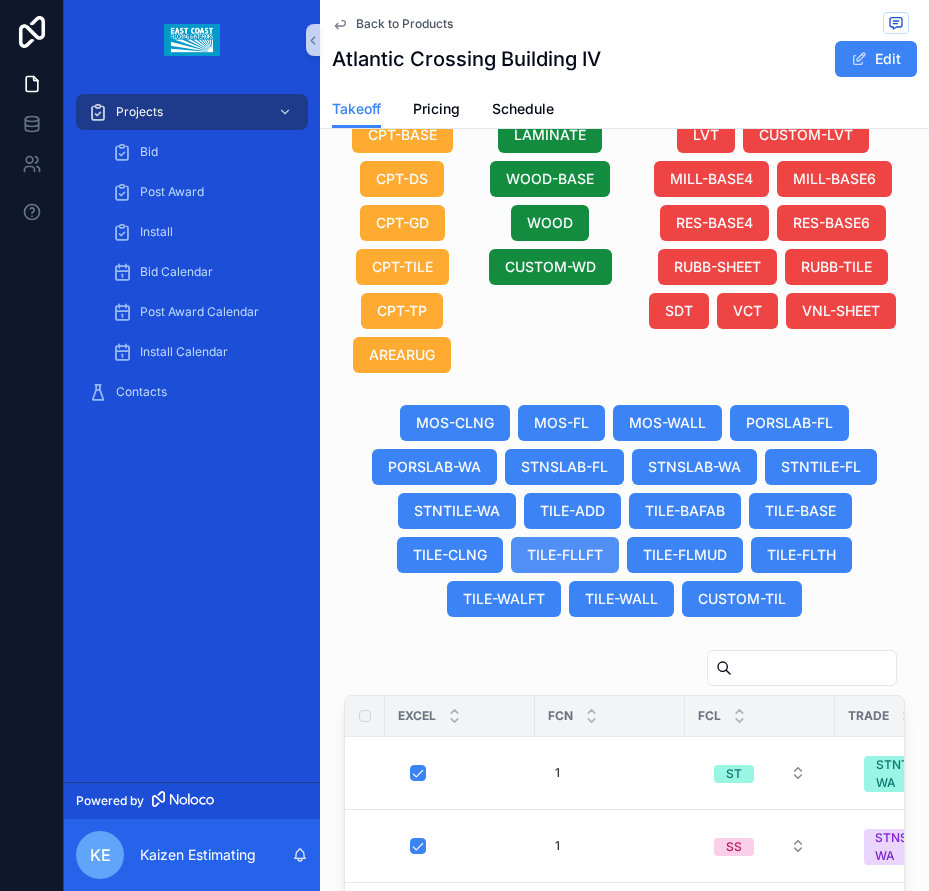scroll, scrollTop: 2000, scrollLeft: 0, axis: vertical 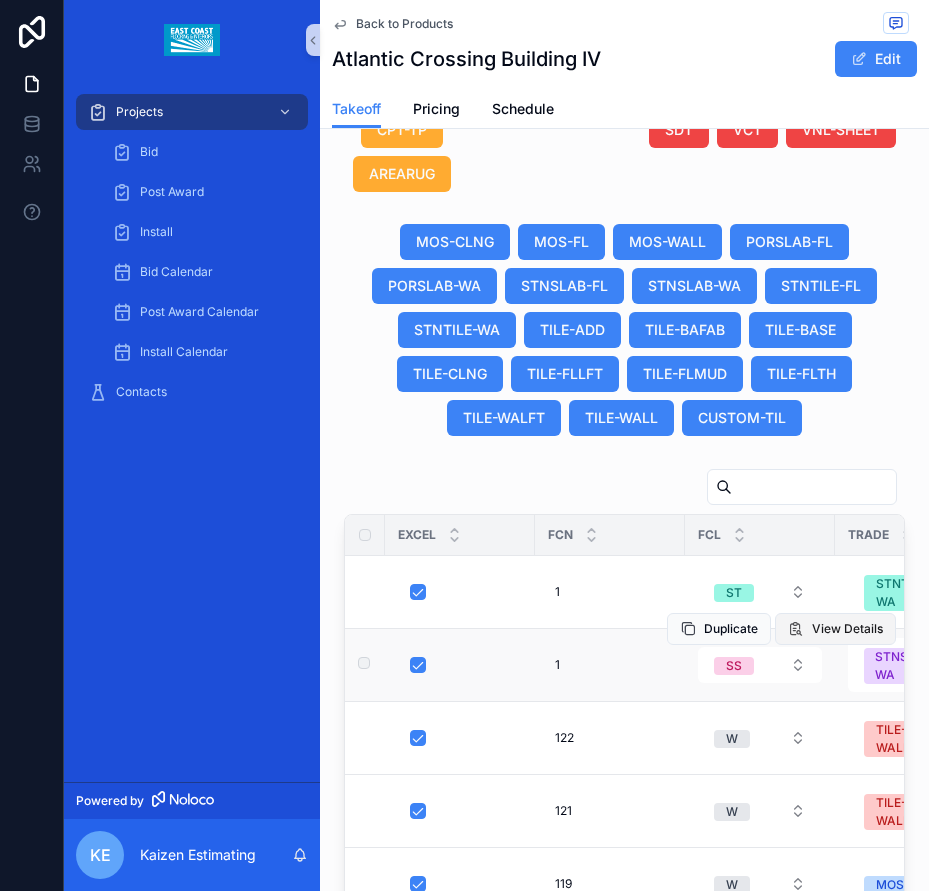 click on "View Details" at bounding box center (835, 629) 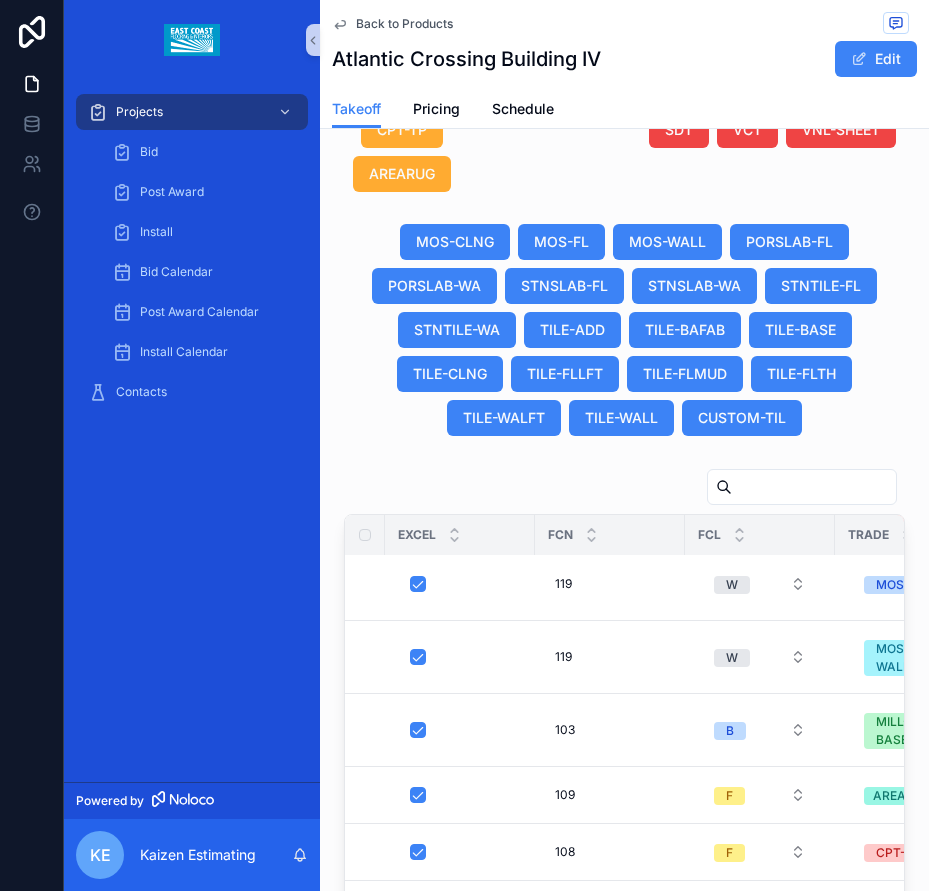 scroll, scrollTop: 0, scrollLeft: 0, axis: both 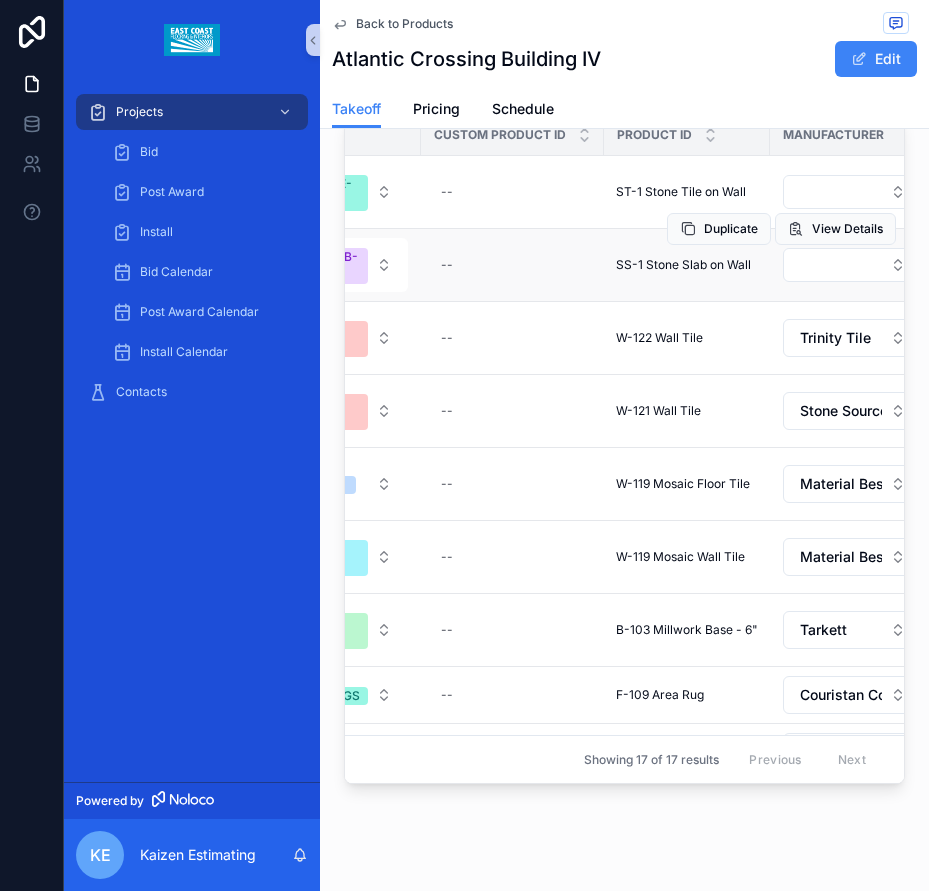 click on "SS-1 Stone Slab on Wall SS-1 Stone Slab on Wall" at bounding box center (687, 265) 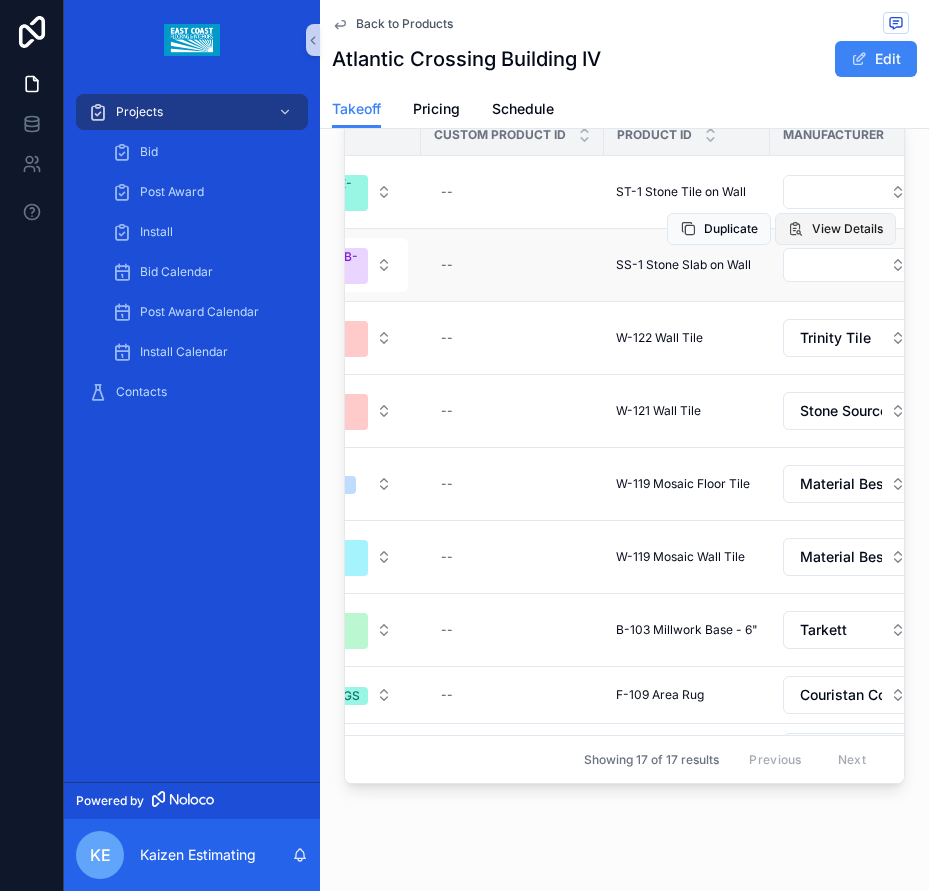 click on "View Details" at bounding box center [847, 229] 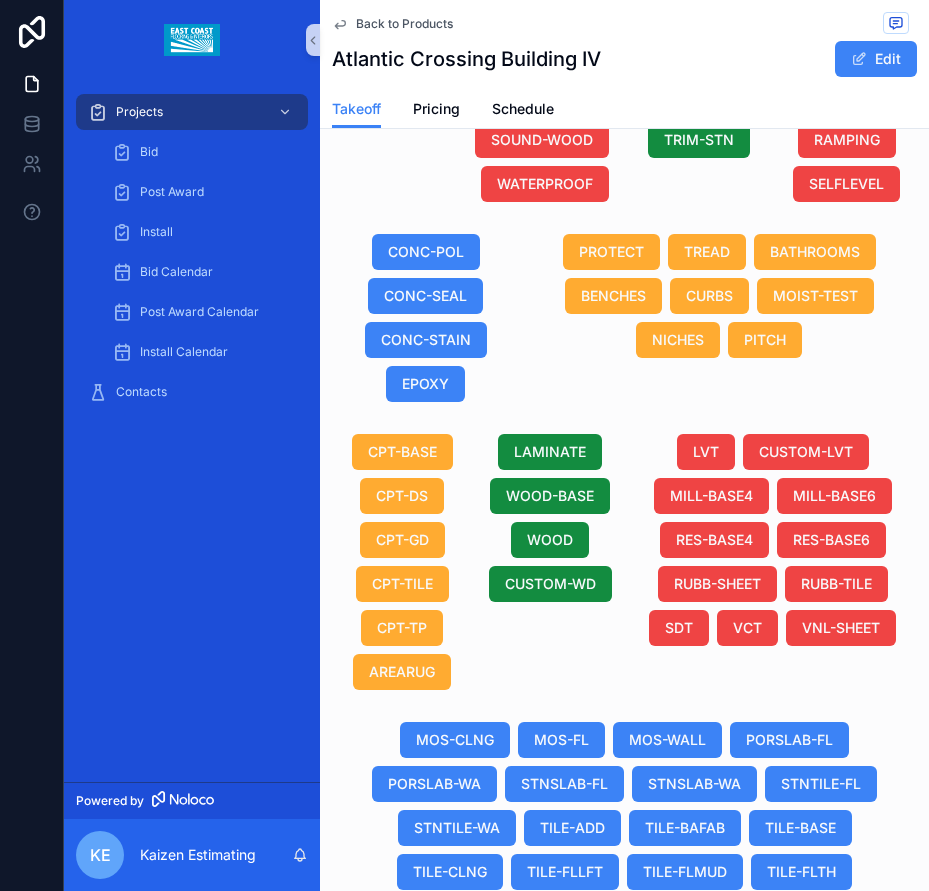 scroll, scrollTop: 1500, scrollLeft: 0, axis: vertical 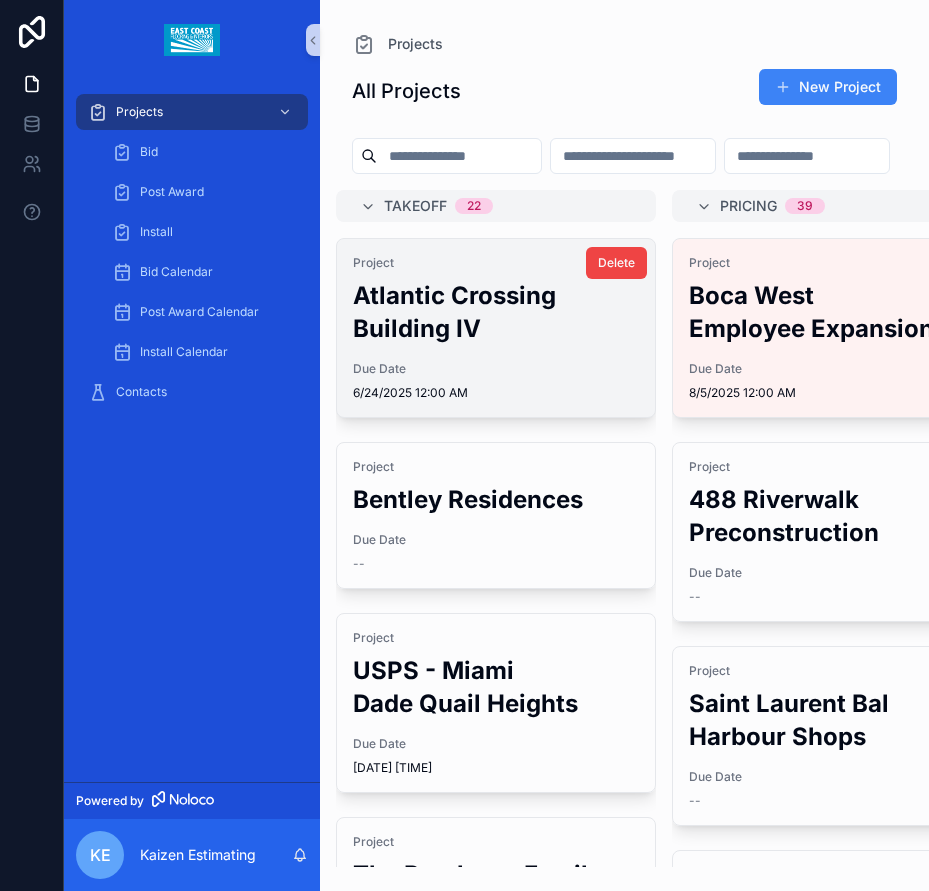 click on "Project Atlantic Crossing Building IV Due Date [DATE] [TIME]" at bounding box center (496, 328) 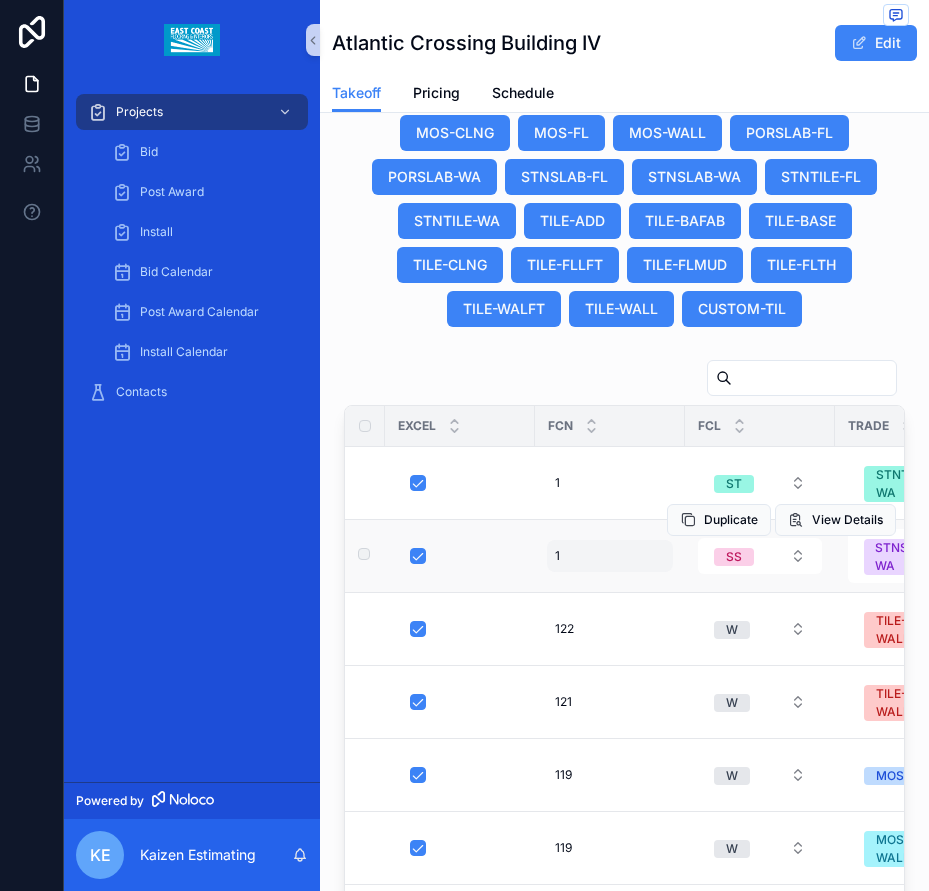 scroll, scrollTop: 2141, scrollLeft: 0, axis: vertical 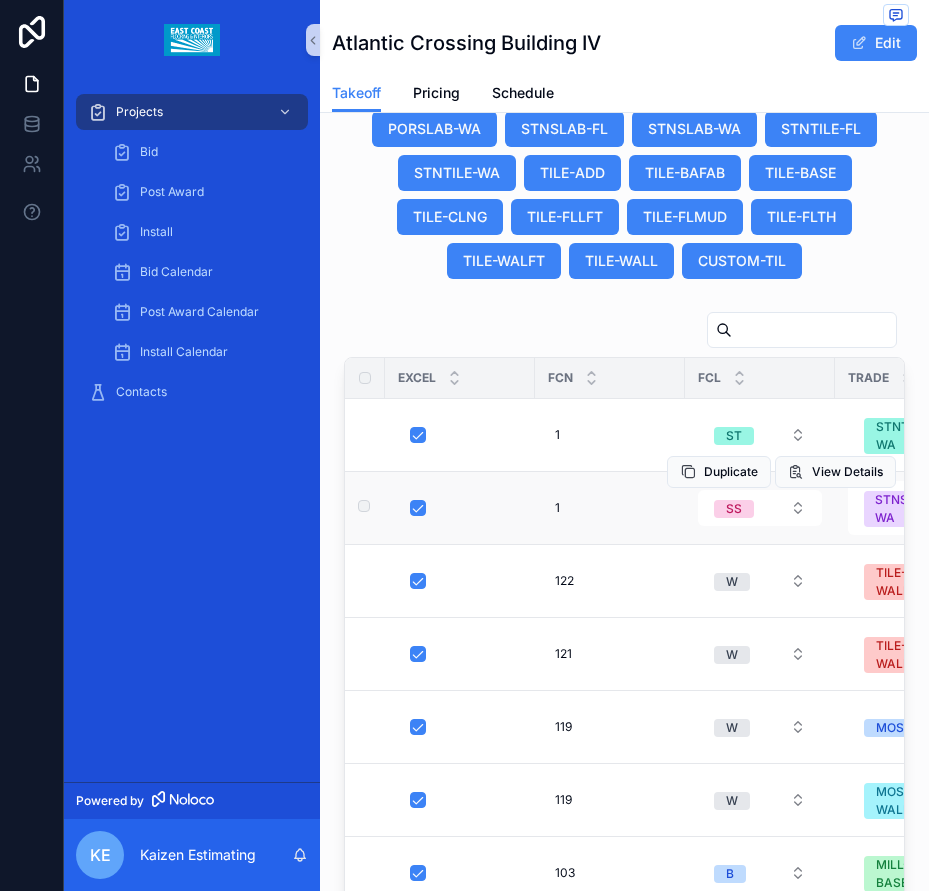 click on "1 1" at bounding box center [610, 508] 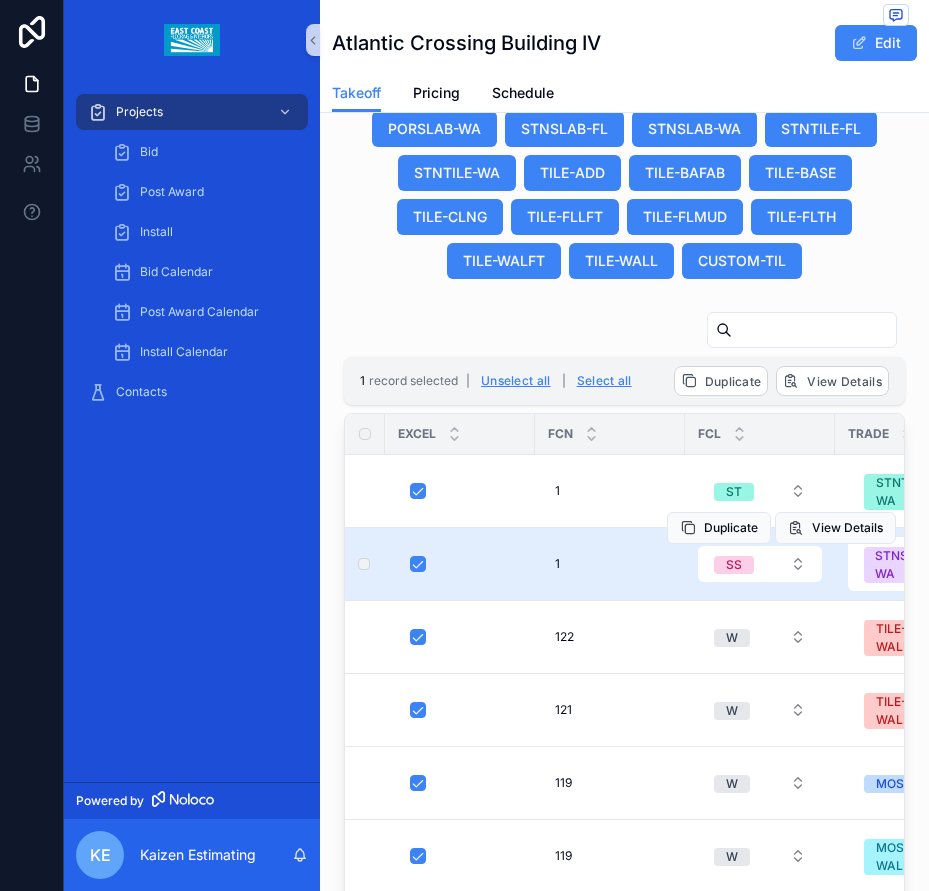 click at bounding box center [365, 564] 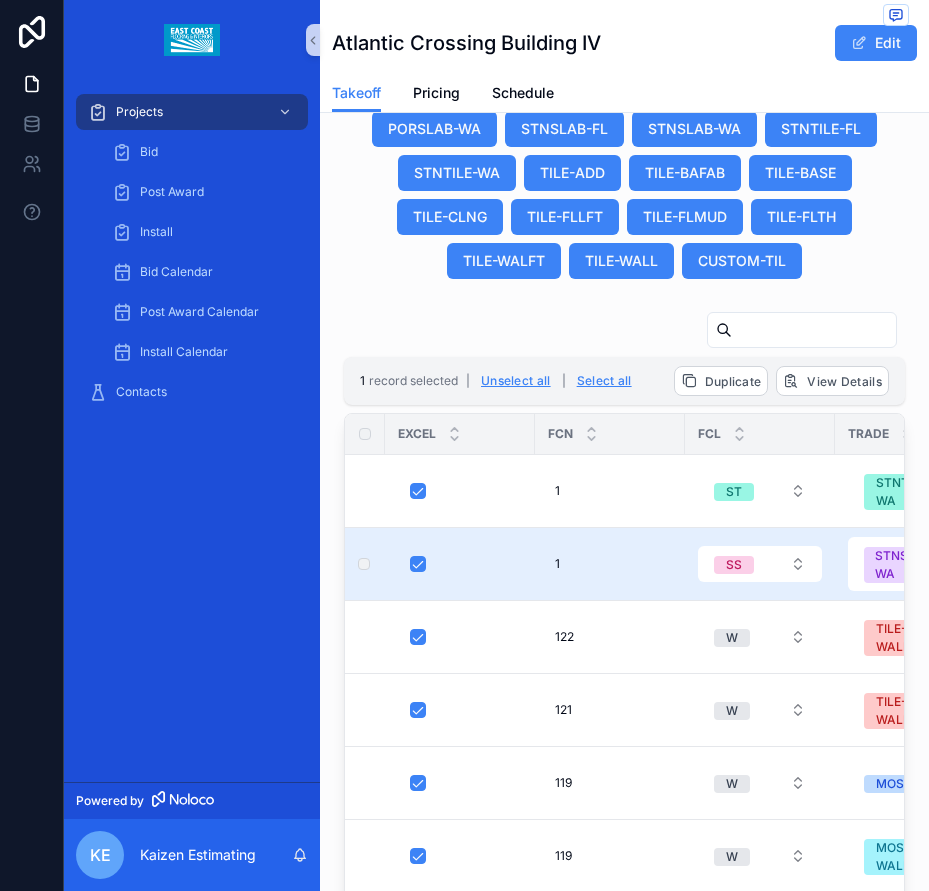 scroll, scrollTop: 400, scrollLeft: 0, axis: vertical 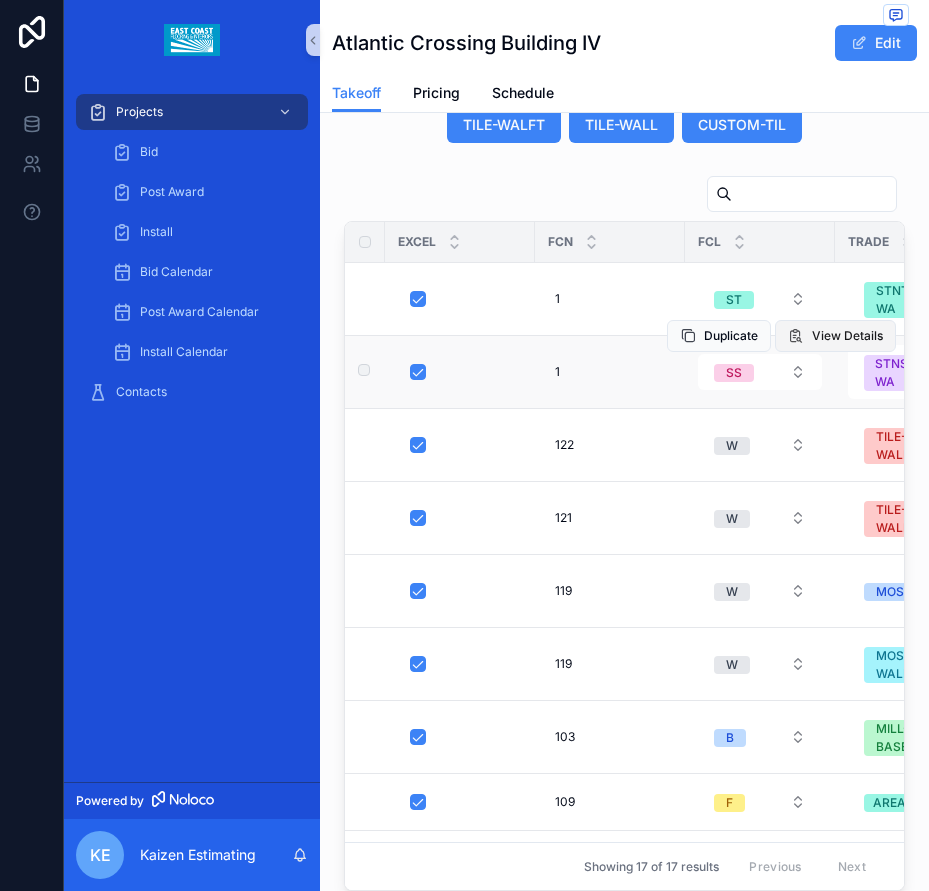 click on "View Details" at bounding box center (835, 336) 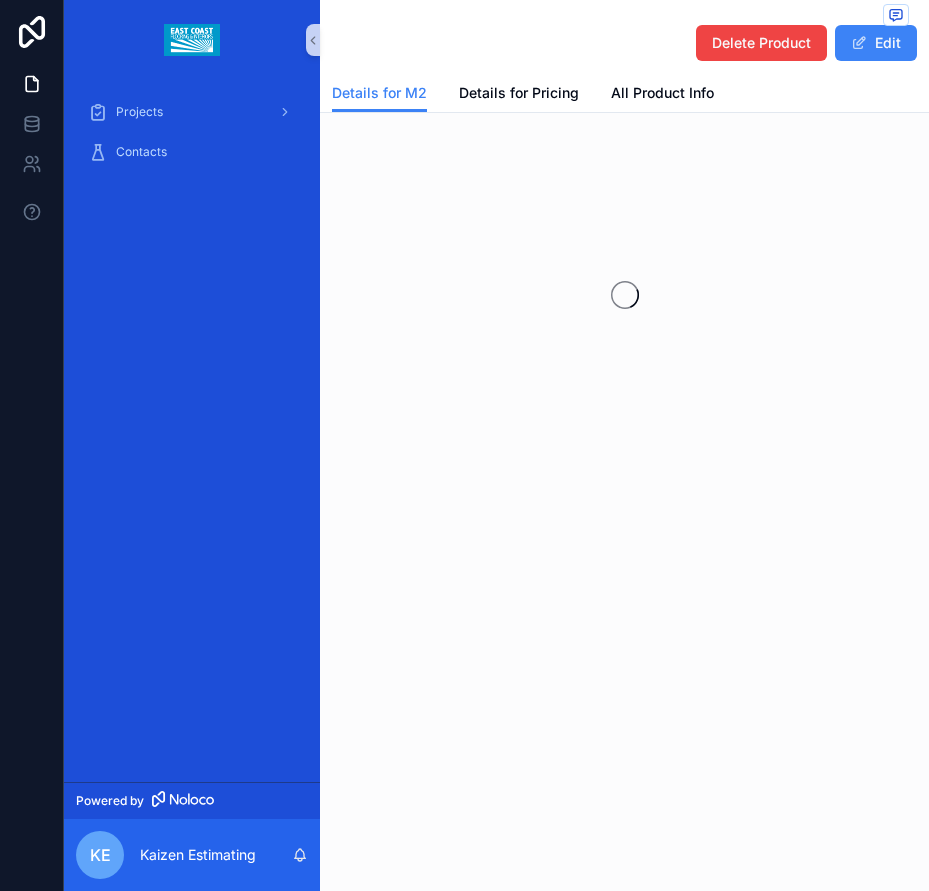 scroll, scrollTop: 0, scrollLeft: 0, axis: both 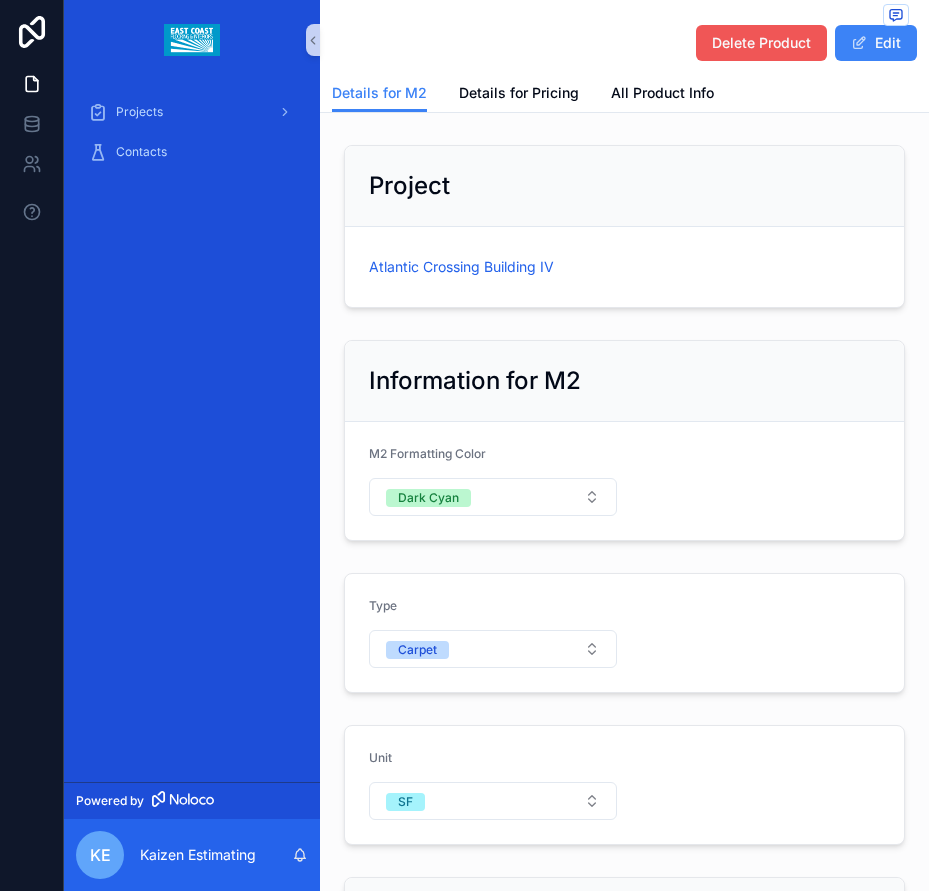click on "Delete Product" at bounding box center [761, 43] 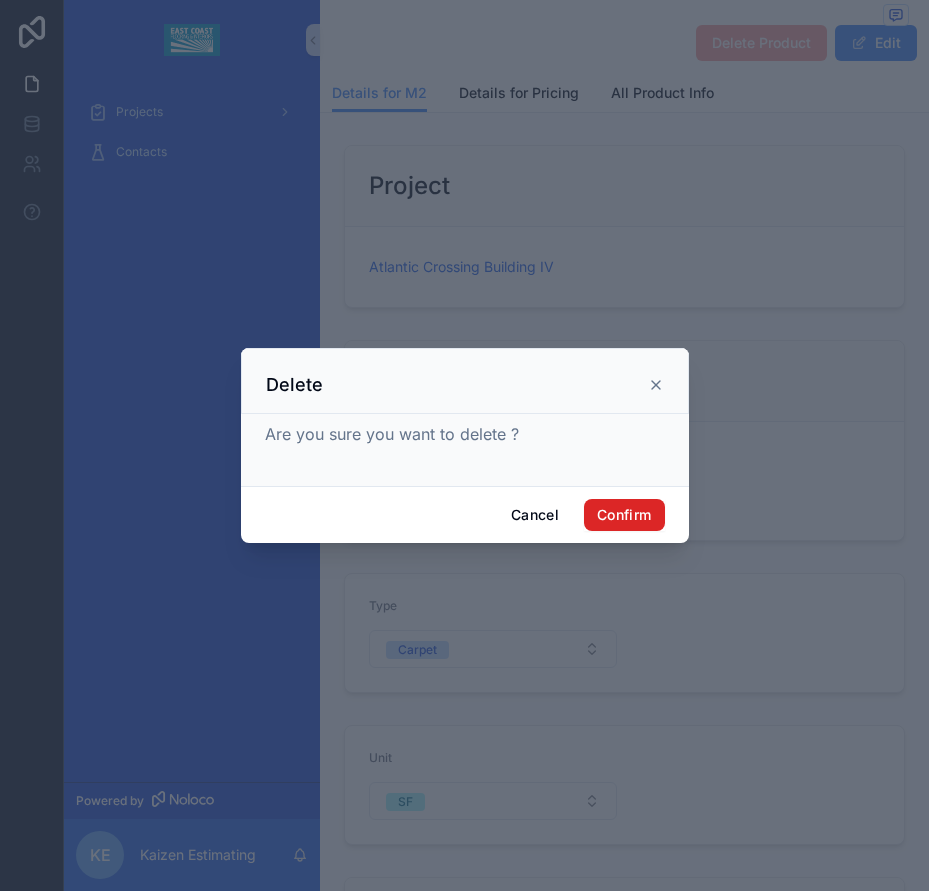 click on "Confirm" at bounding box center [624, 515] 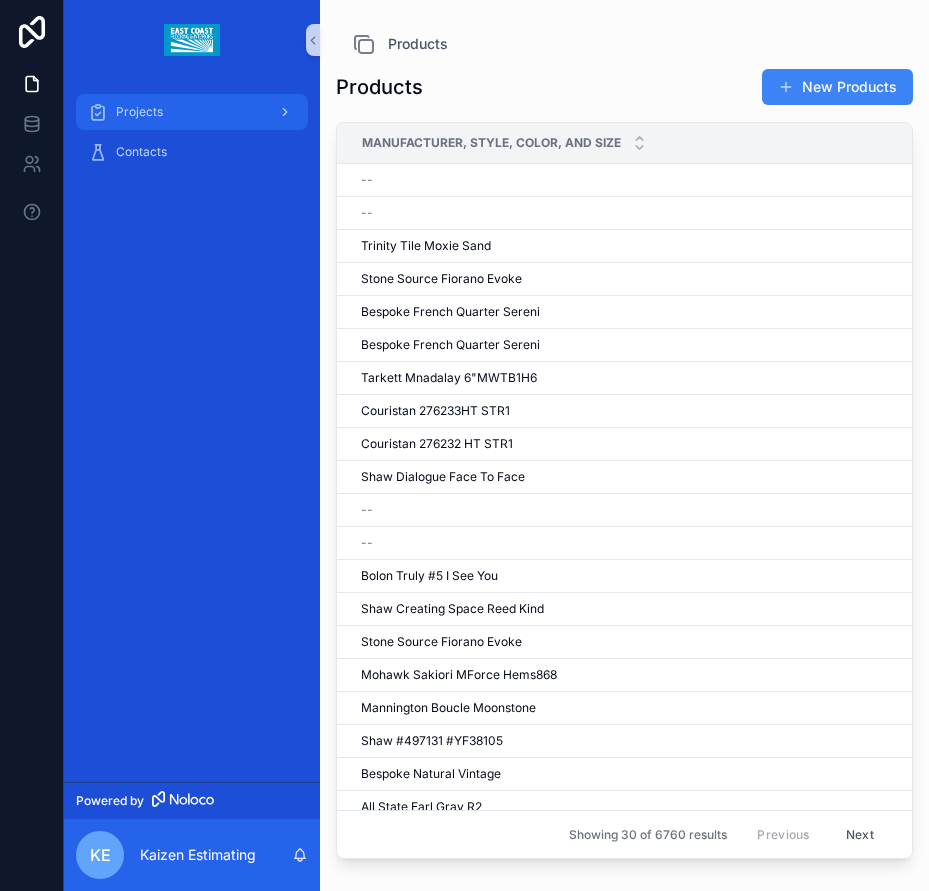 click on "Projects" at bounding box center (192, 112) 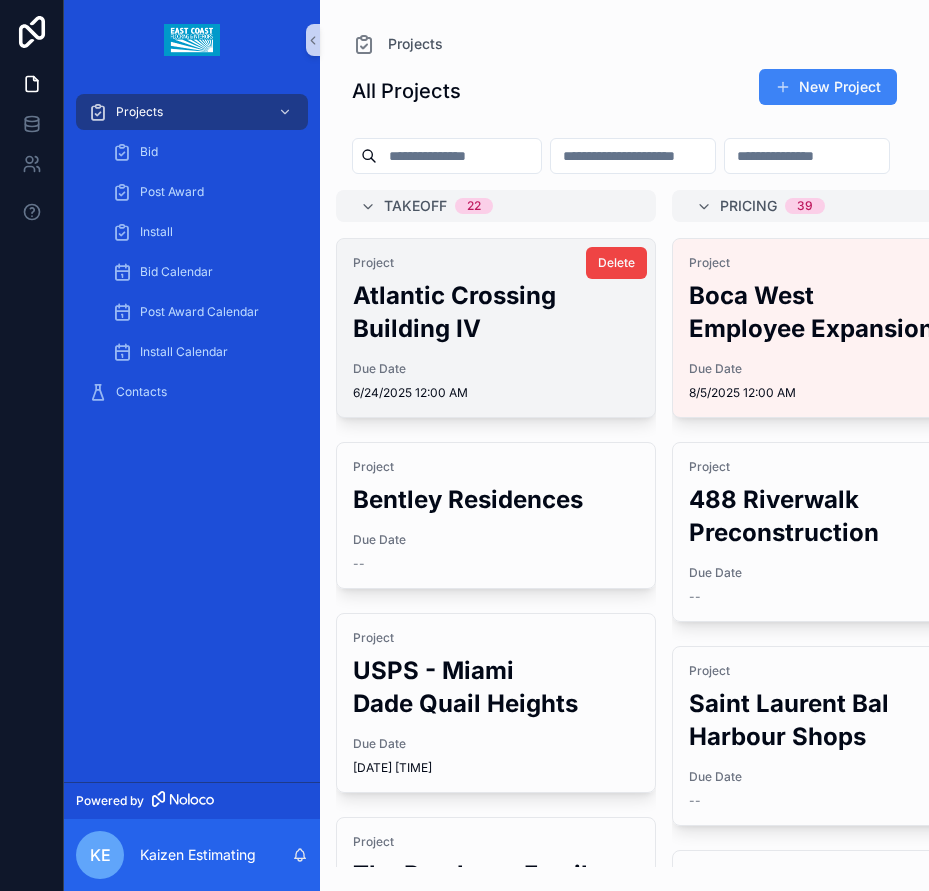 click on "Project" at bounding box center (496, 263) 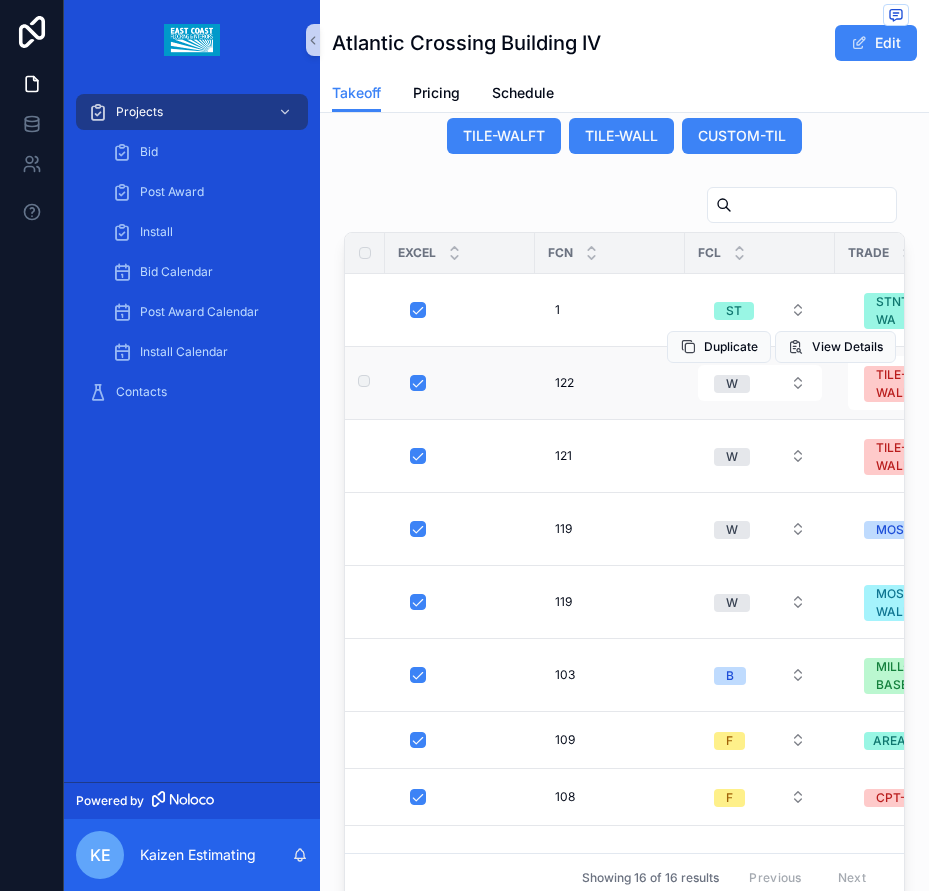 scroll, scrollTop: 2300, scrollLeft: 0, axis: vertical 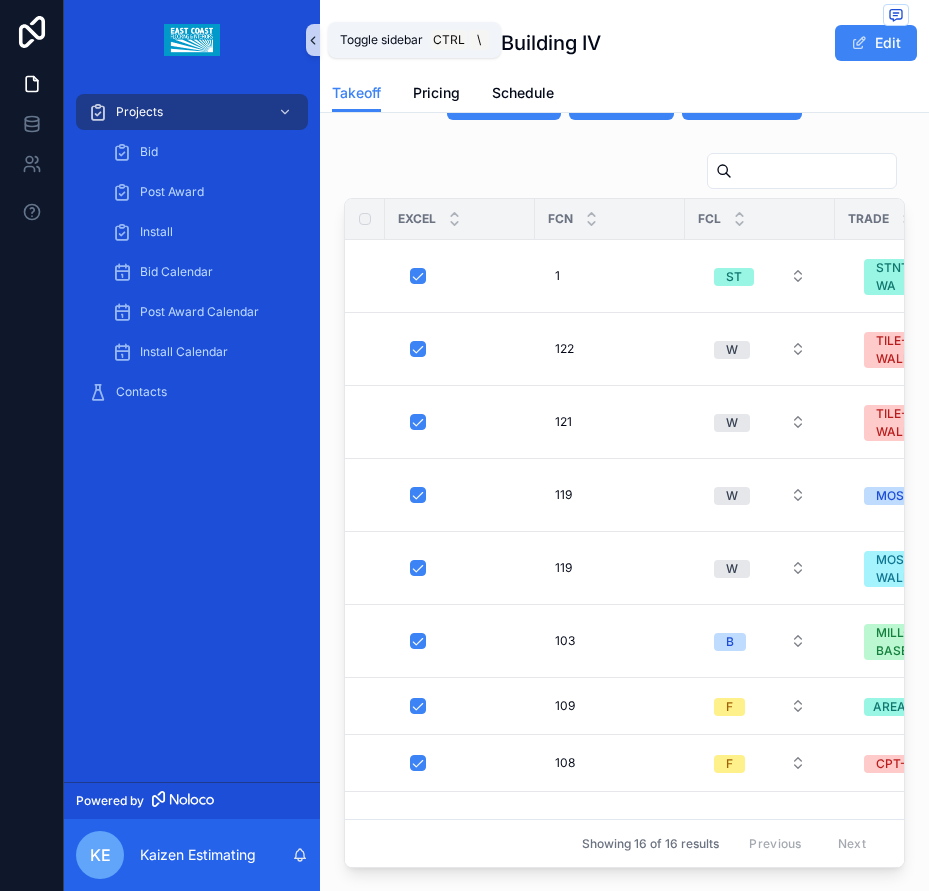 click 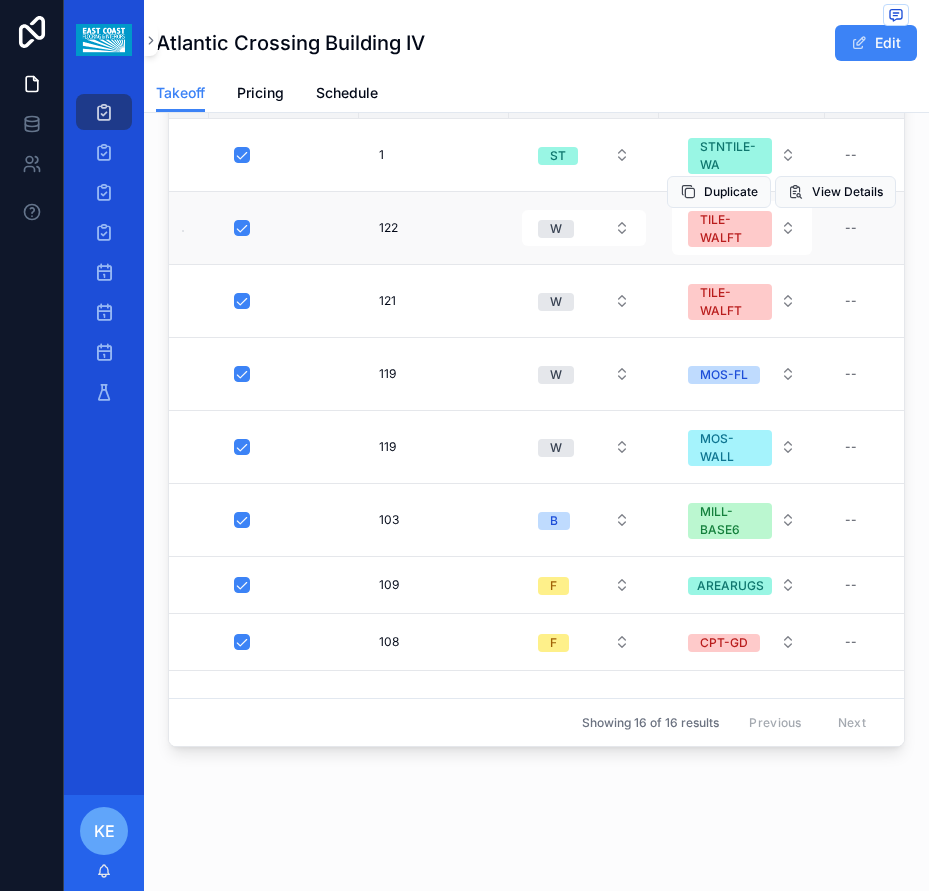 scroll, scrollTop: 2128, scrollLeft: 0, axis: vertical 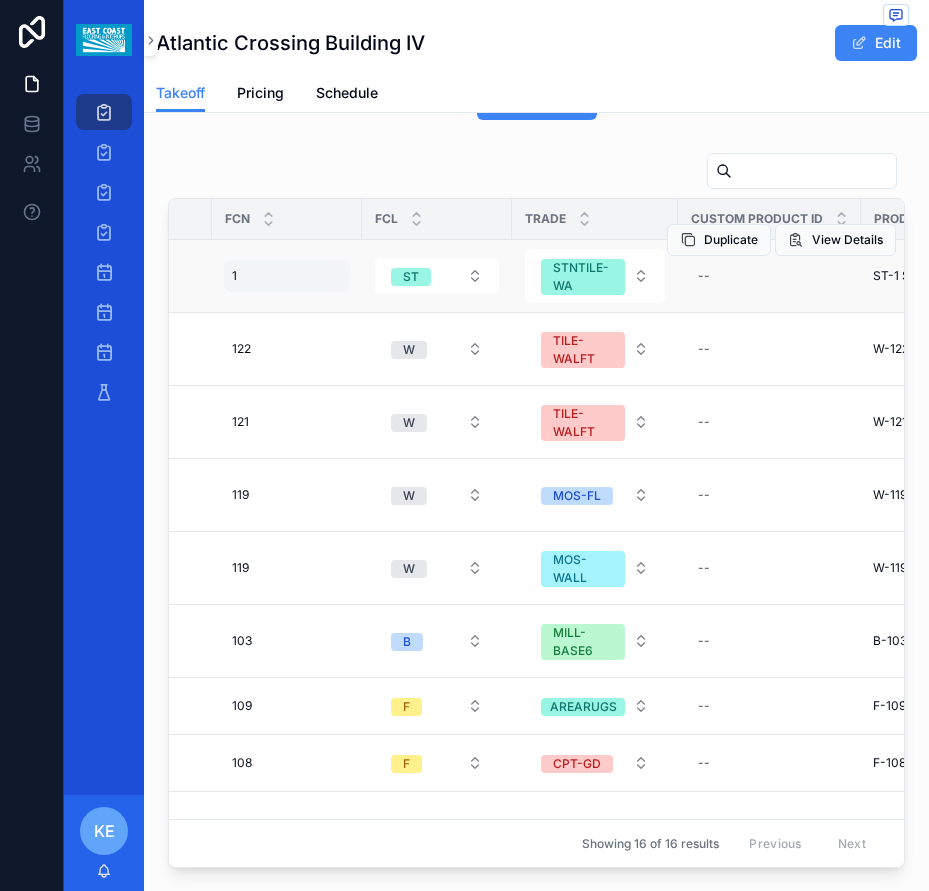 click on "1 1" at bounding box center (287, 276) 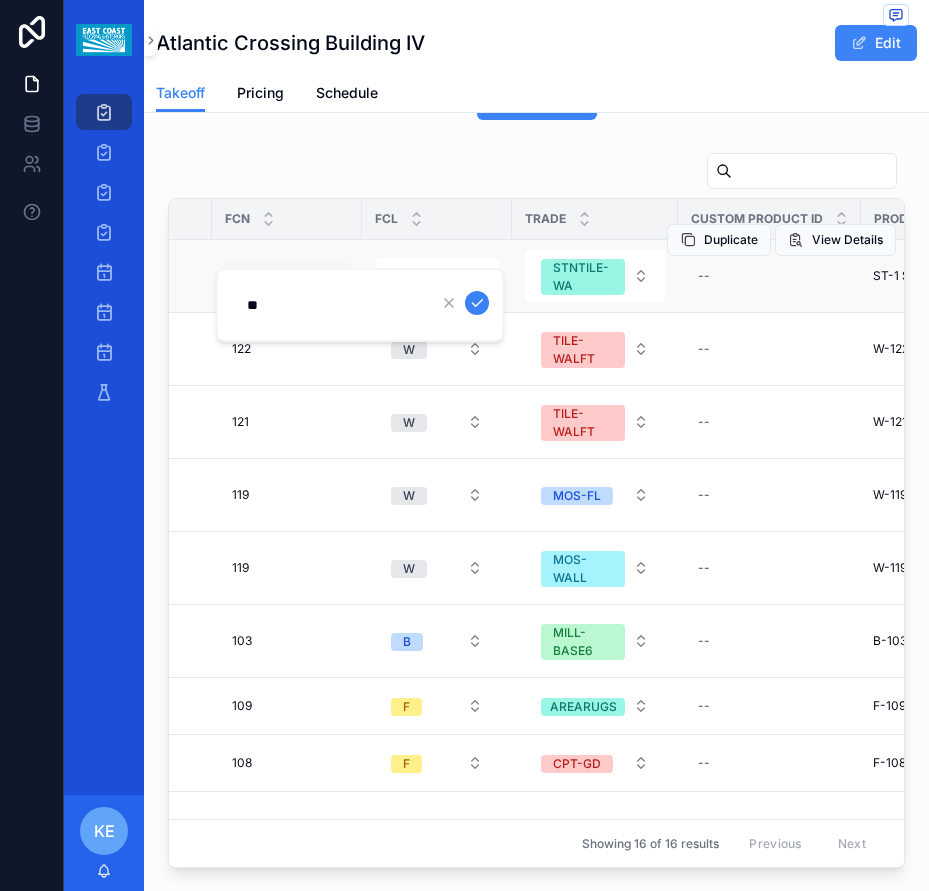 type on "***" 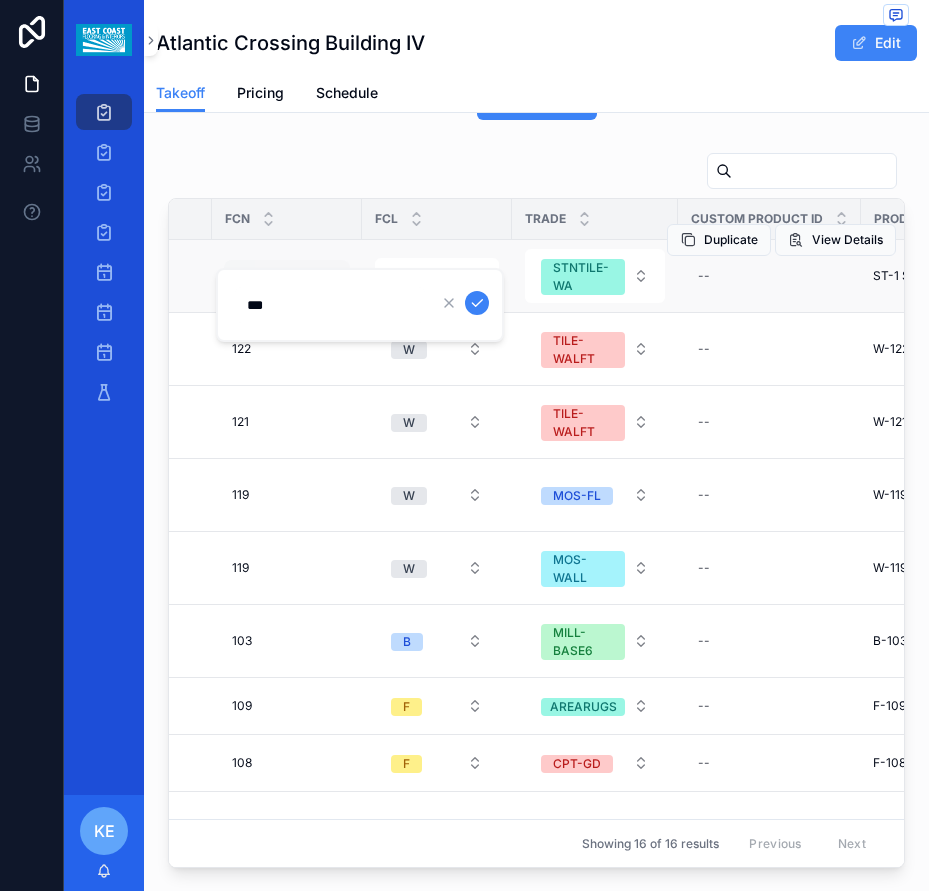 click at bounding box center [477, 303] 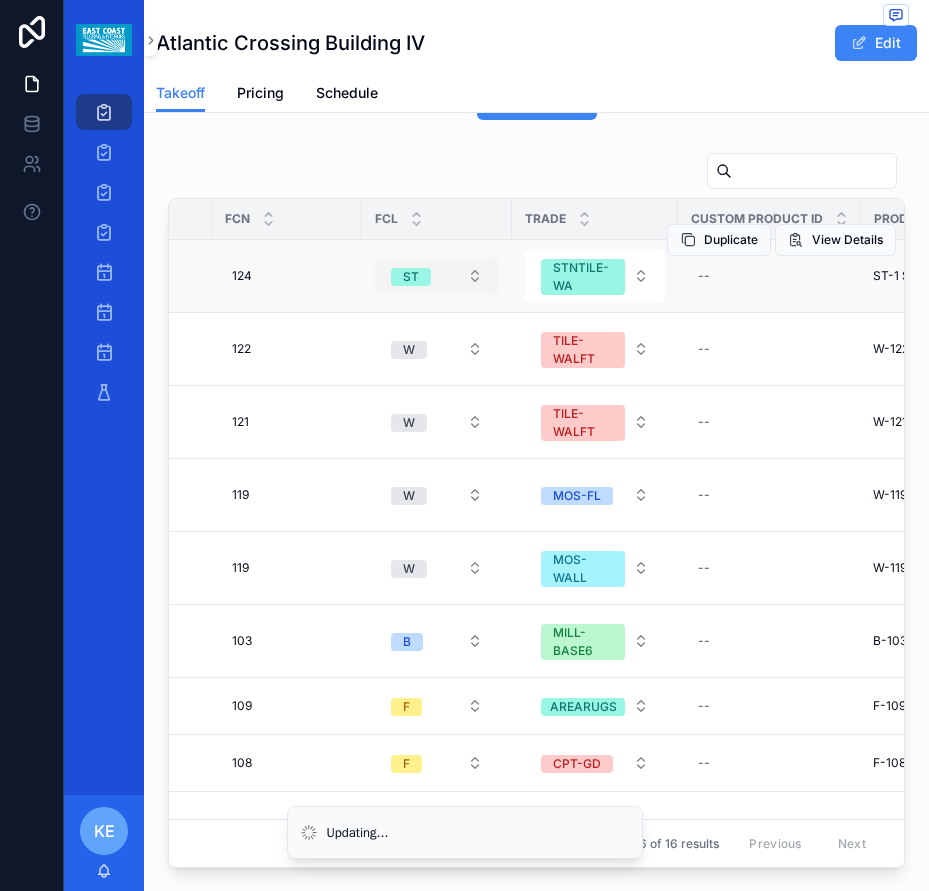click on "ST" at bounding box center [437, 276] 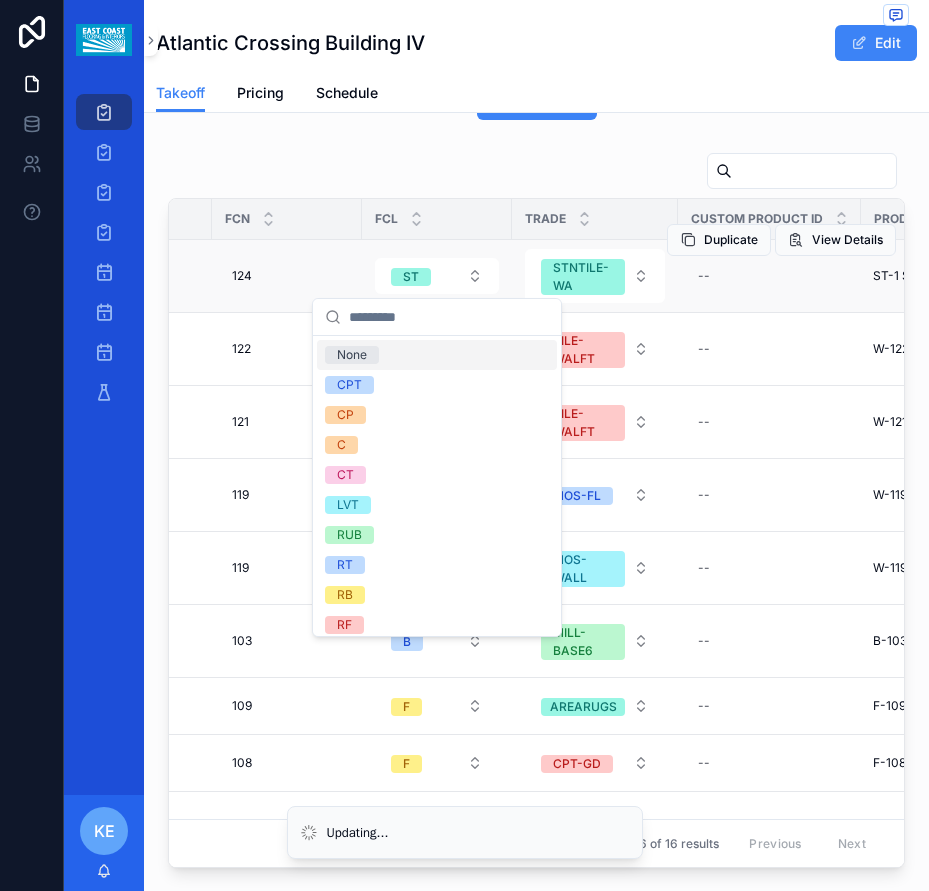 type on "*" 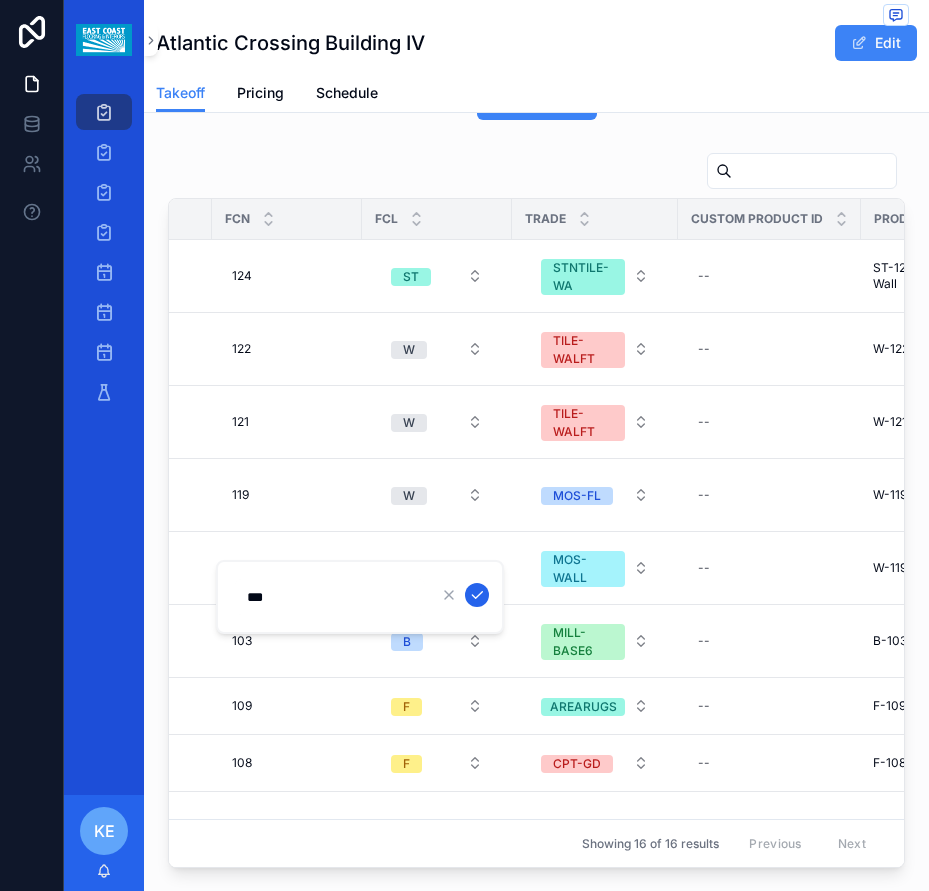 click at bounding box center (477, 595) 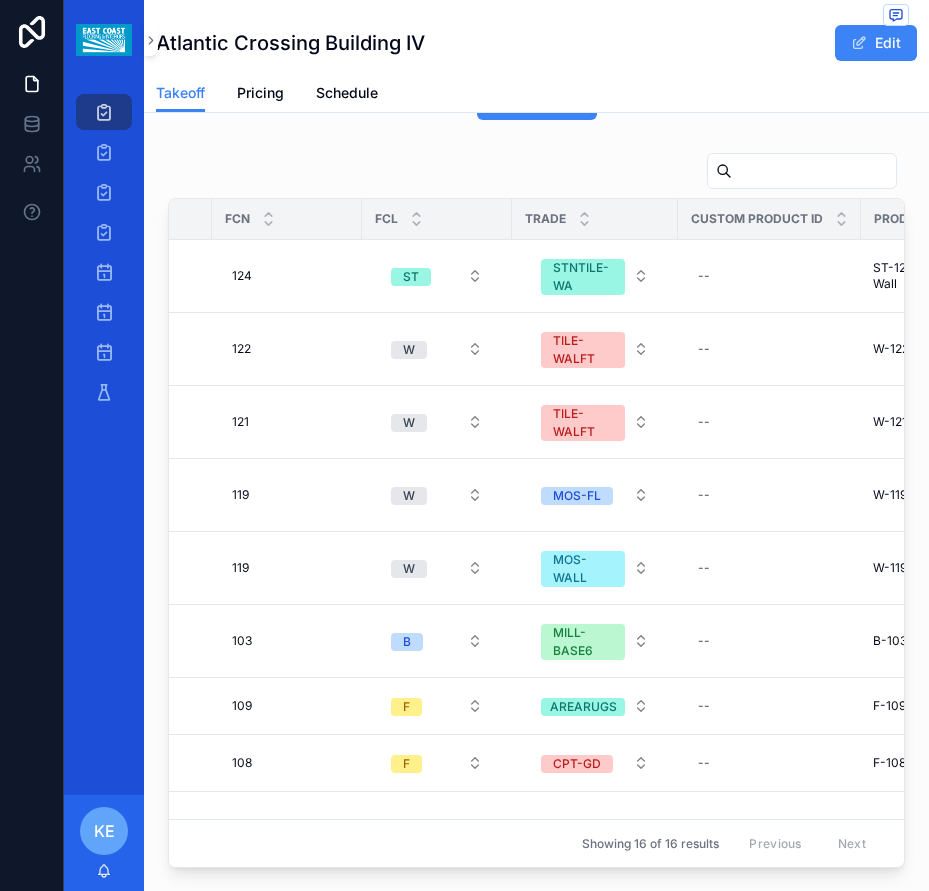 drag, startPoint x: 318, startPoint y: 849, endPoint x: 328, endPoint y: 867, distance: 20.59126 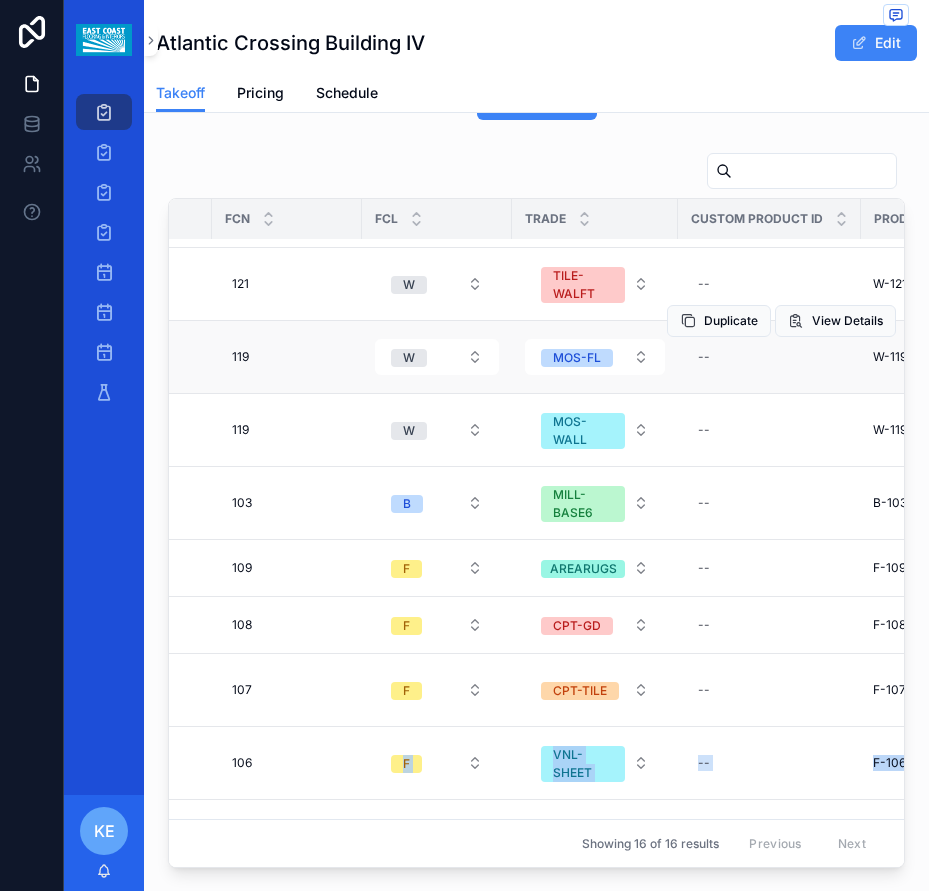 scroll, scrollTop: 0, scrollLeft: 147, axis: horizontal 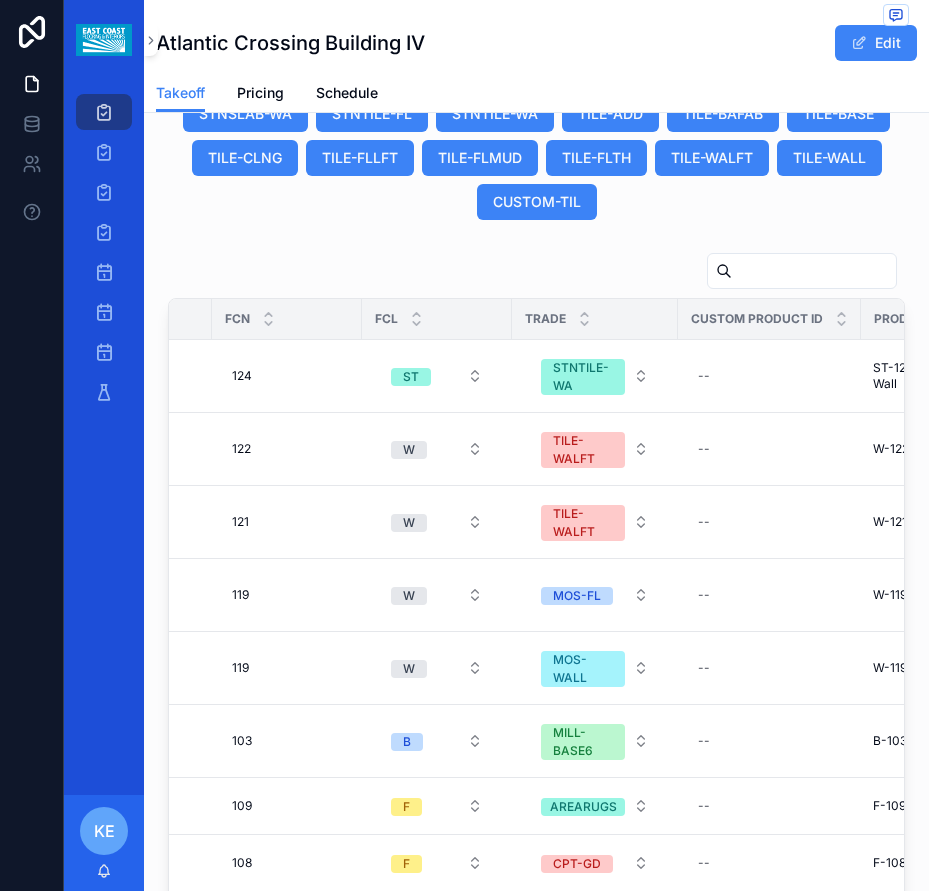 click at bounding box center (536, 275) 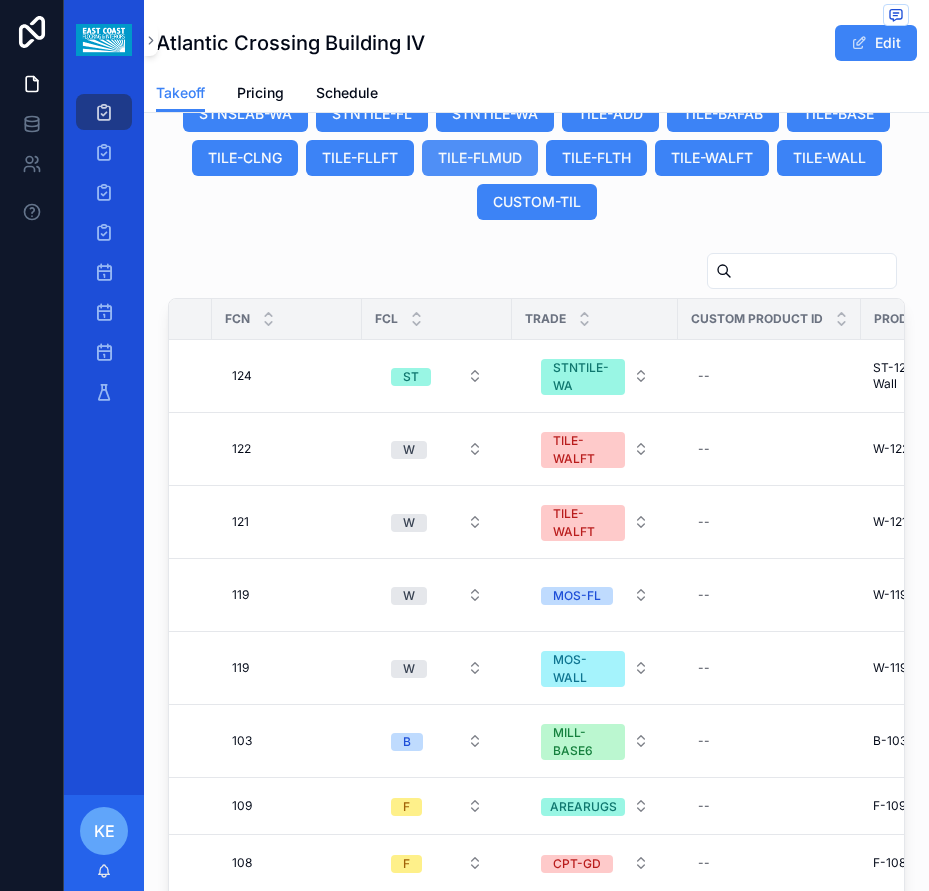 scroll, scrollTop: 100, scrollLeft: 147, axis: both 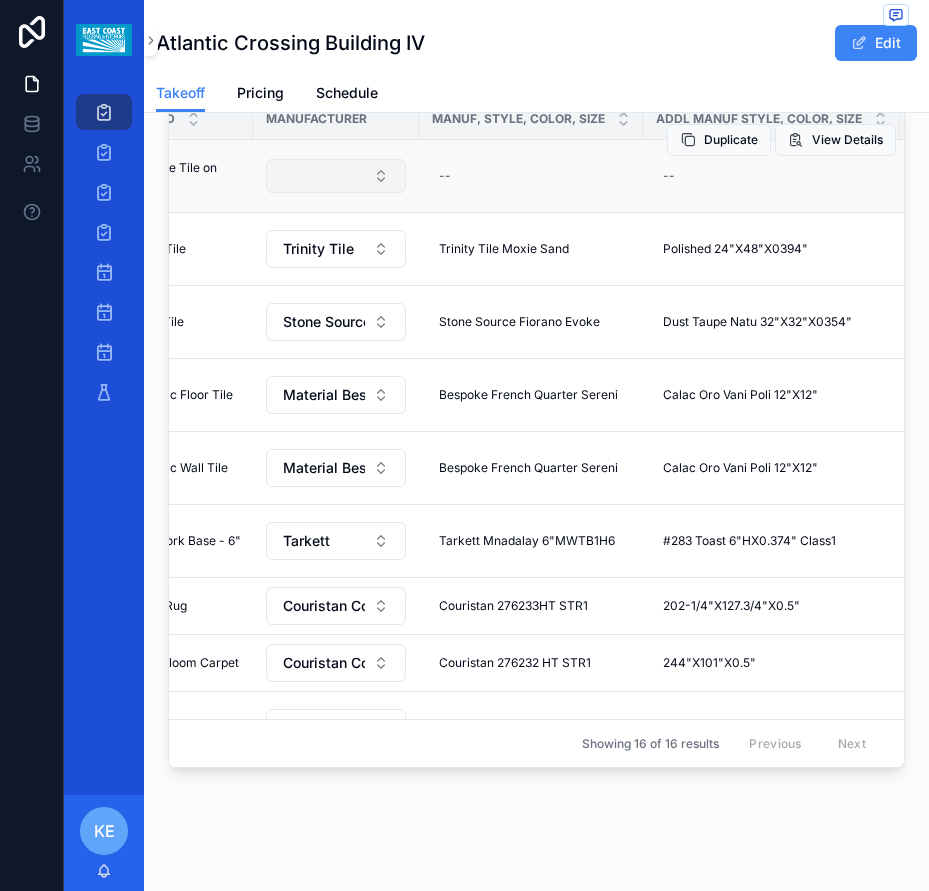 click at bounding box center (336, 176) 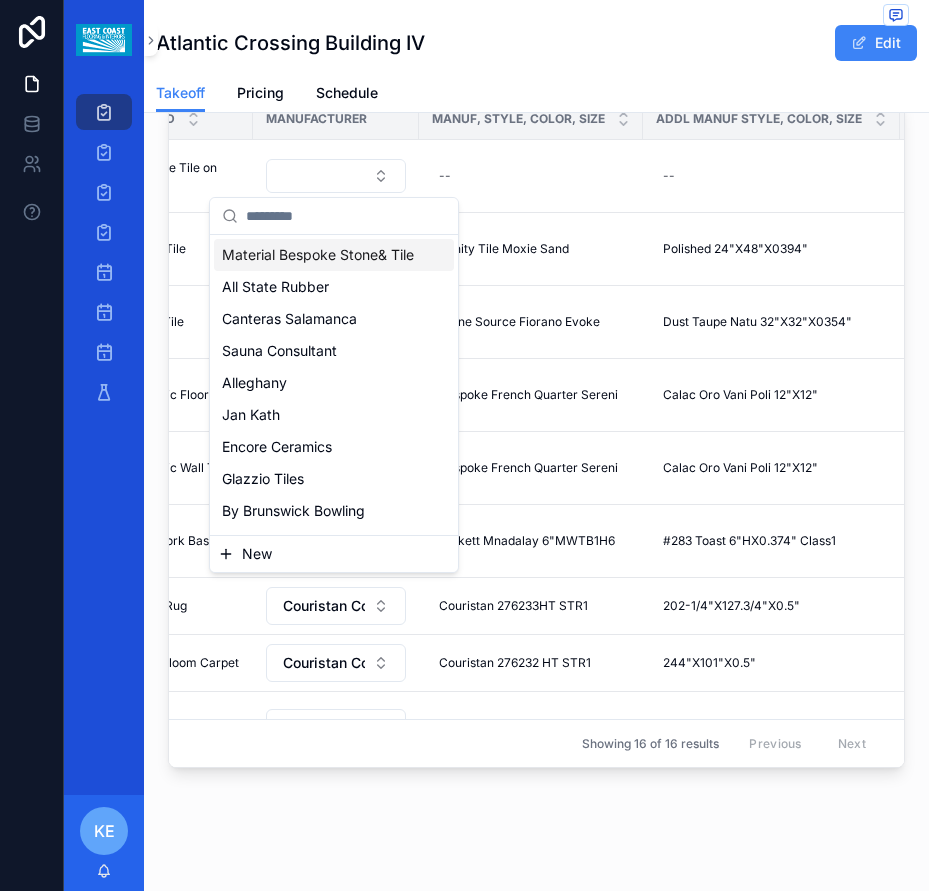 click on "Material Bespoke Stone& Tile" at bounding box center [318, 255] 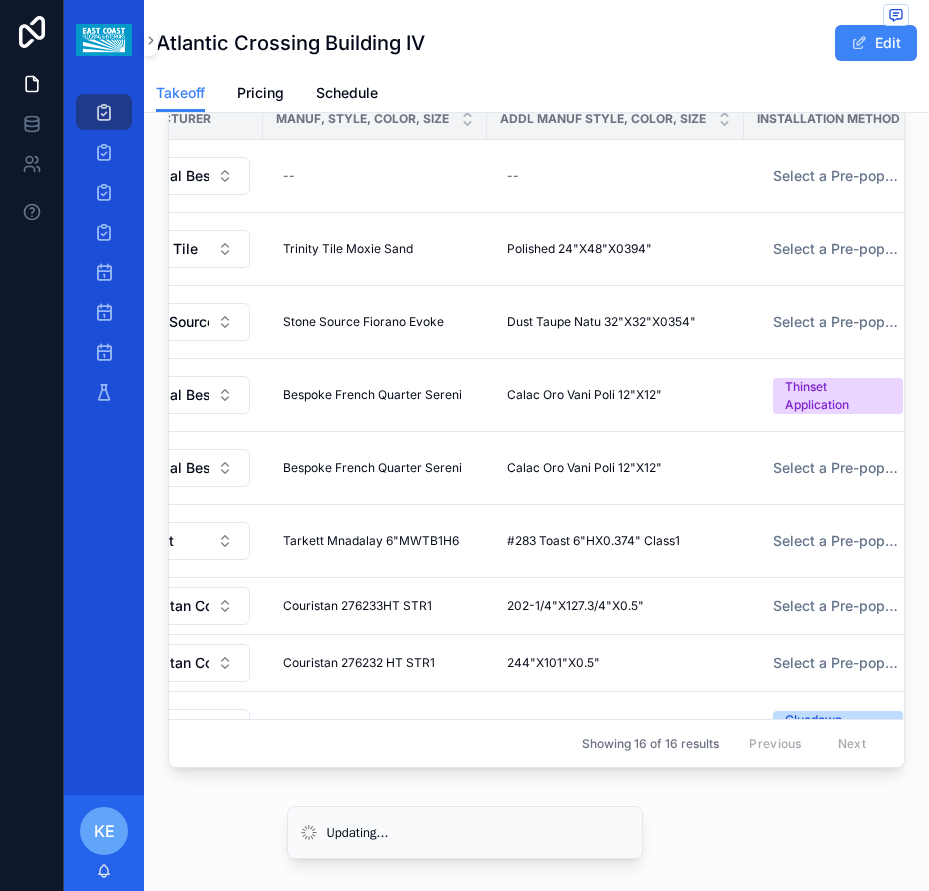 scroll, scrollTop: 0, scrollLeft: 1091, axis: horizontal 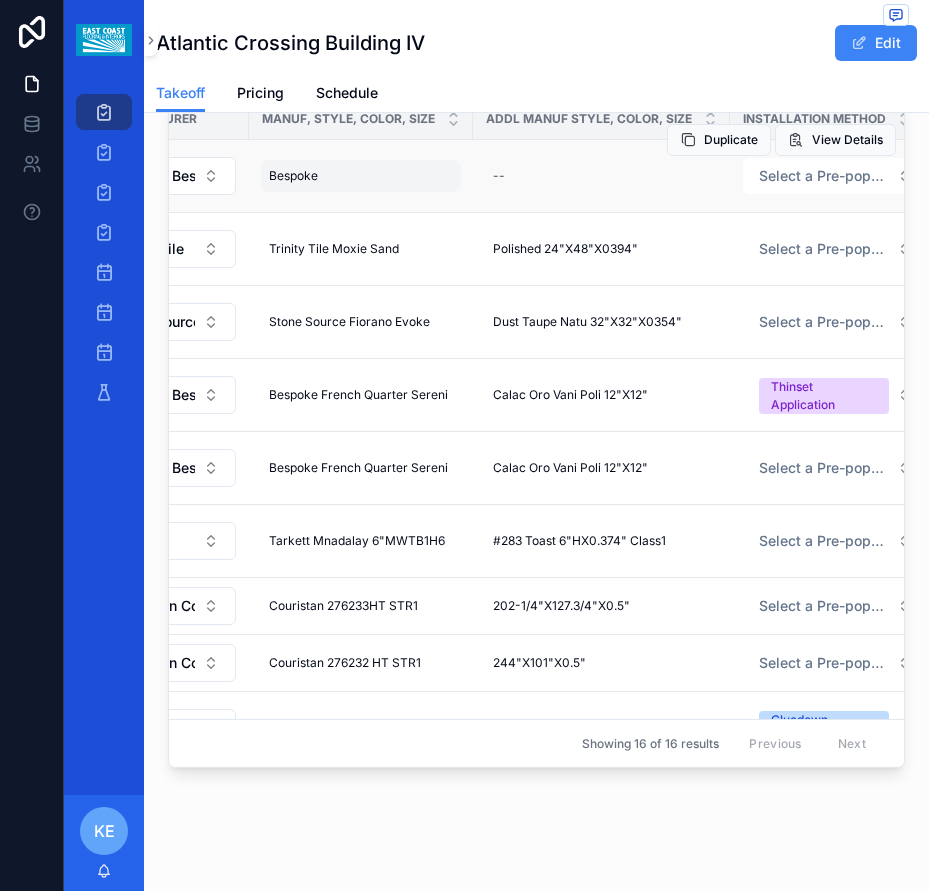 click on "Bespoke Bespoke" at bounding box center (361, 176) 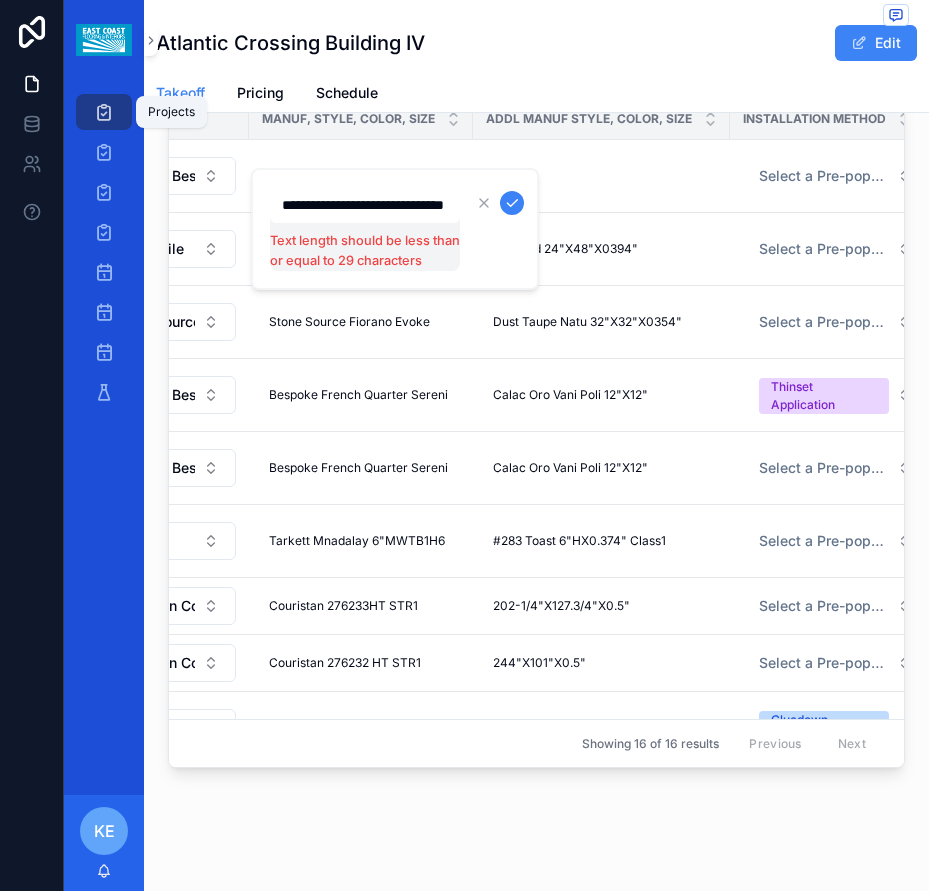 scroll, scrollTop: 0, scrollLeft: 64, axis: horizontal 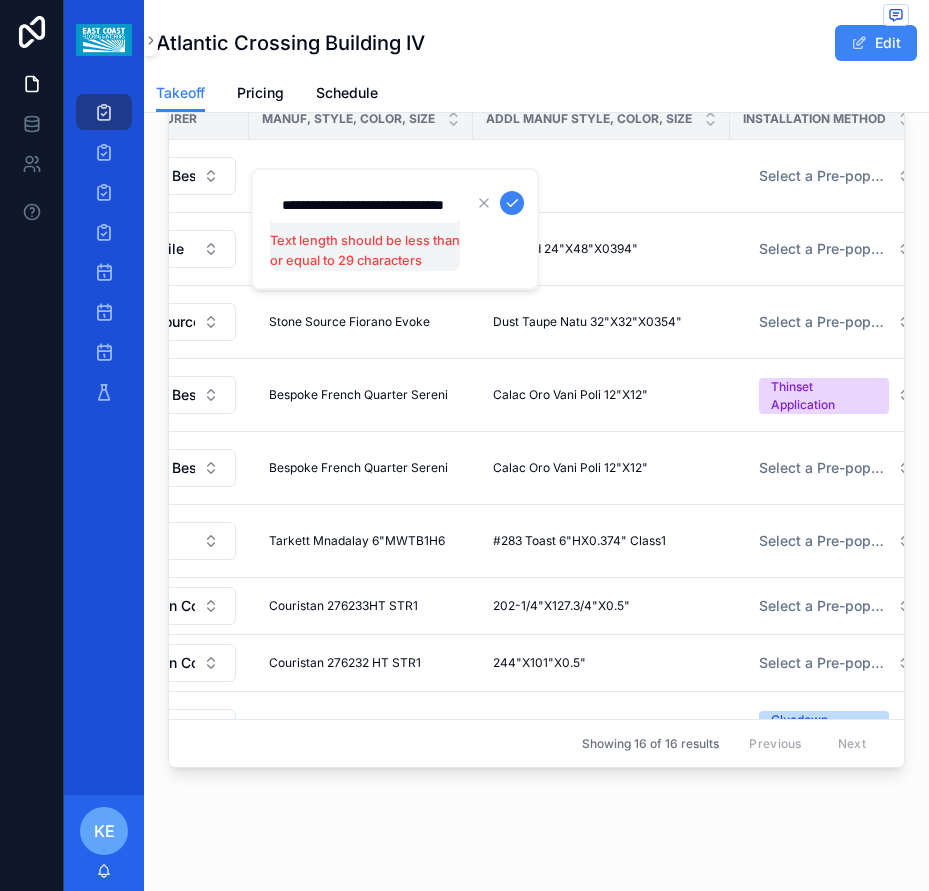 drag, startPoint x: 450, startPoint y: 199, endPoint x: 404, endPoint y: 206, distance: 46.52956 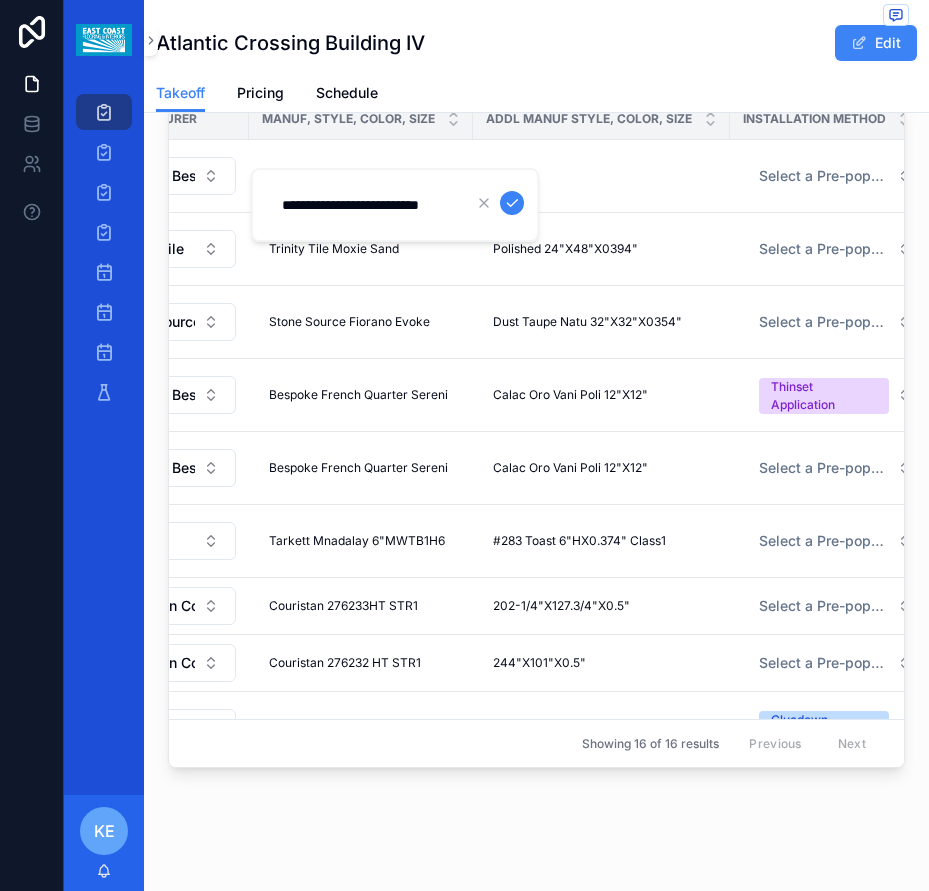 scroll, scrollTop: 0, scrollLeft: 20, axis: horizontal 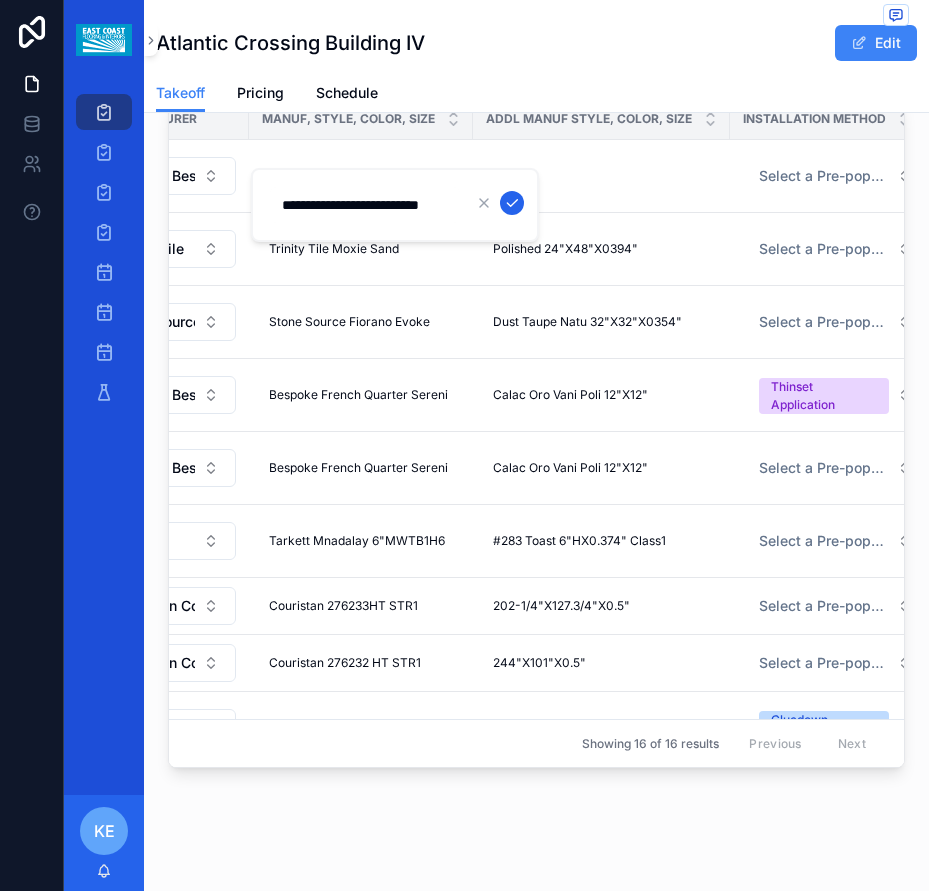 type on "**********" 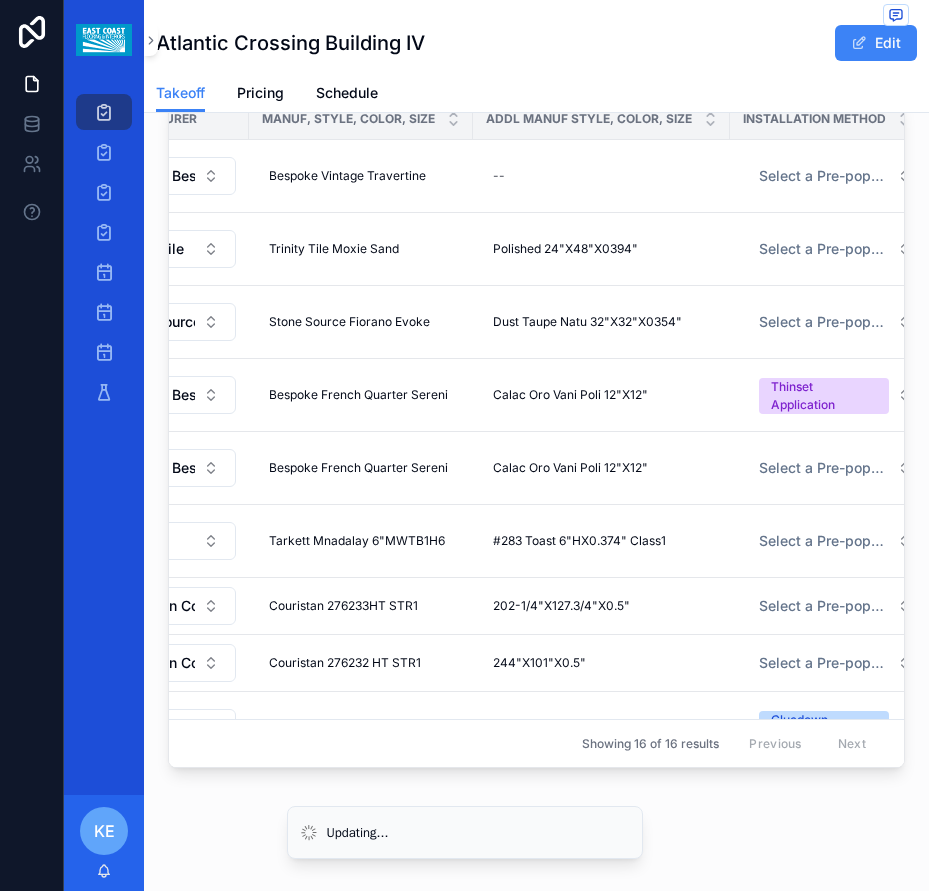 click on "--" at bounding box center [601, 176] 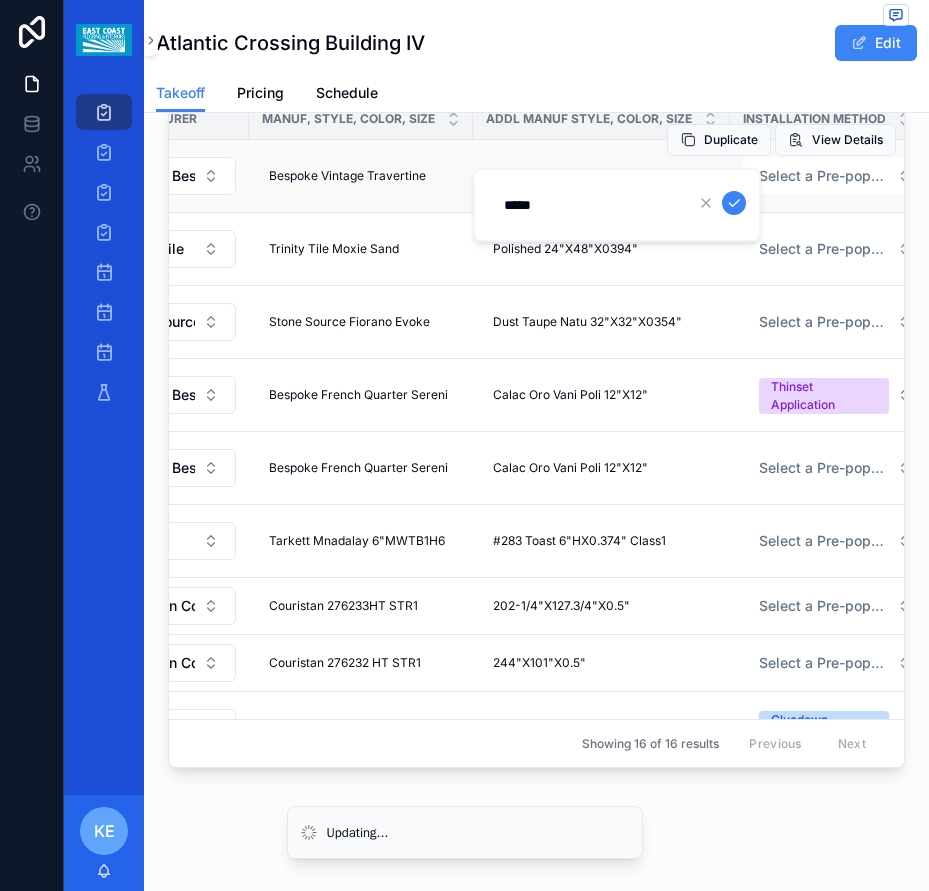 type on "*****" 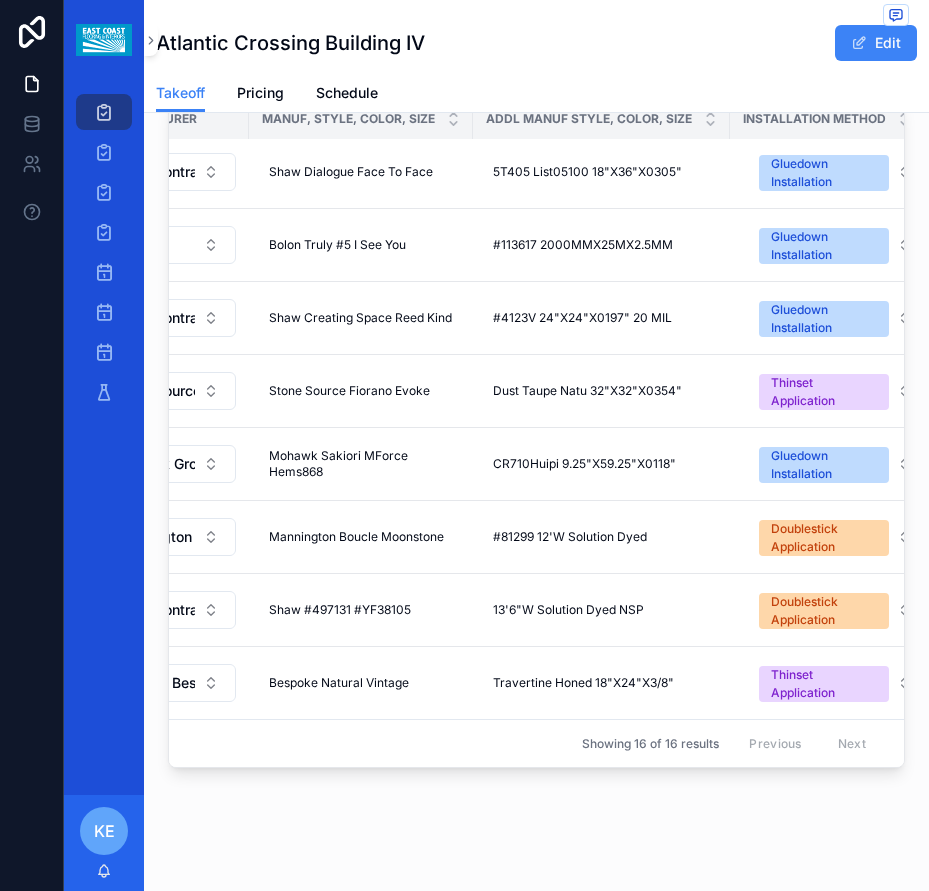 scroll, scrollTop: 0, scrollLeft: 1091, axis: horizontal 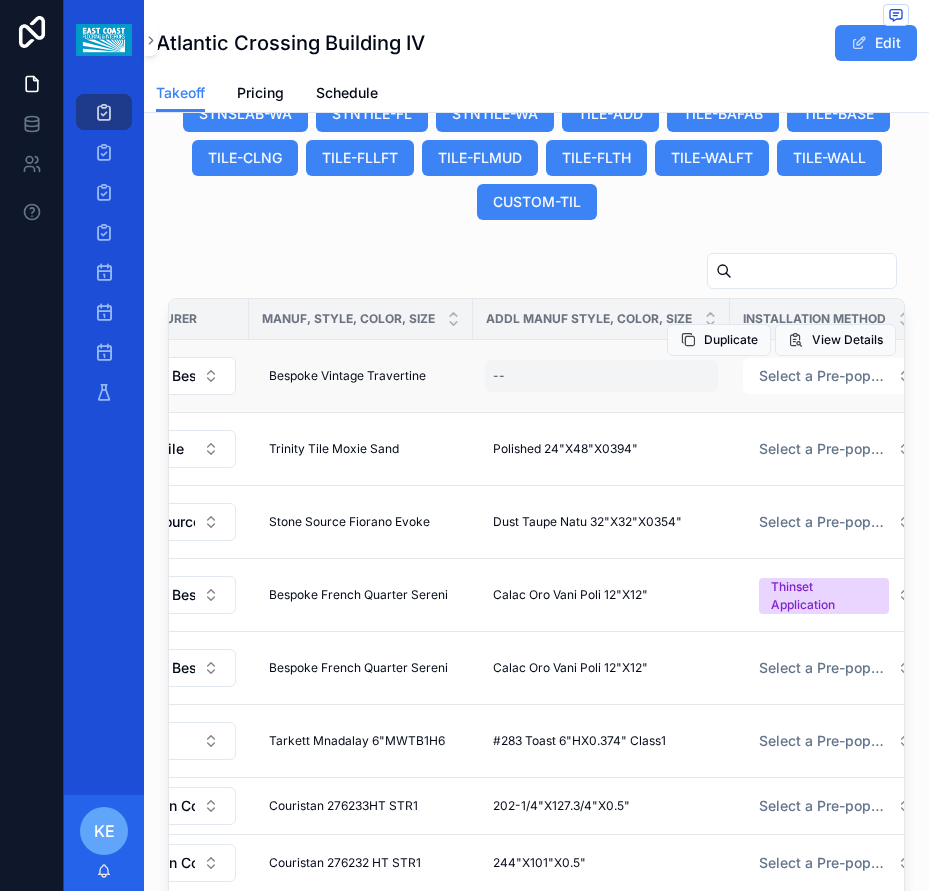 click on "--" at bounding box center [601, 376] 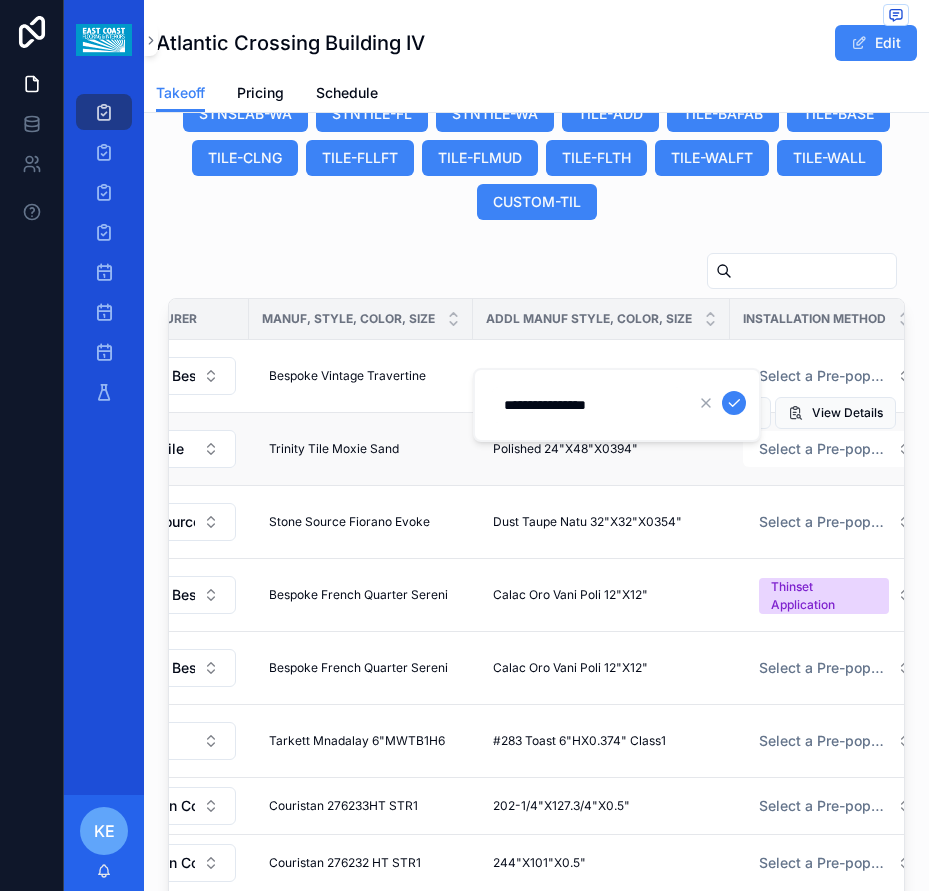 type on "**********" 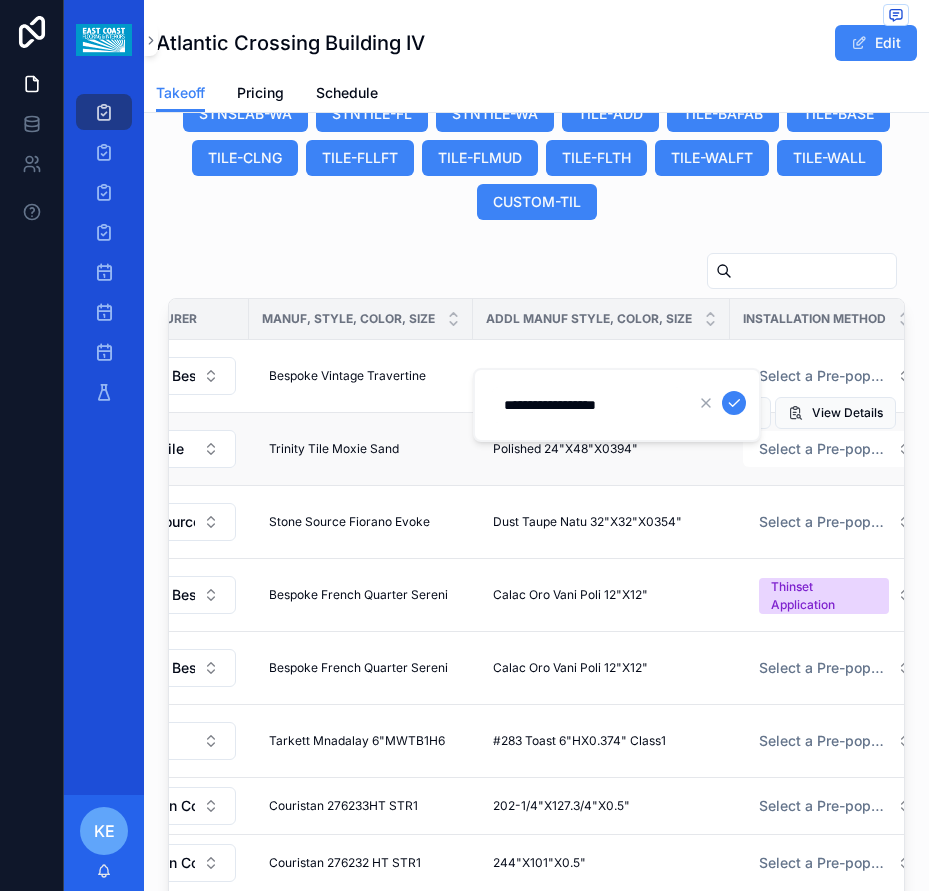 click at bounding box center [734, 403] 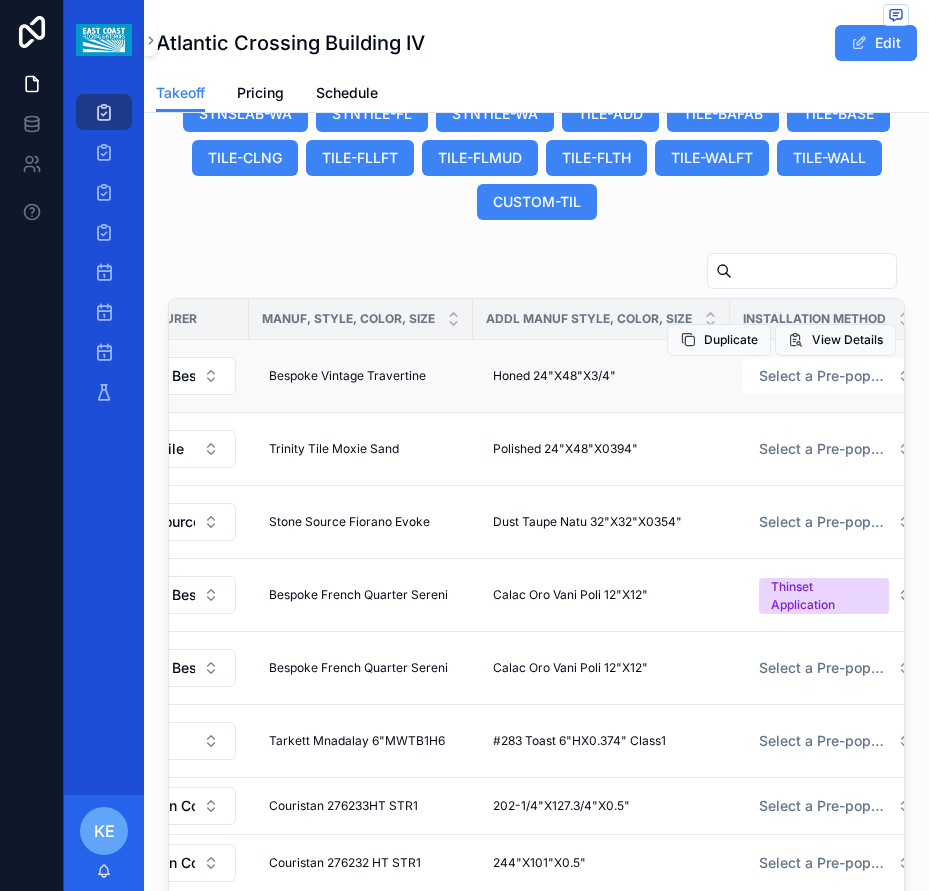 click on "Honed 24"X48"X3/4" Honed 24"X48"X3/4"" at bounding box center [601, 376] 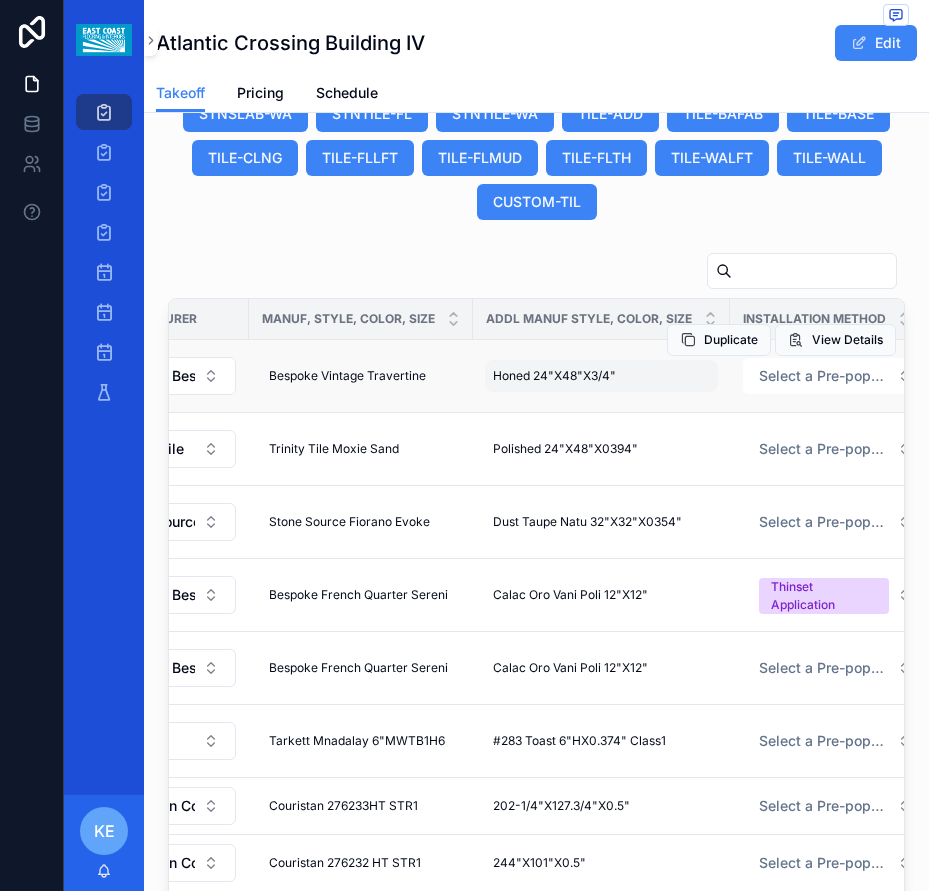 click on "Honed 24"X48"X3/4"" at bounding box center [554, 376] 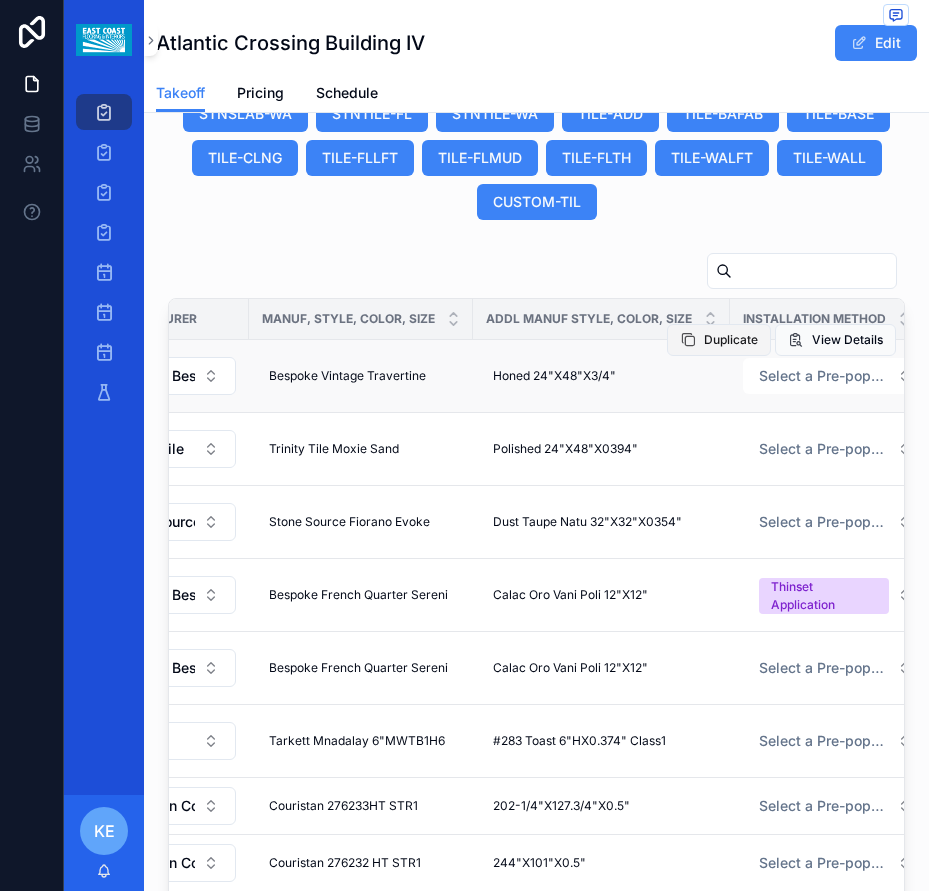 click at bounding box center [688, 340] 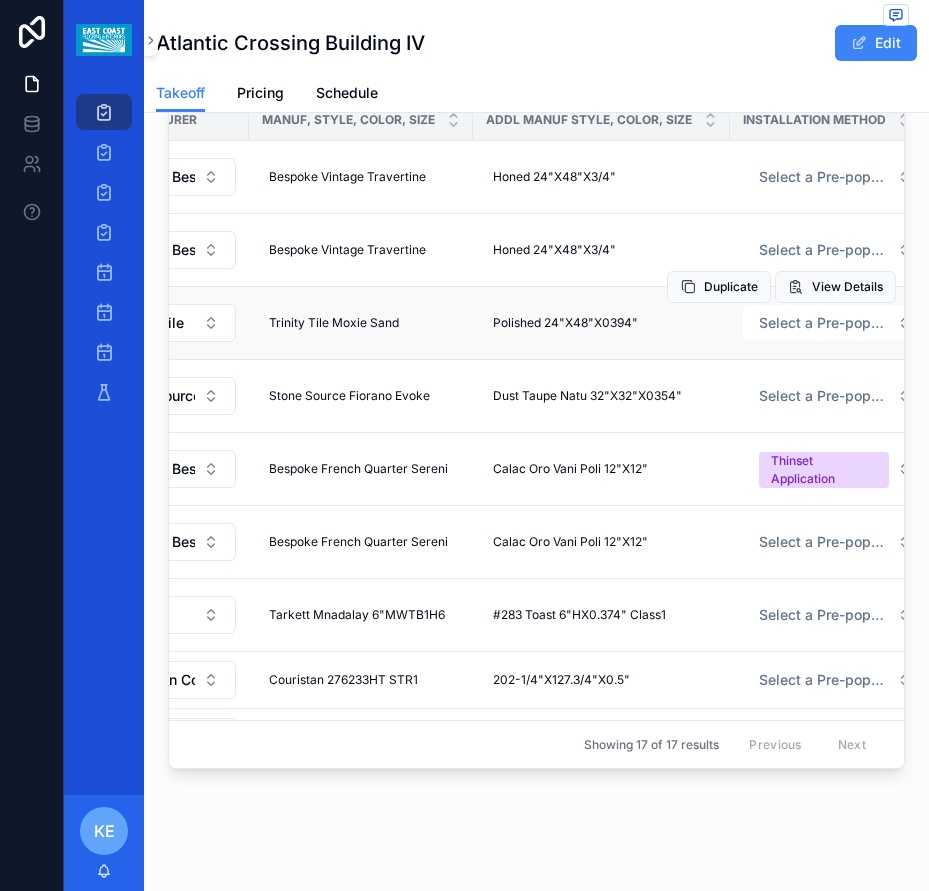 scroll, scrollTop: 2249, scrollLeft: 0, axis: vertical 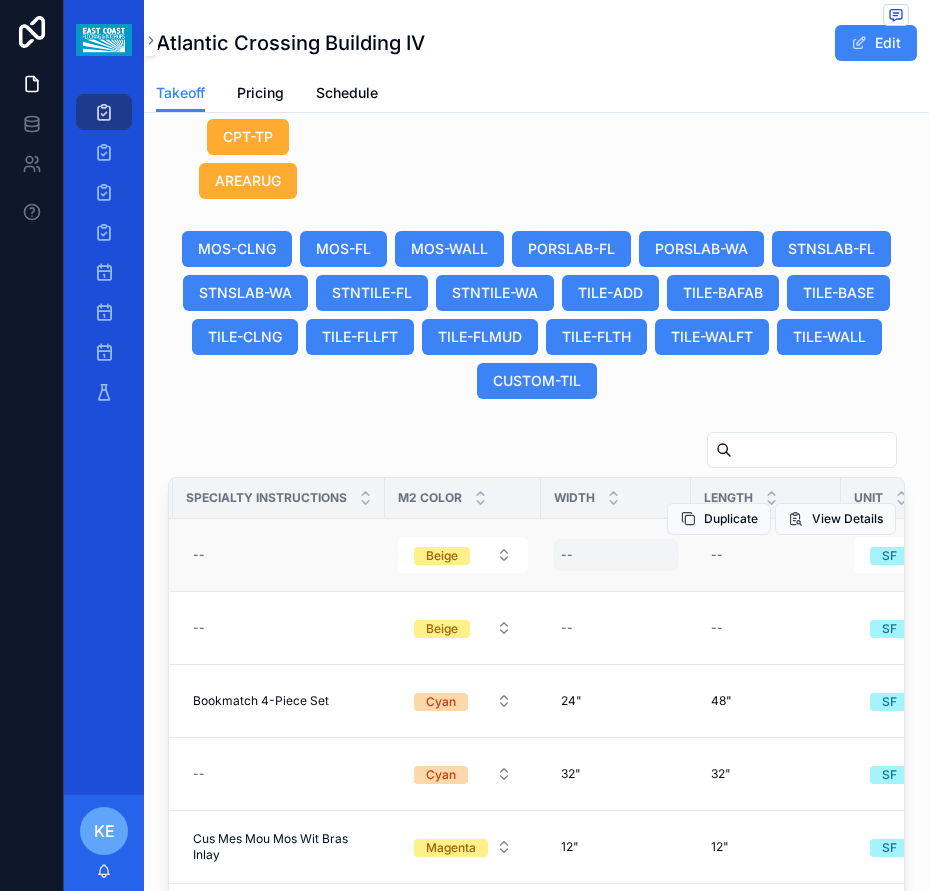 click on "--" at bounding box center [616, 555] 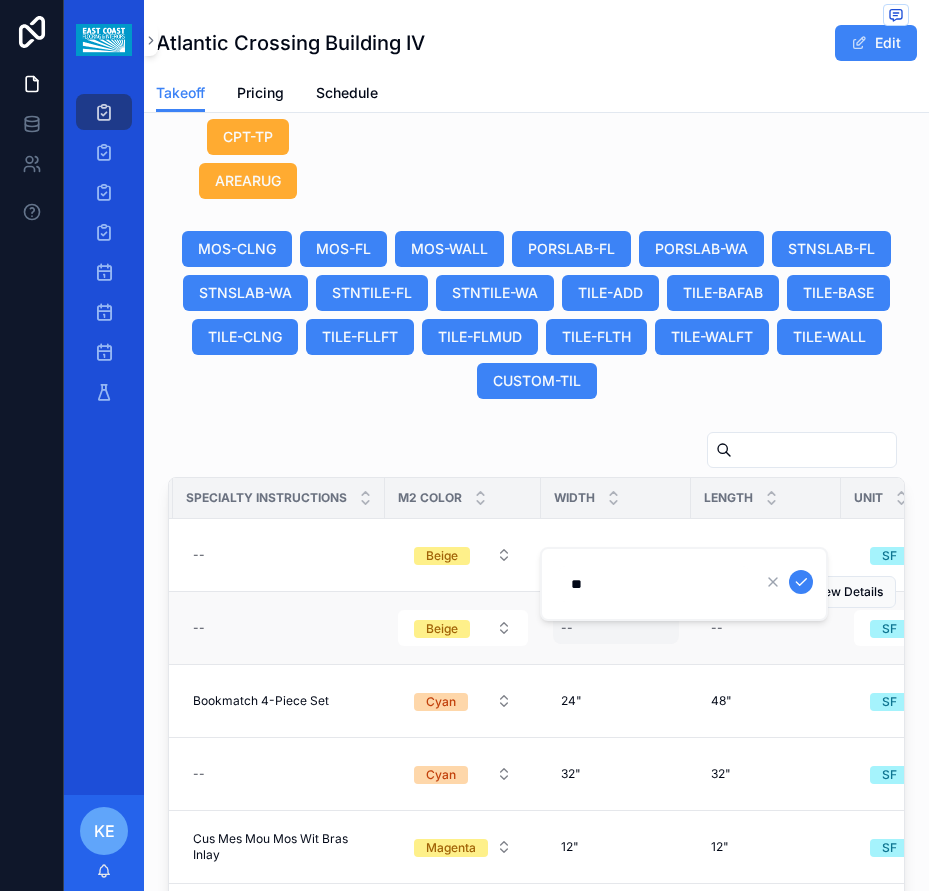 type on "***" 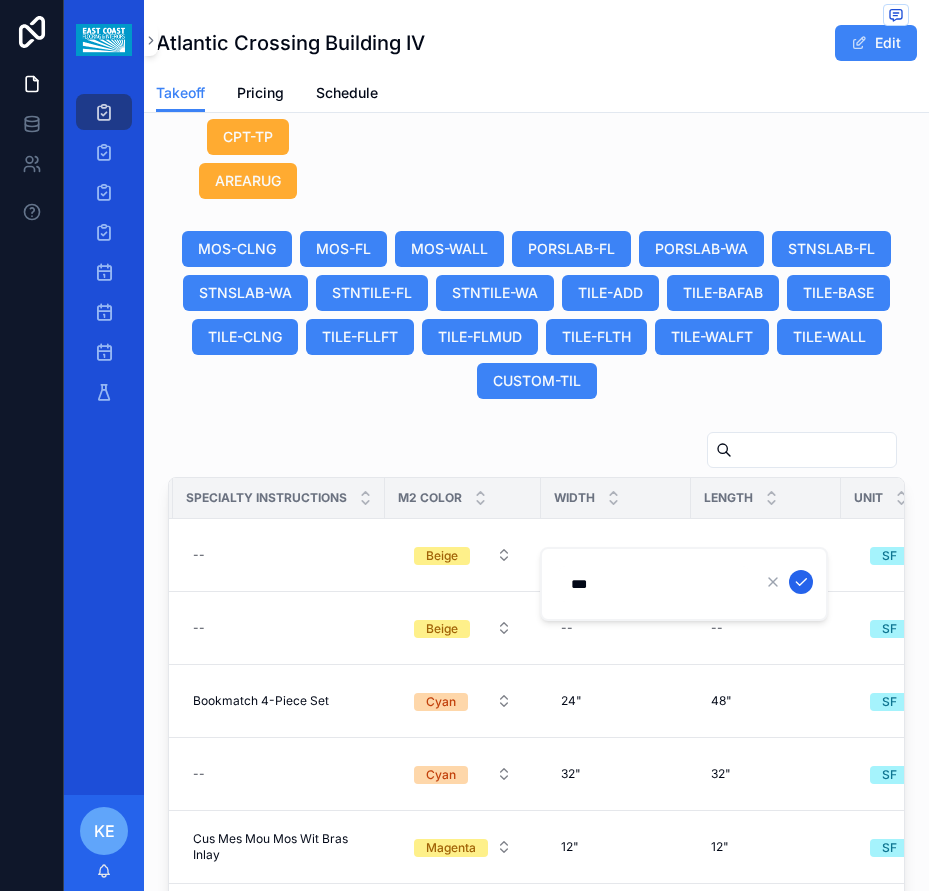 click 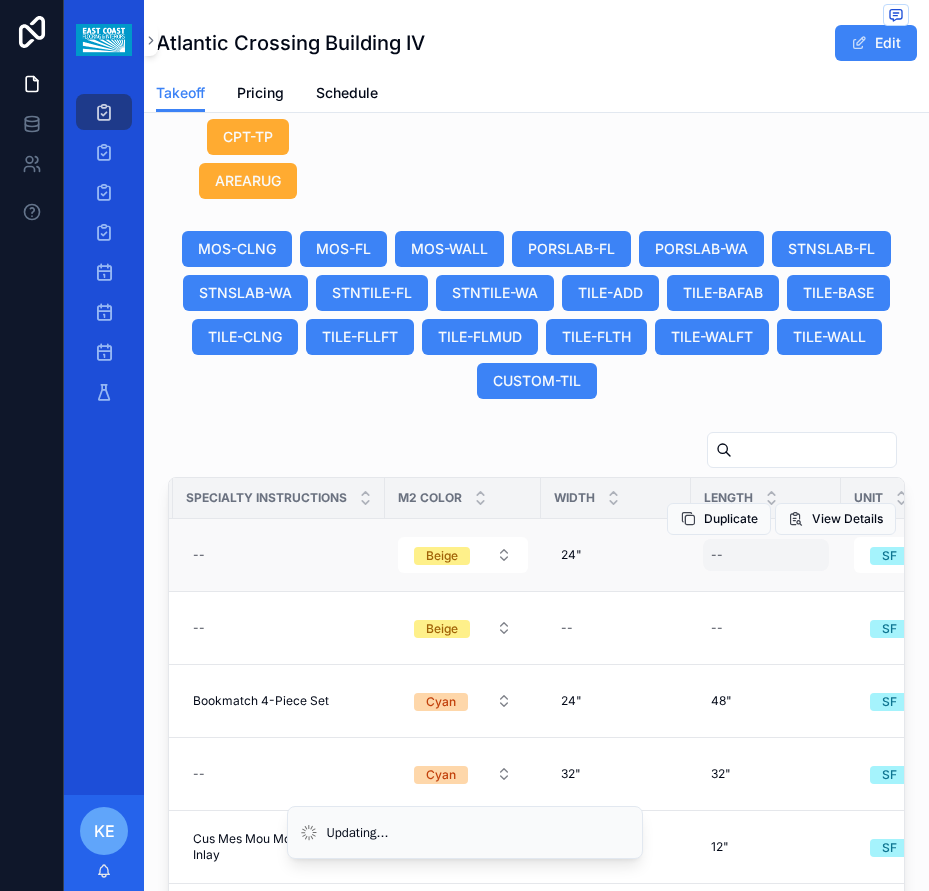 click on "--" at bounding box center [766, 555] 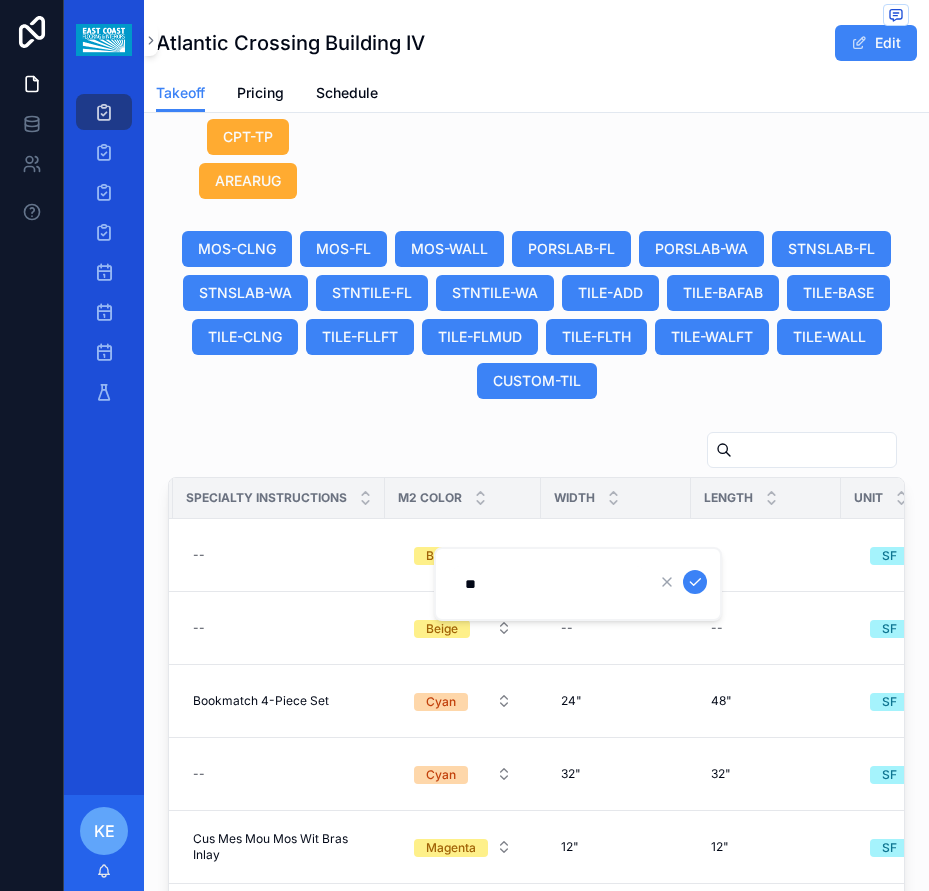 type on "***" 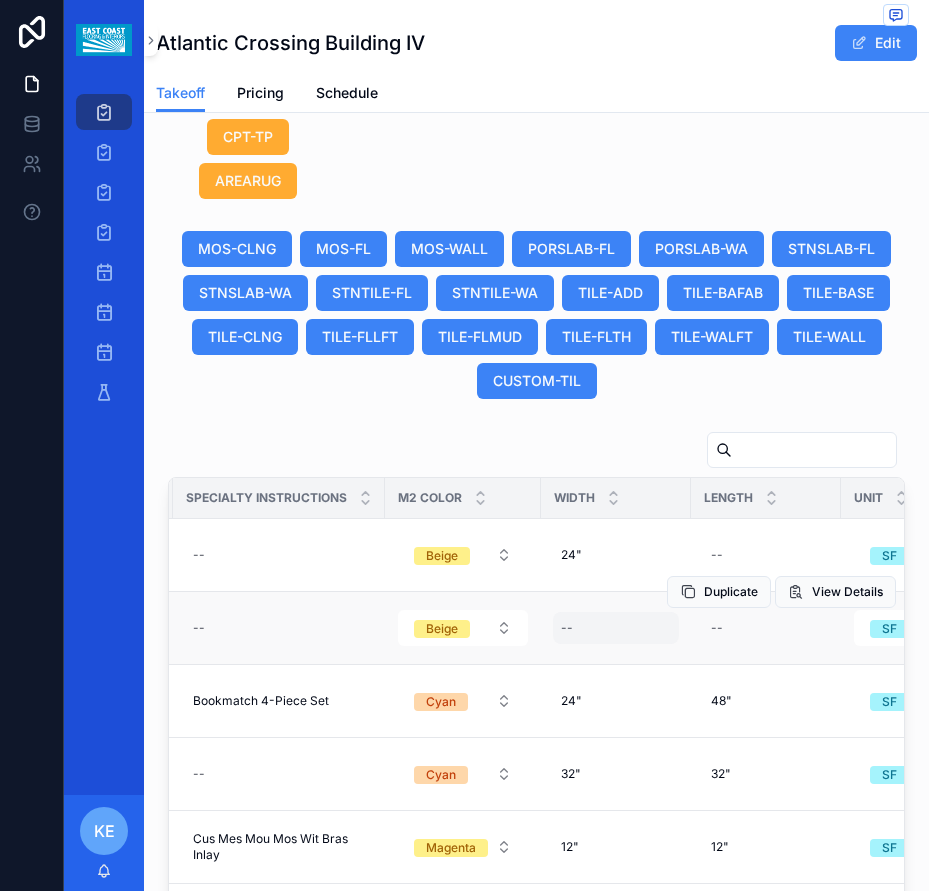 click on "--" at bounding box center [616, 628] 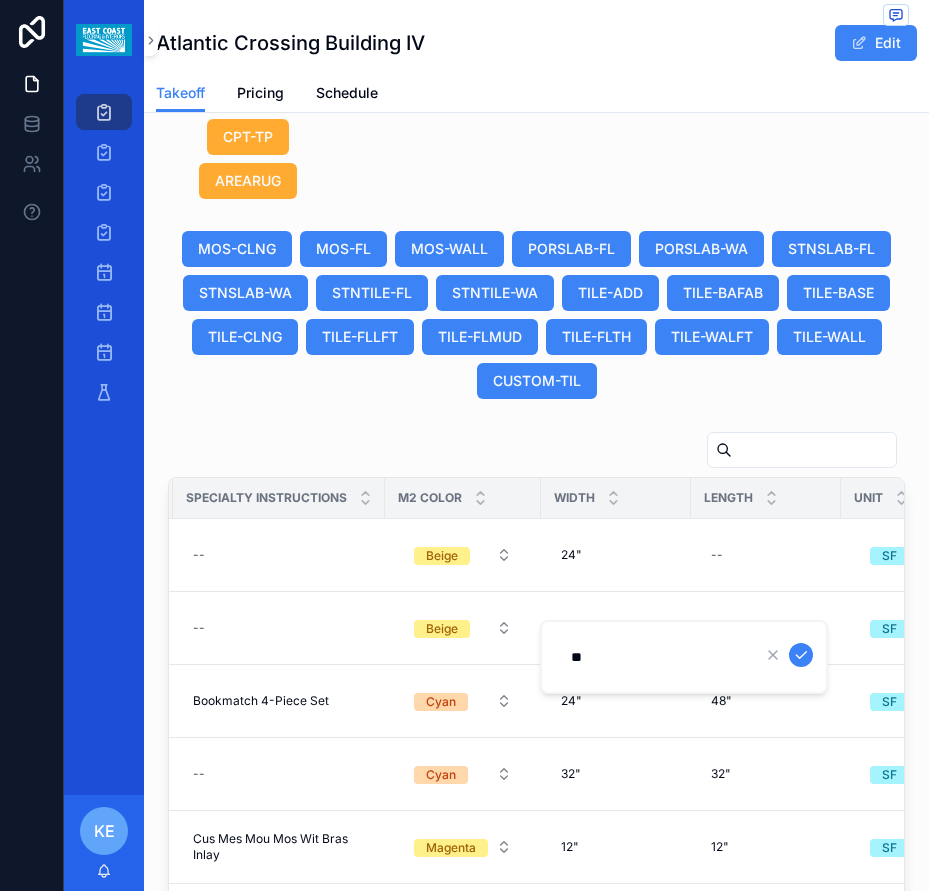 type on "*" 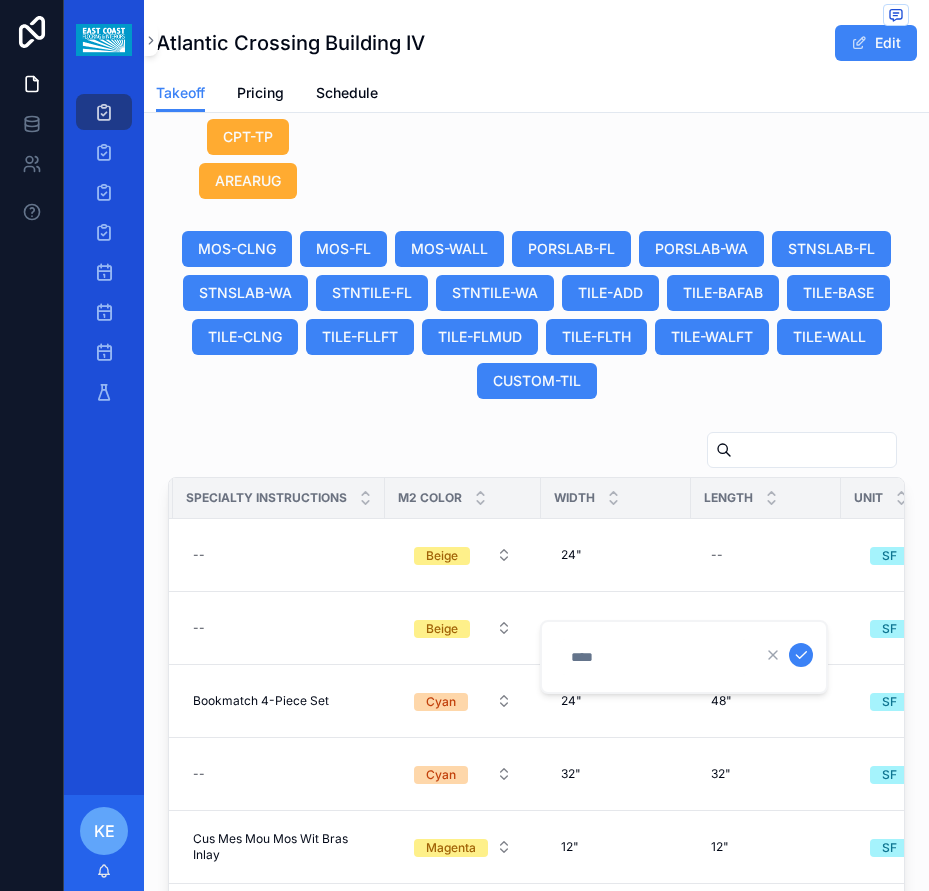 type on "*" 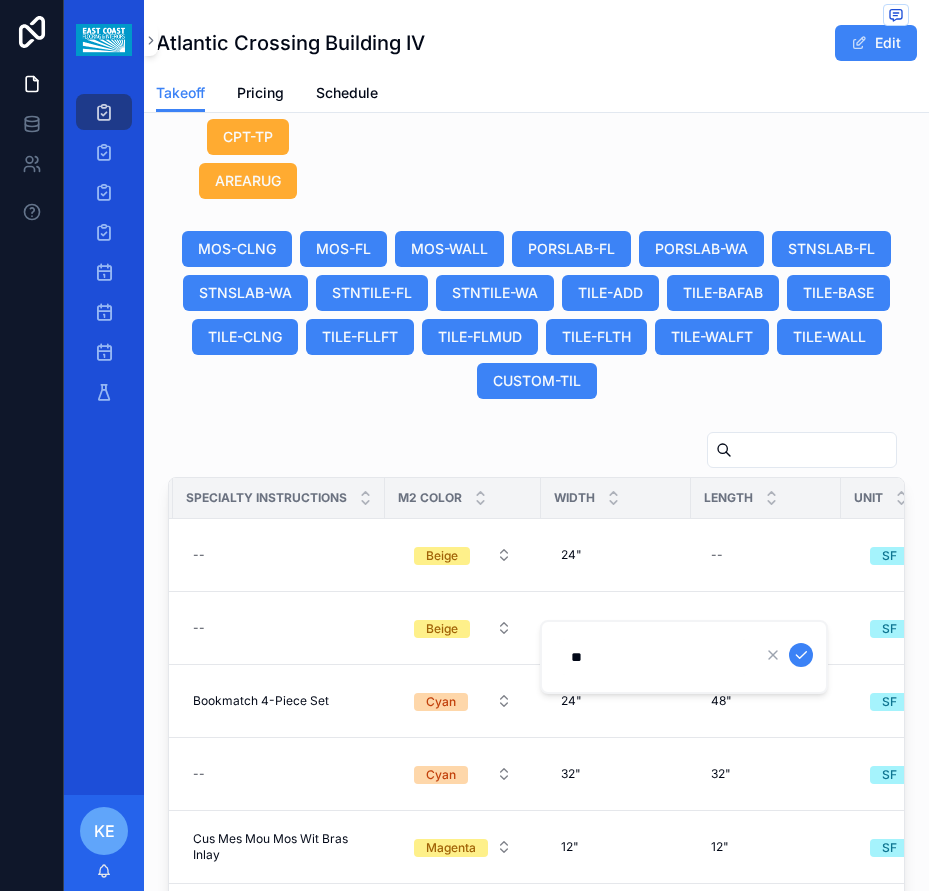 type on "***" 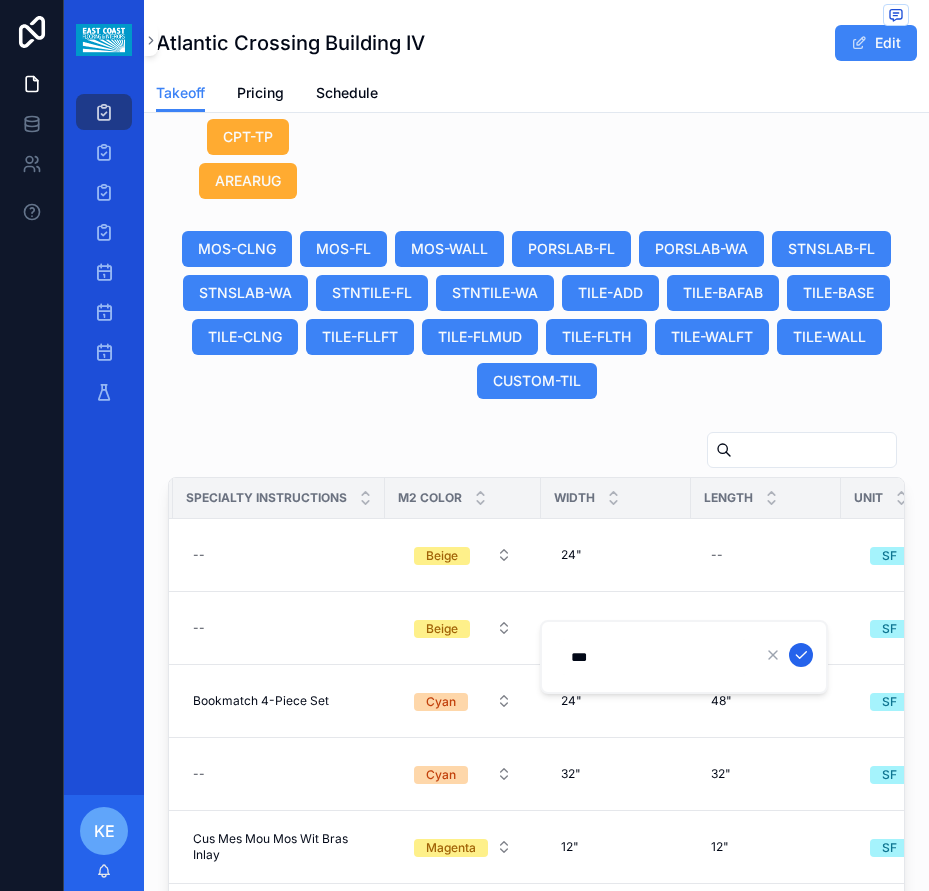 click 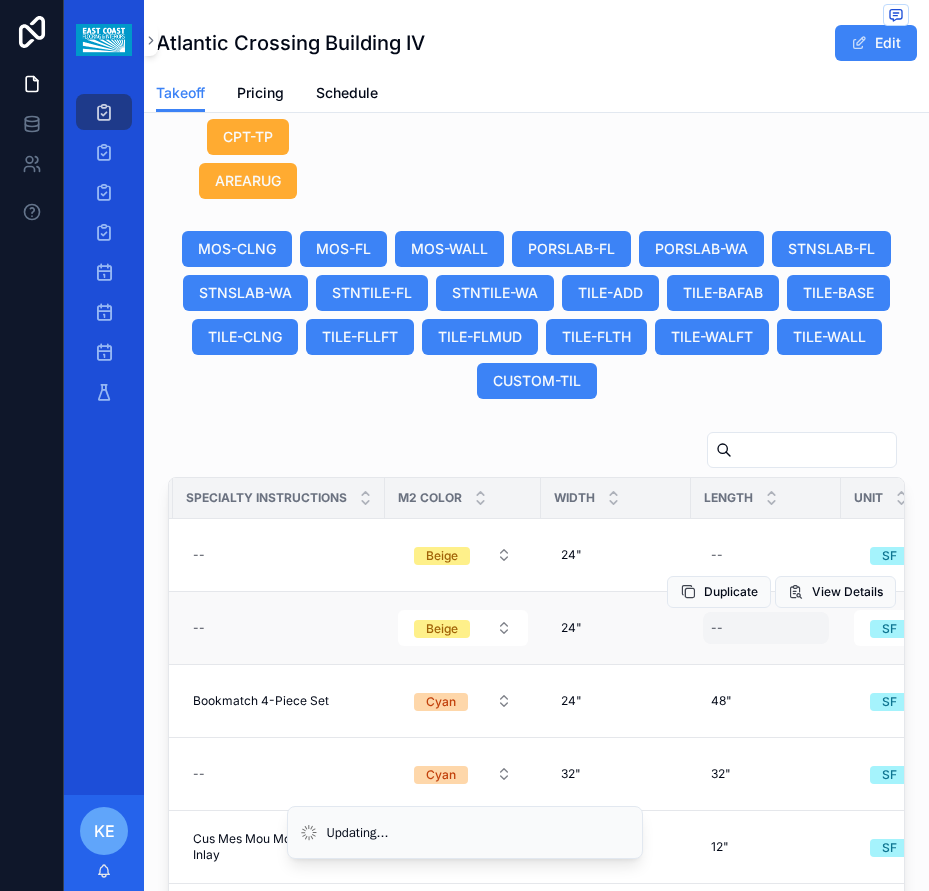 click on "--" at bounding box center (766, 628) 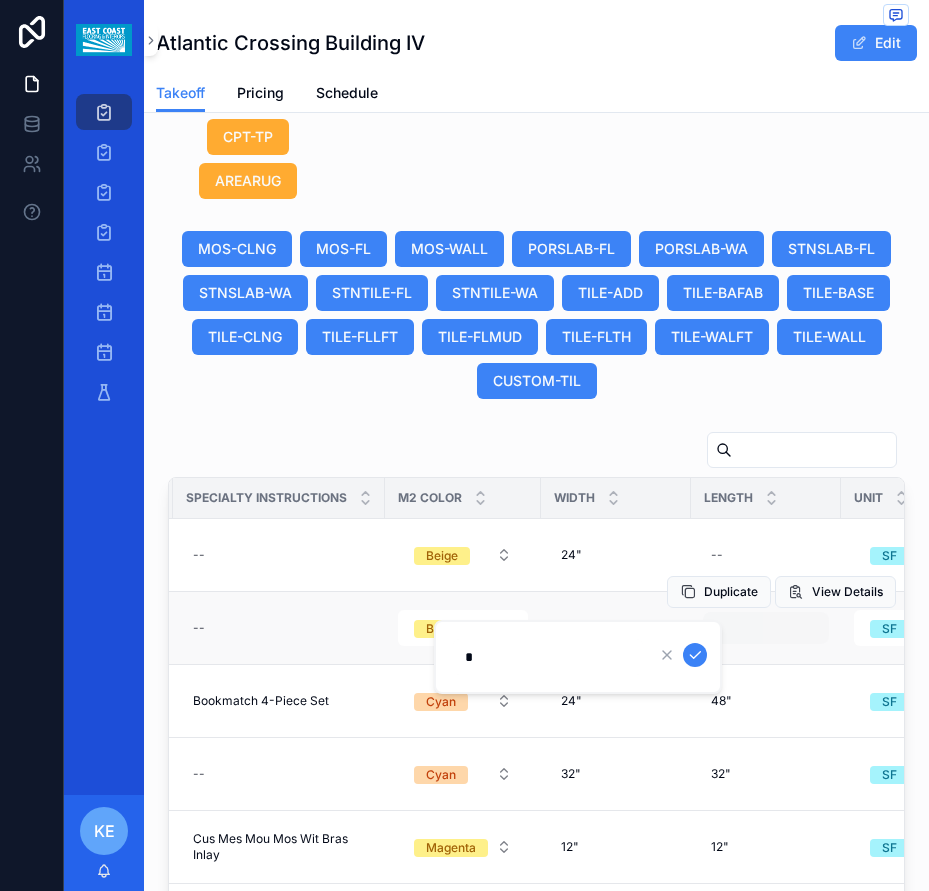 type on "**" 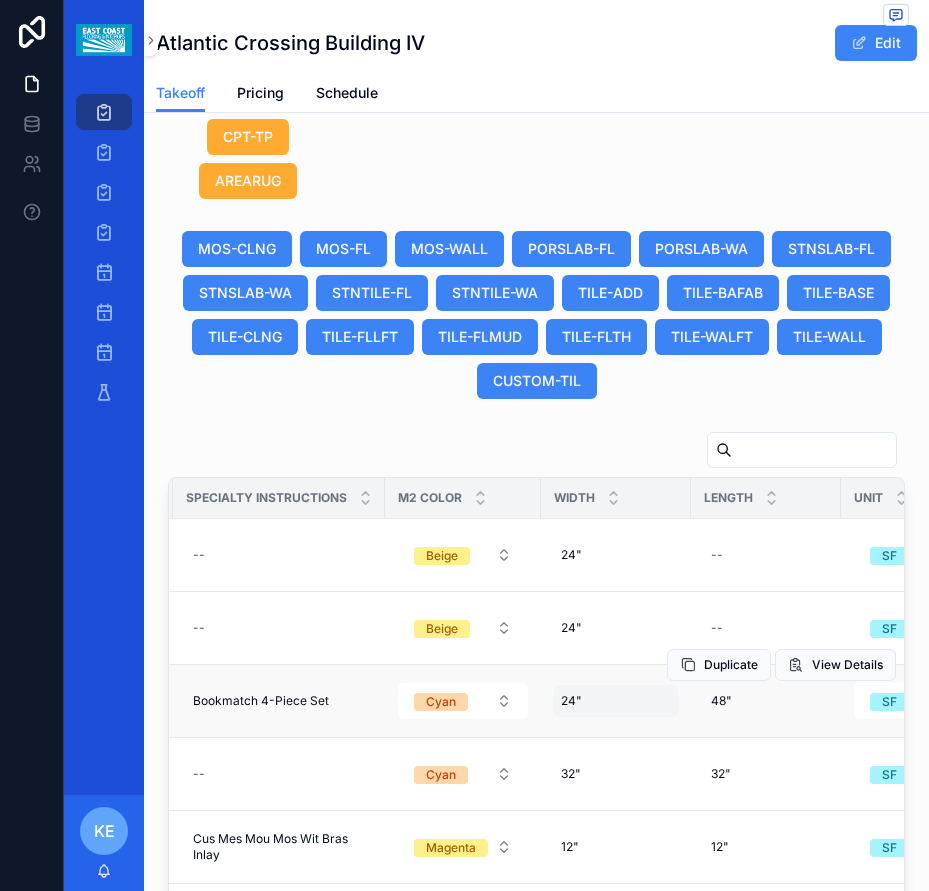 drag, startPoint x: 623, startPoint y: 671, endPoint x: 620, endPoint y: 697, distance: 26.172504 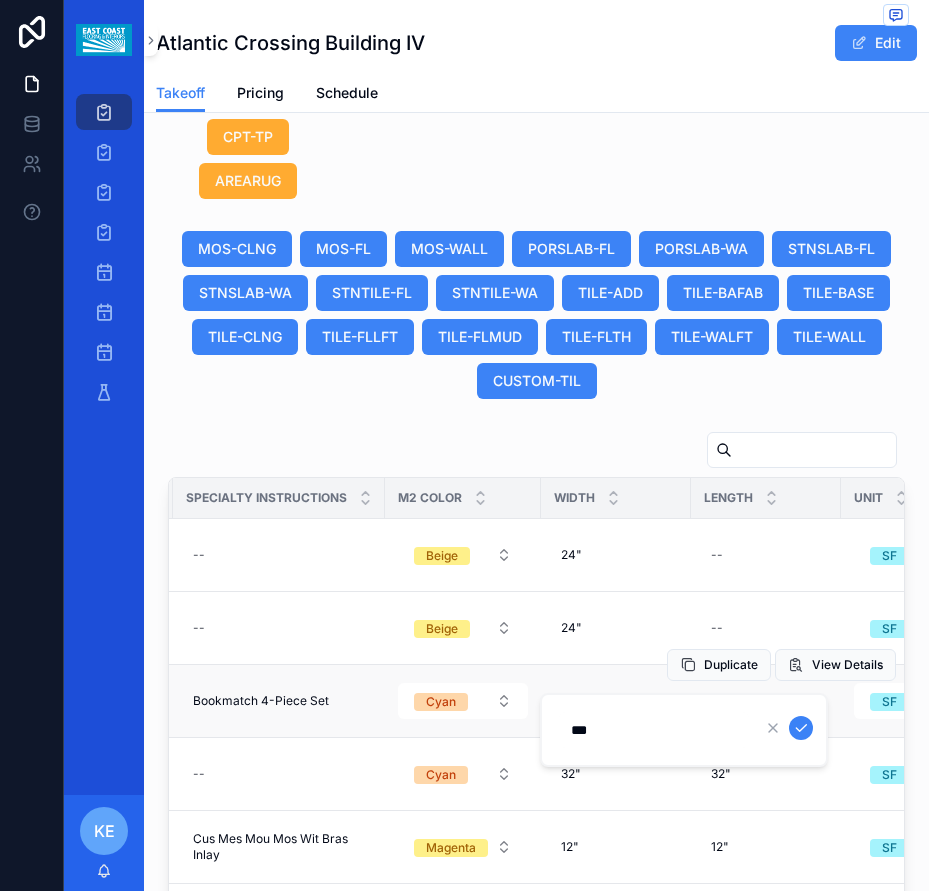 click on "Duplicate View Details" at bounding box center (781, 665) 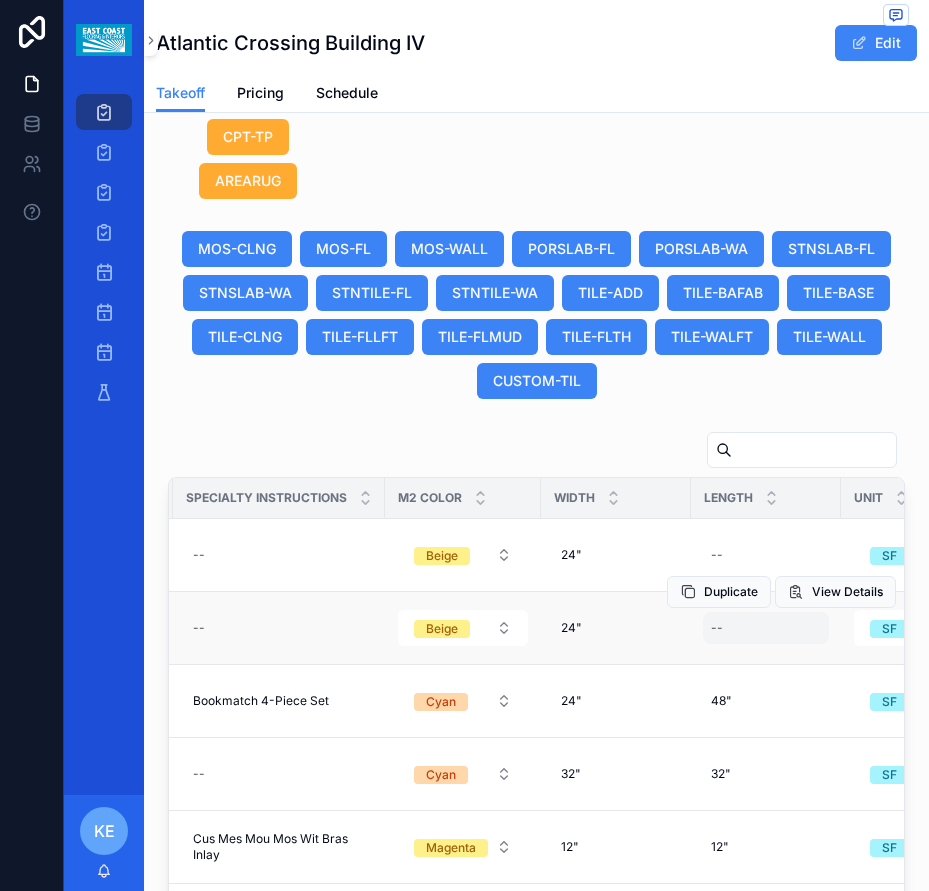 click on "--" at bounding box center (766, 628) 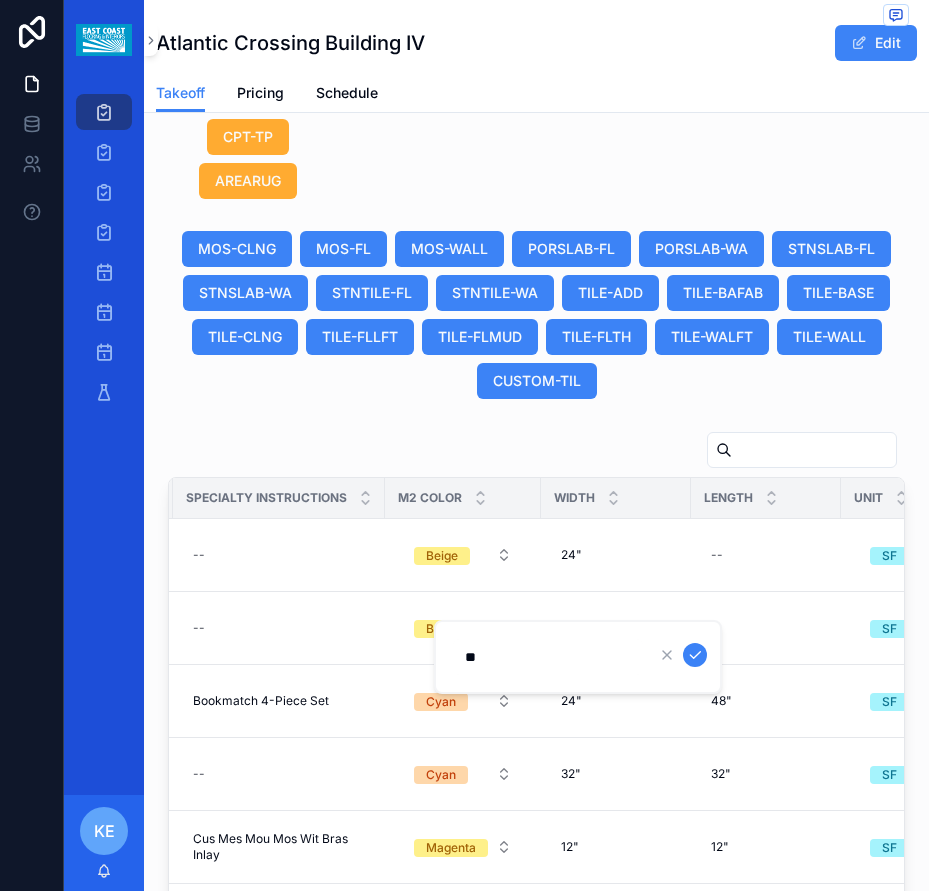 click on "**" at bounding box center [548, 657] 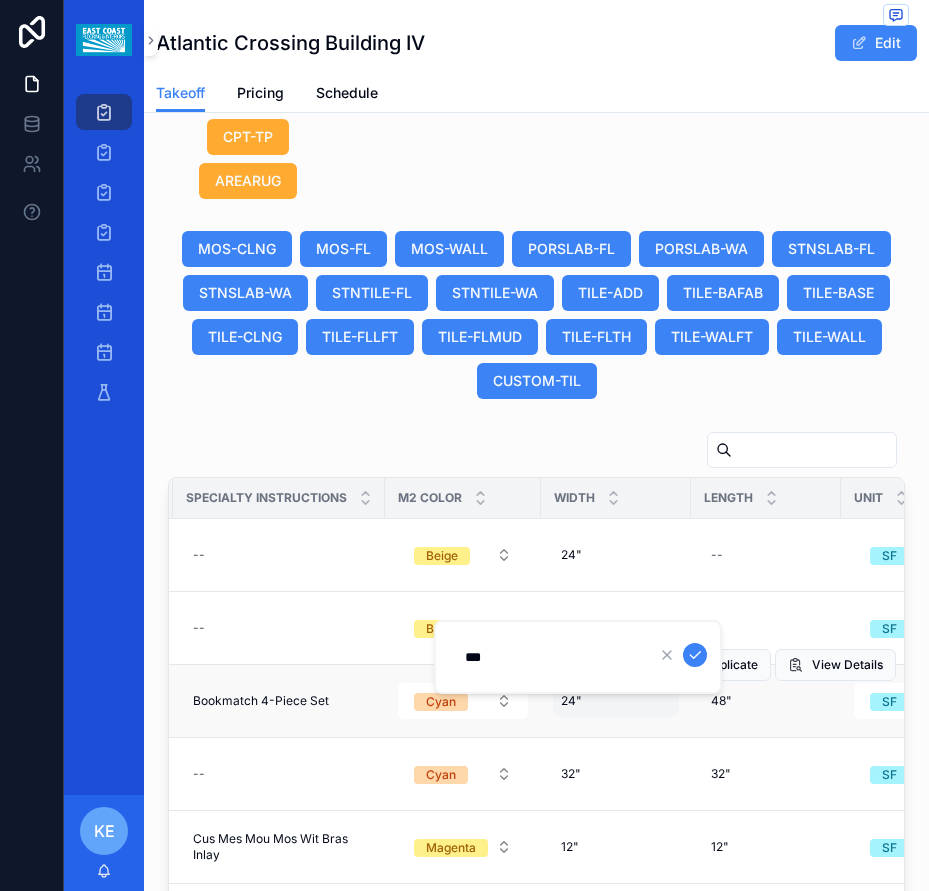 click at bounding box center [695, 655] 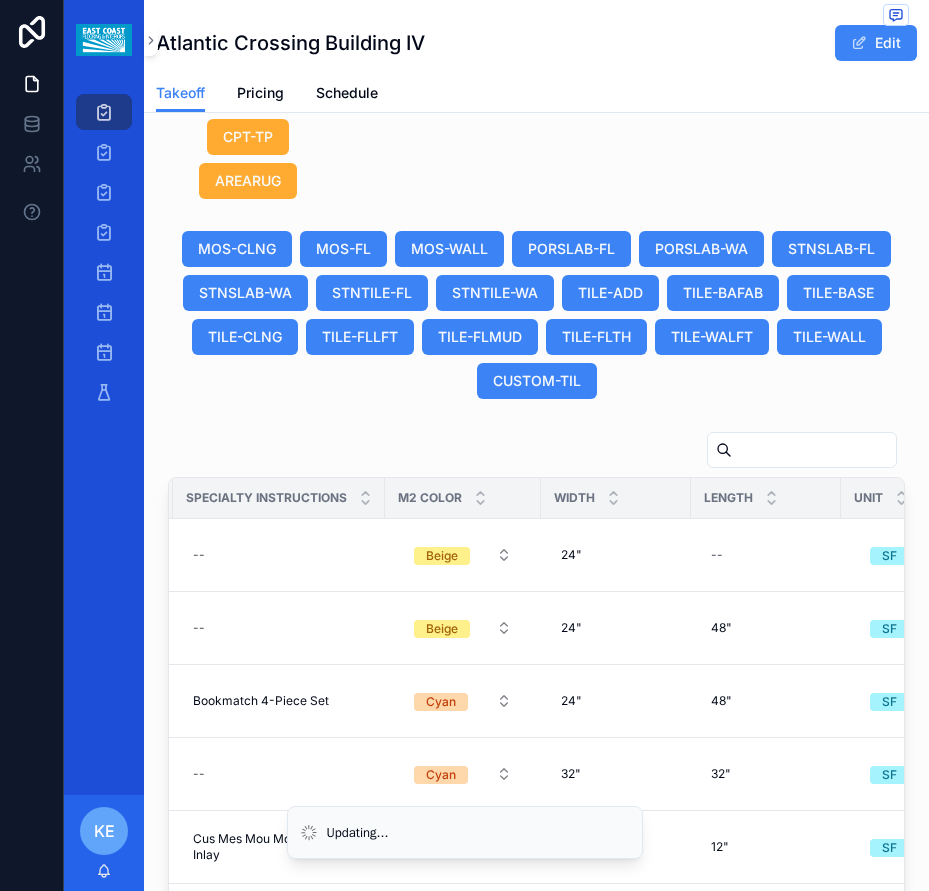 click on "Duplicate View Details" at bounding box center (0, 0) 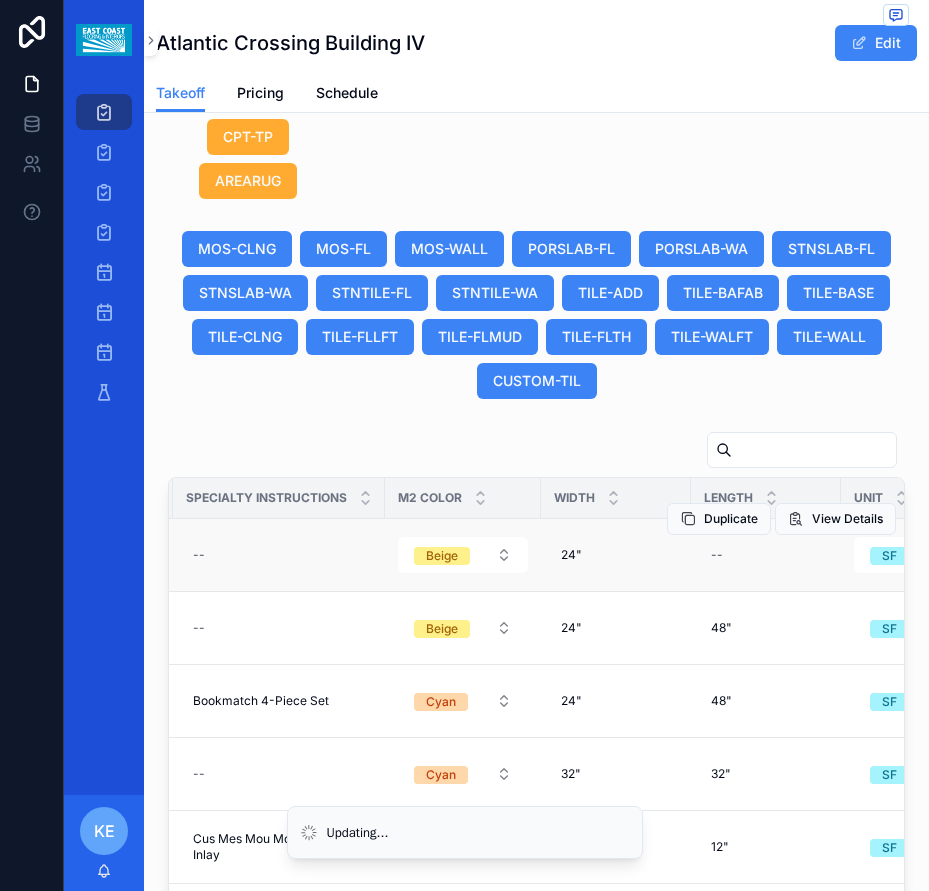 click on "Duplicate View Details" at bounding box center [781, 519] 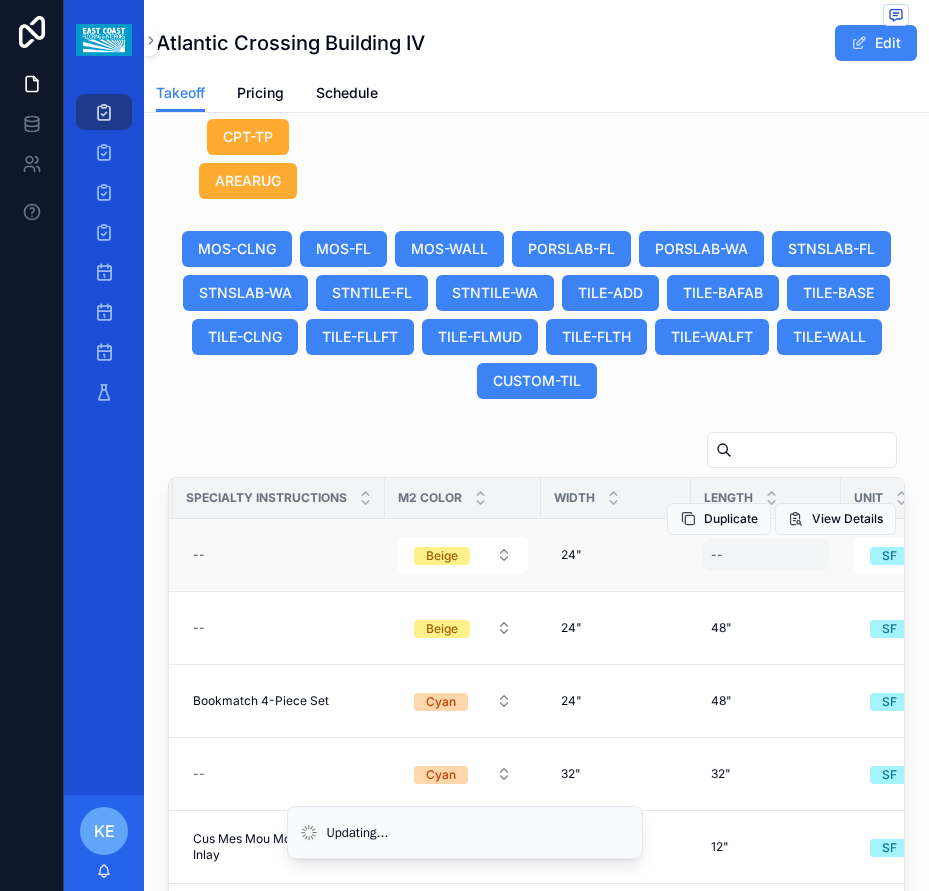 click on "--" at bounding box center (717, 555) 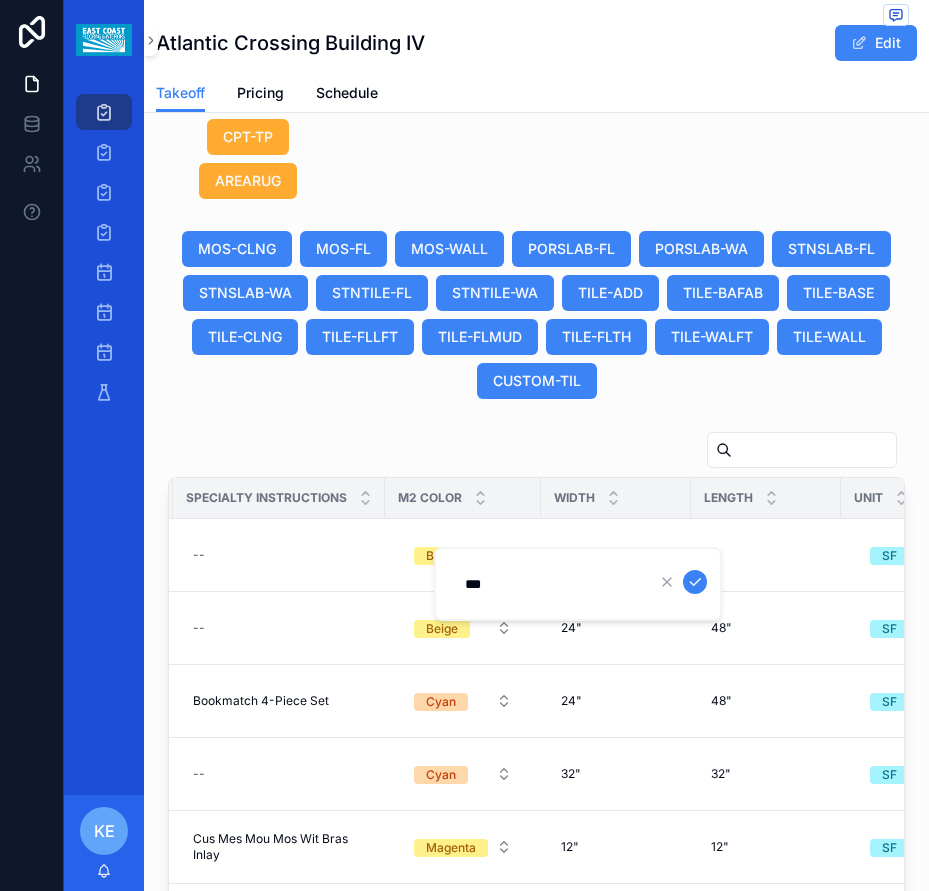 click at bounding box center (695, 582) 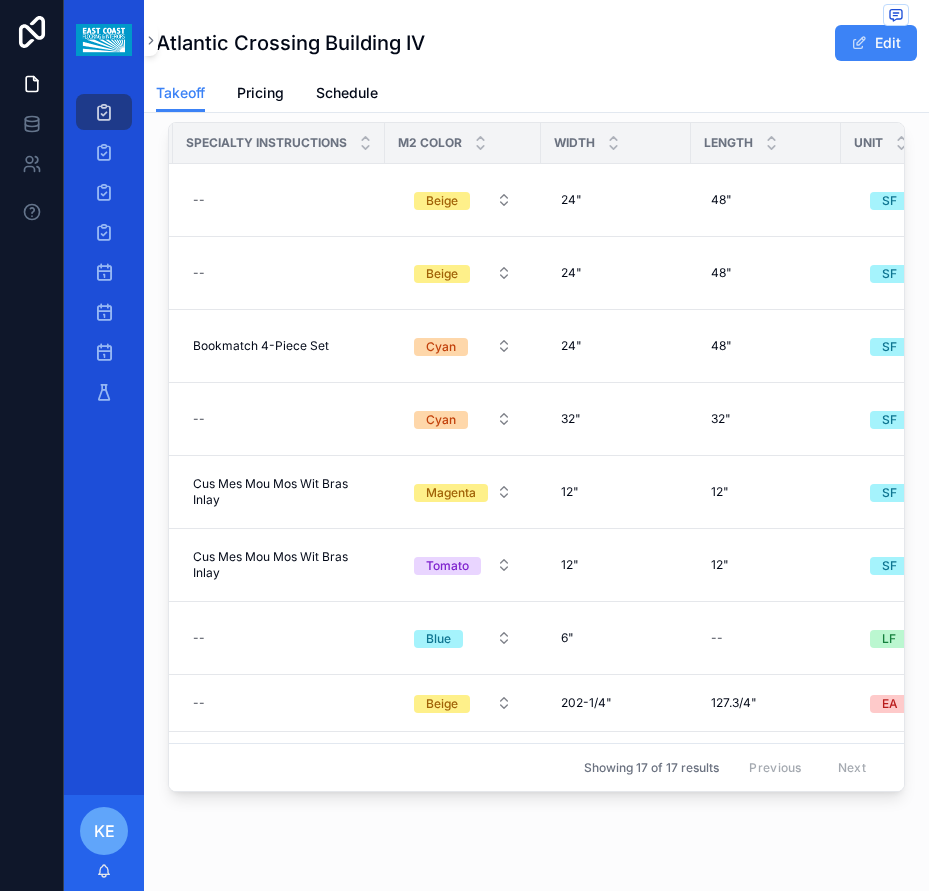 scroll, scrollTop: 2249, scrollLeft: 0, axis: vertical 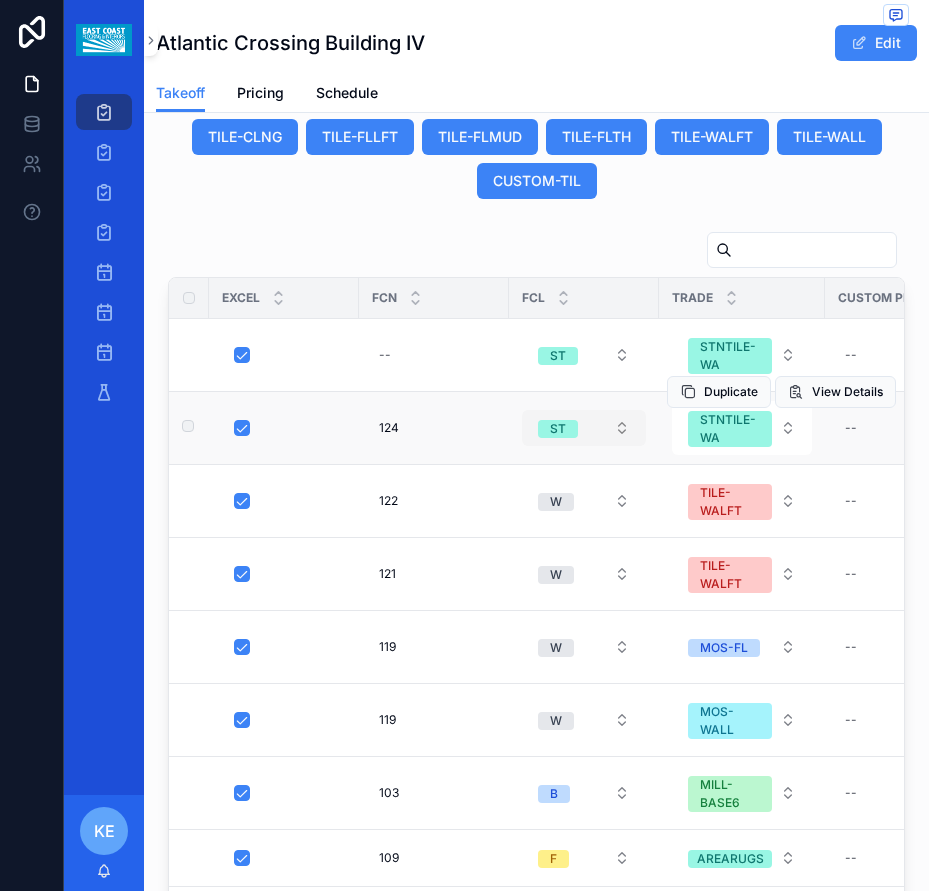 click on "ST" at bounding box center (584, 428) 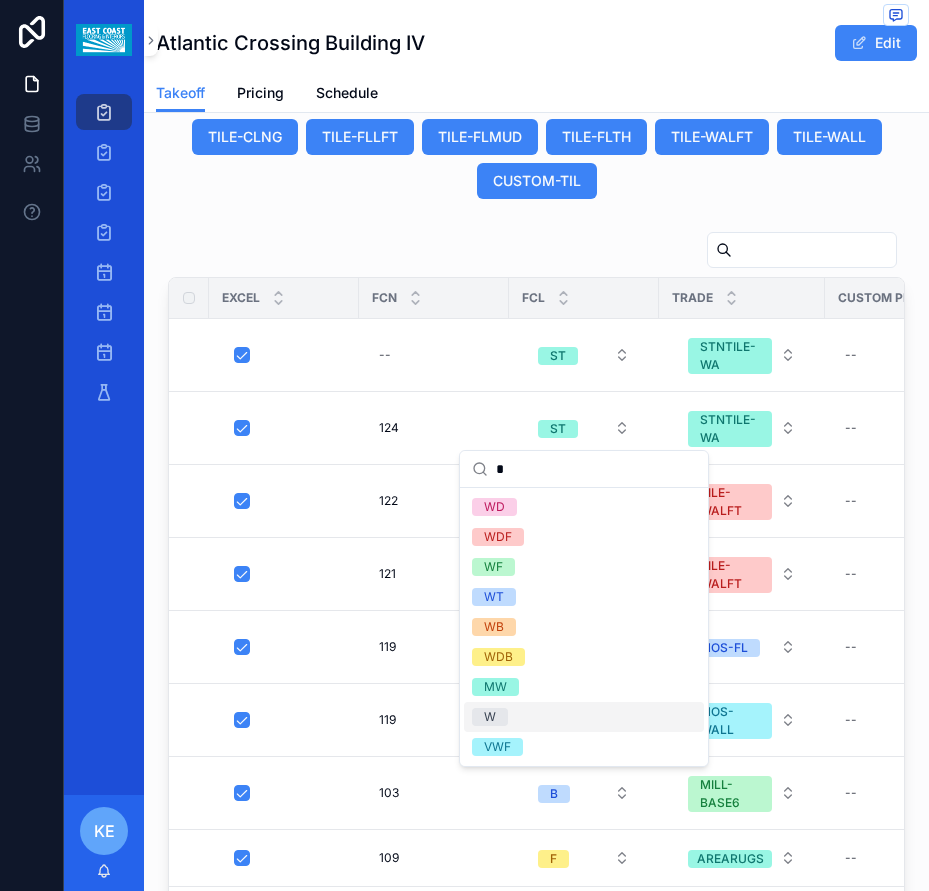 type on "*" 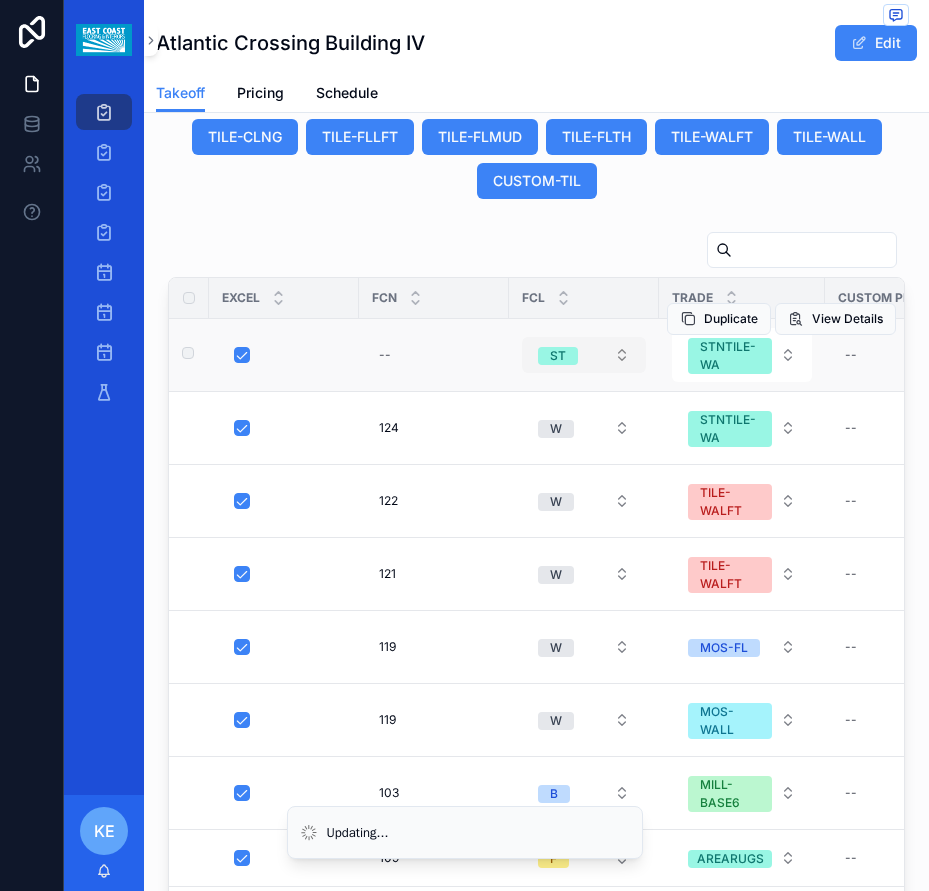 click on "ST" at bounding box center [584, 355] 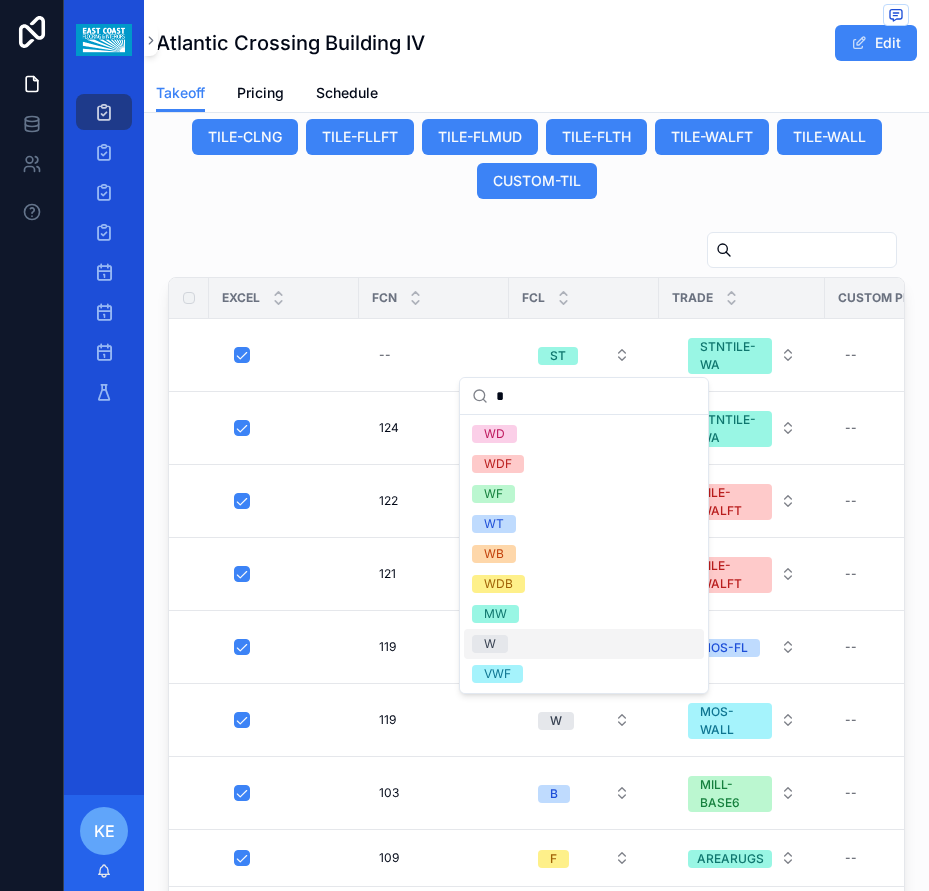 type on "*" 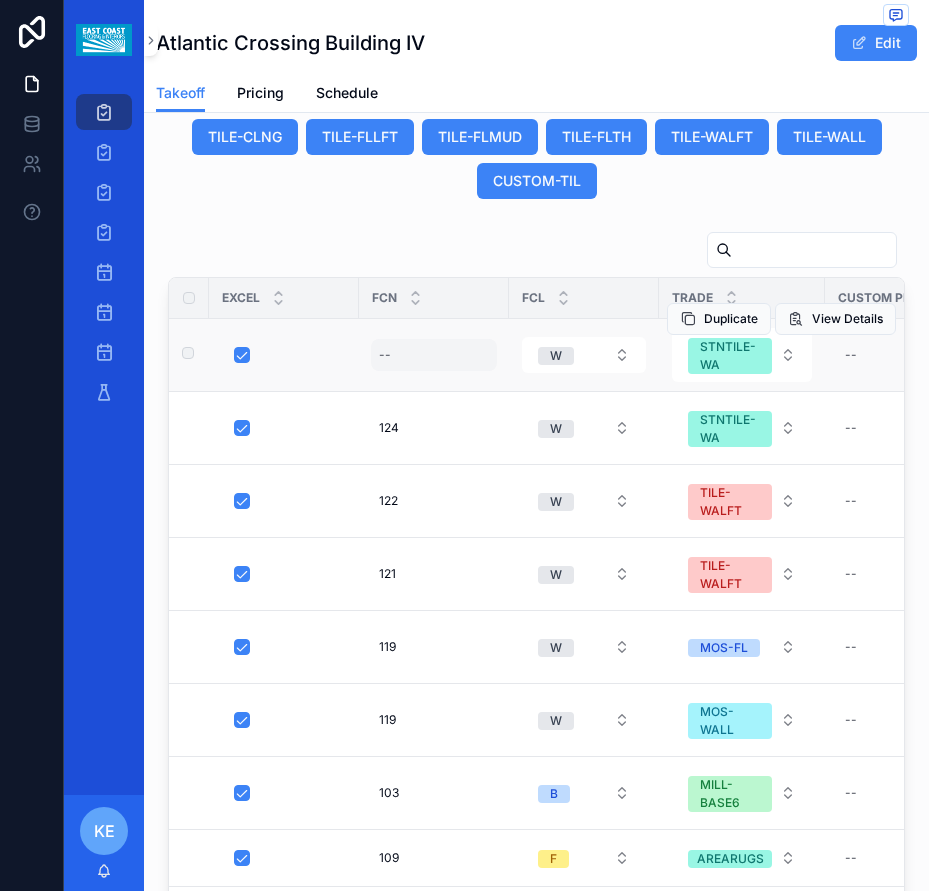 click on "--" at bounding box center (434, 355) 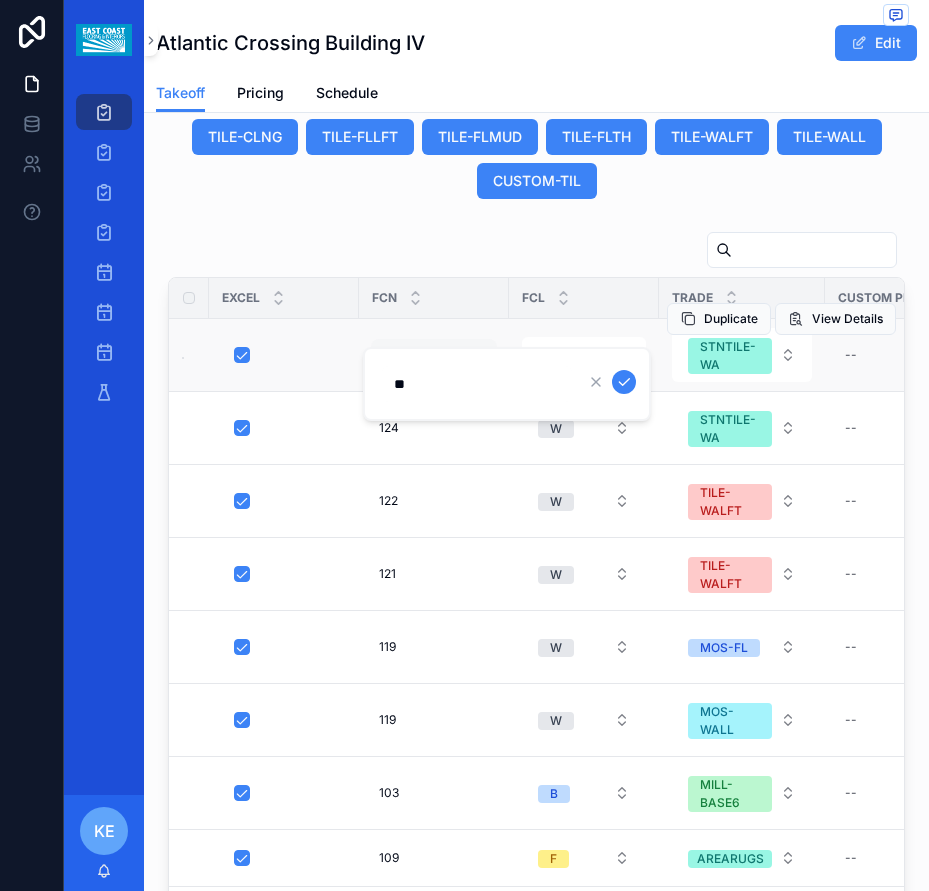 type on "***" 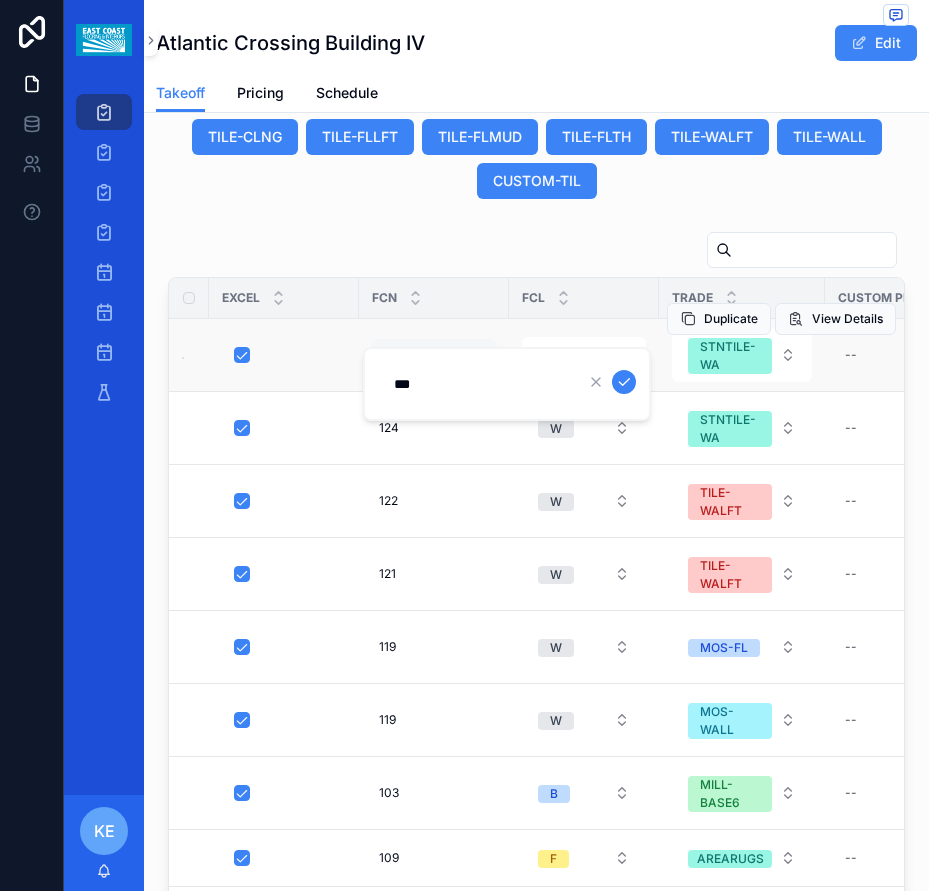 click at bounding box center (624, 382) 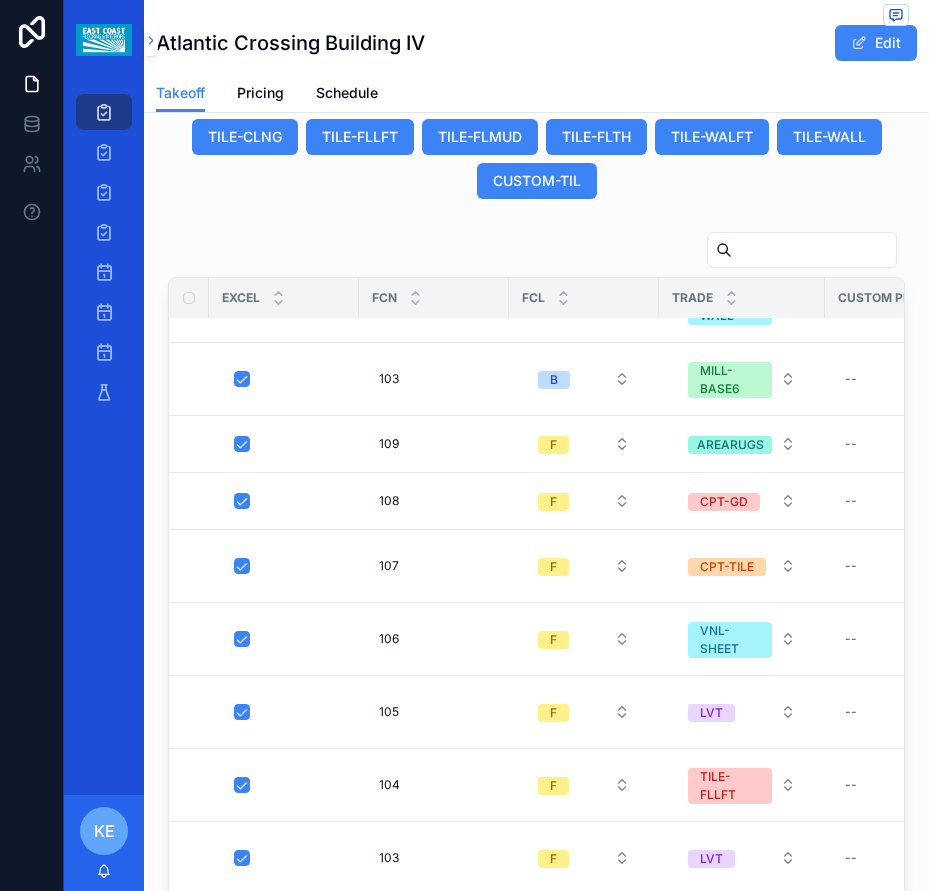 scroll, scrollTop: 644, scrollLeft: 0, axis: vertical 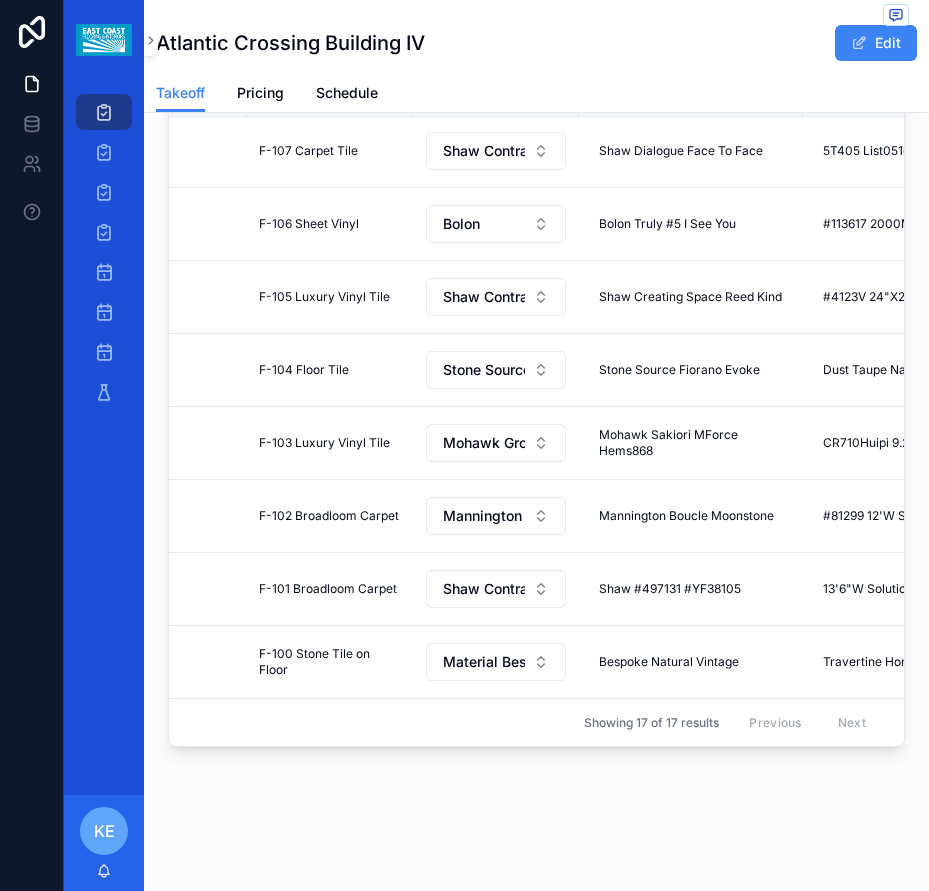 drag, startPoint x: 441, startPoint y: 729, endPoint x: 469, endPoint y: 727, distance: 28.071337 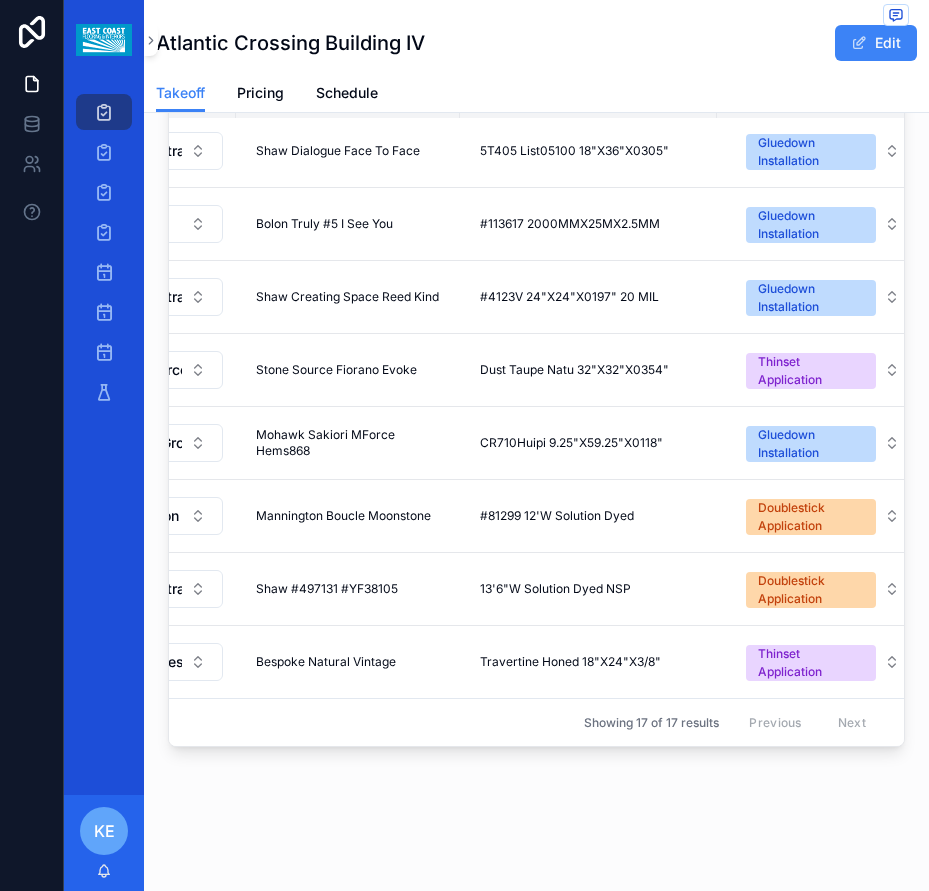 scroll, scrollTop: 644, scrollLeft: 1108, axis: both 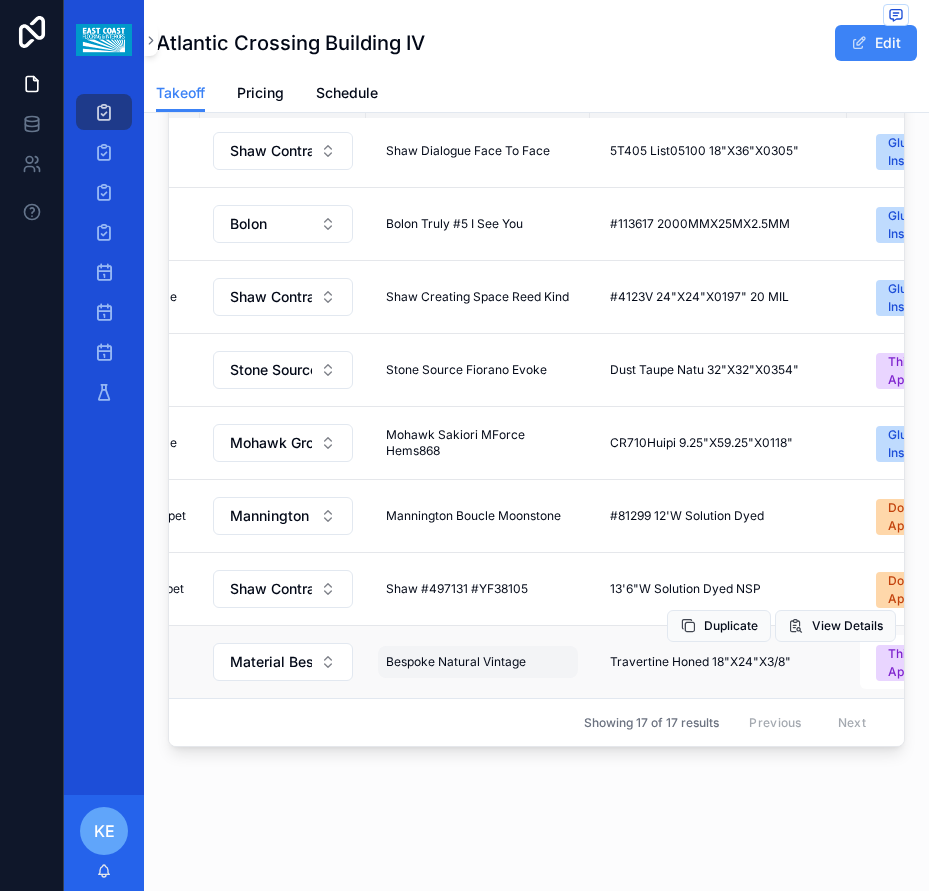 click on "Bespoke Natural Vintage" at bounding box center (456, 662) 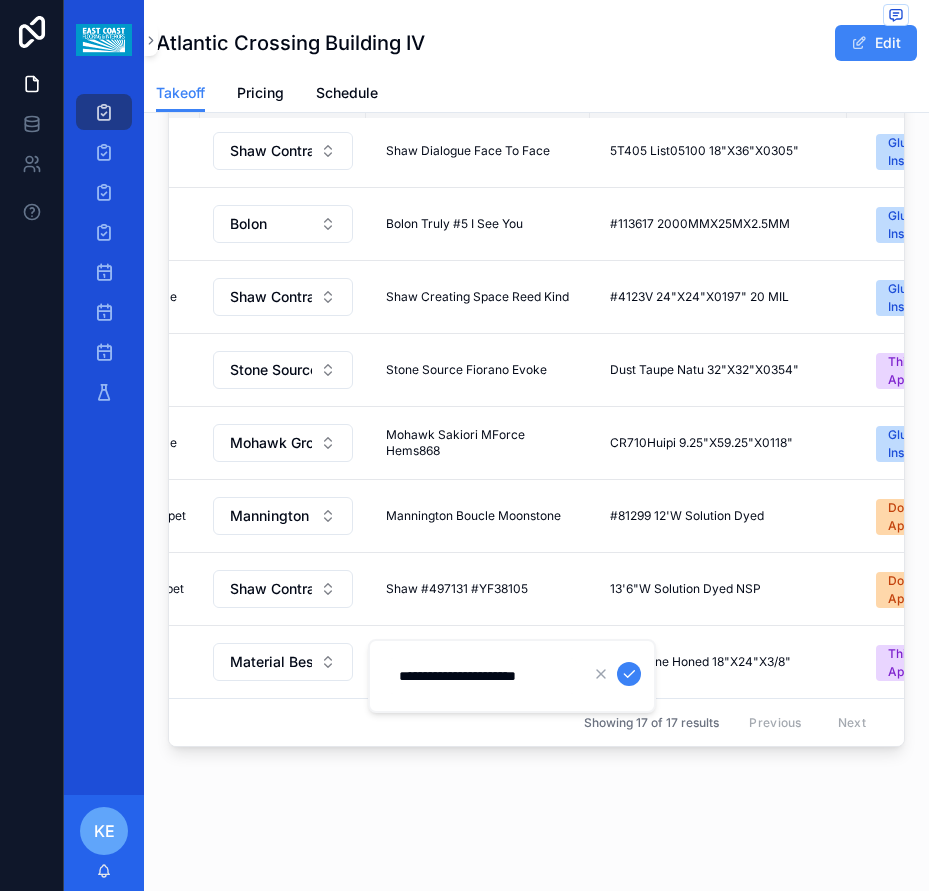 drag, startPoint x: 462, startPoint y: 675, endPoint x: 509, endPoint y: 690, distance: 49.335587 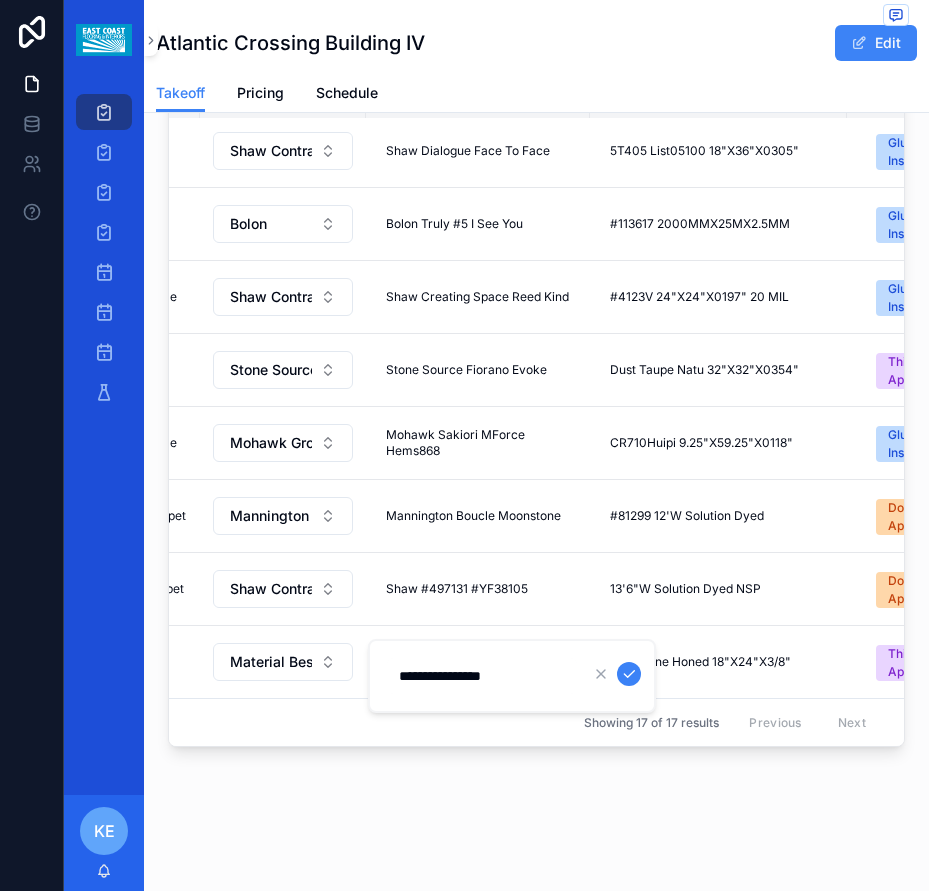 click on "**********" at bounding box center [482, 676] 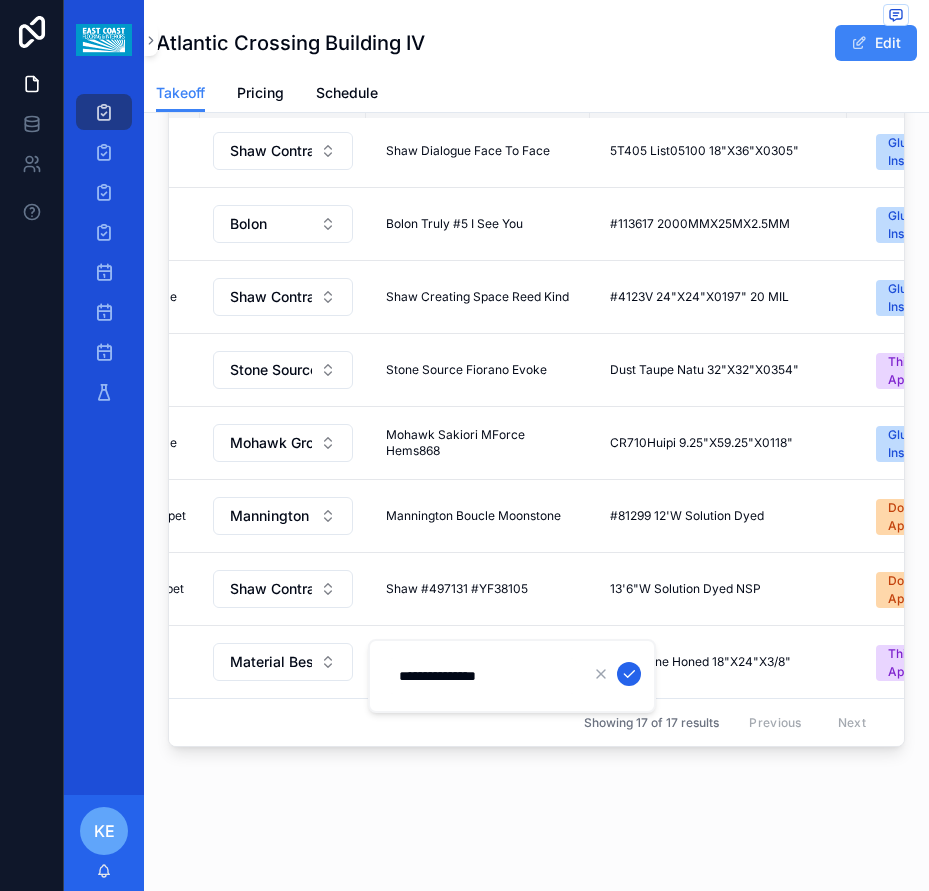 type on "**********" 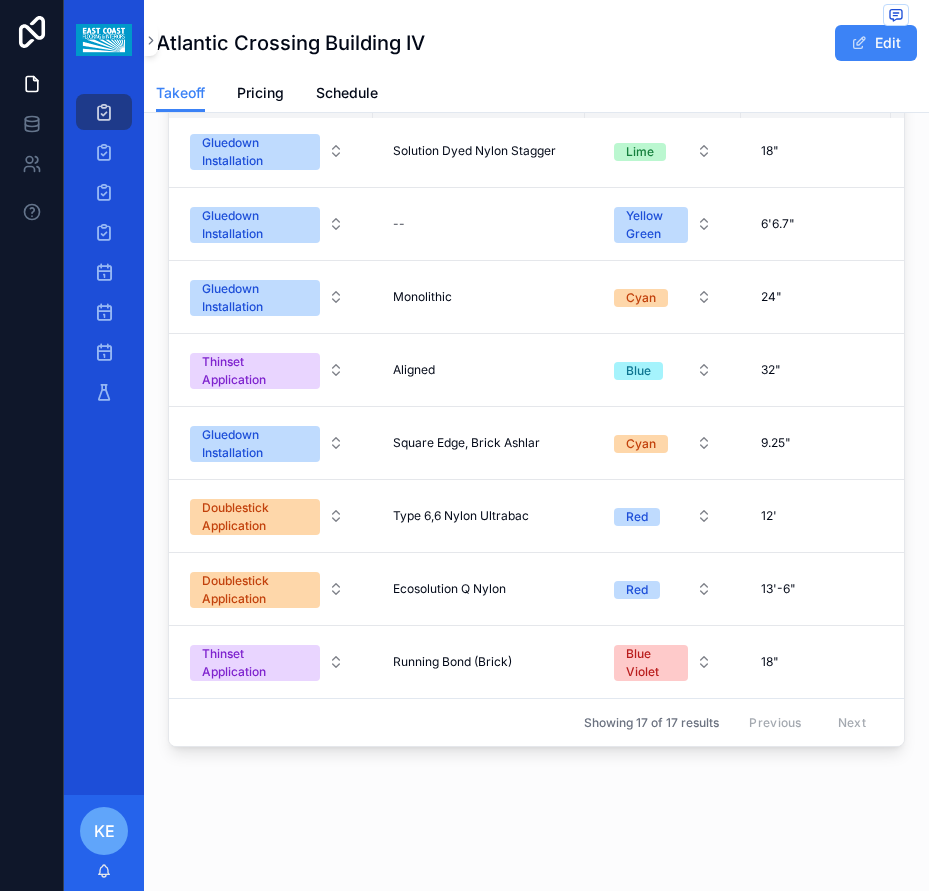 scroll, scrollTop: 644, scrollLeft: 1646, axis: both 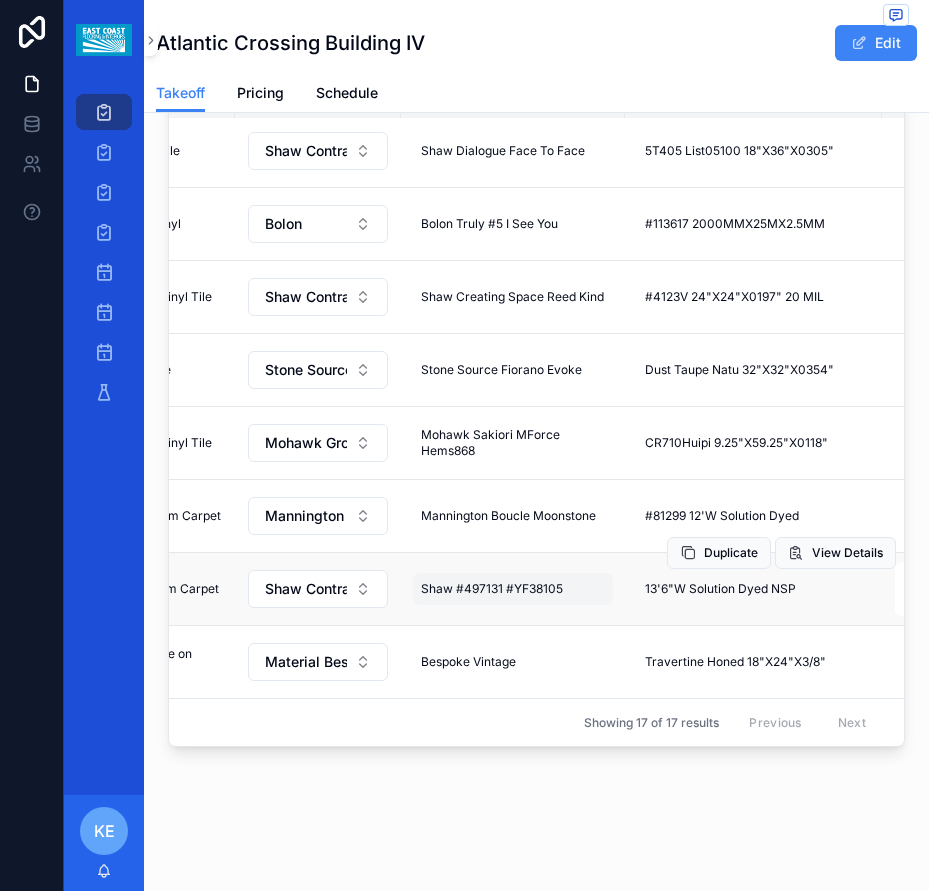 click on "Shaw #497131 #YF38105" at bounding box center [492, 589] 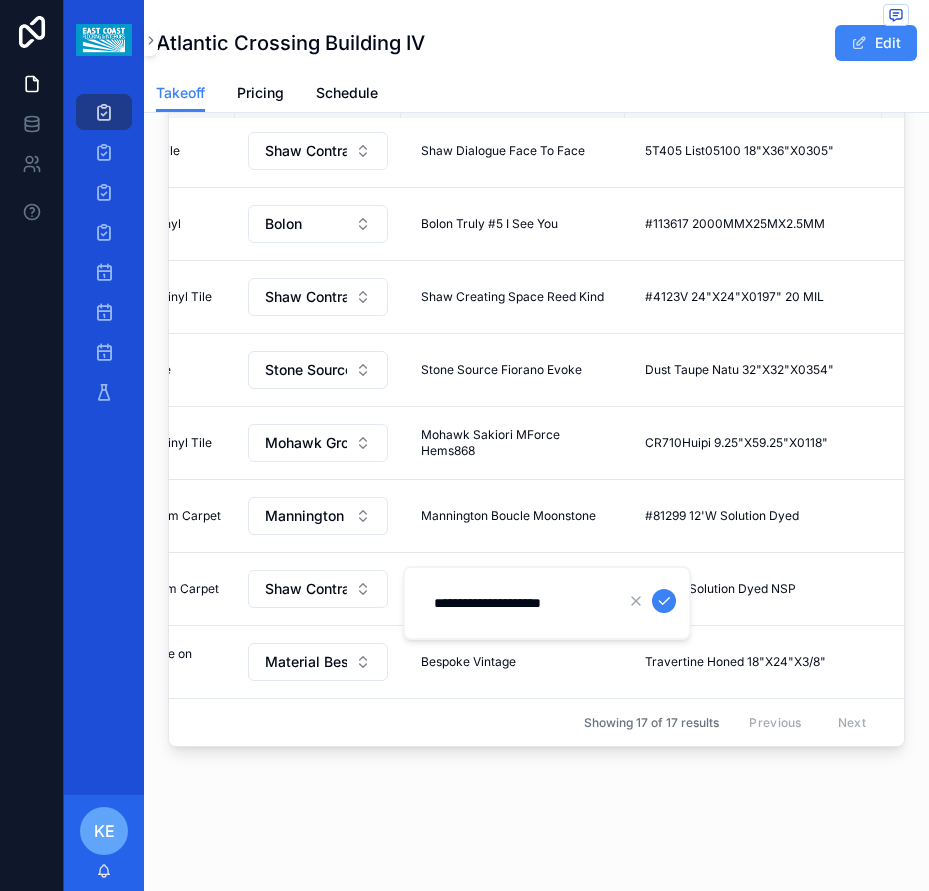 click on "**********" at bounding box center [517, 603] 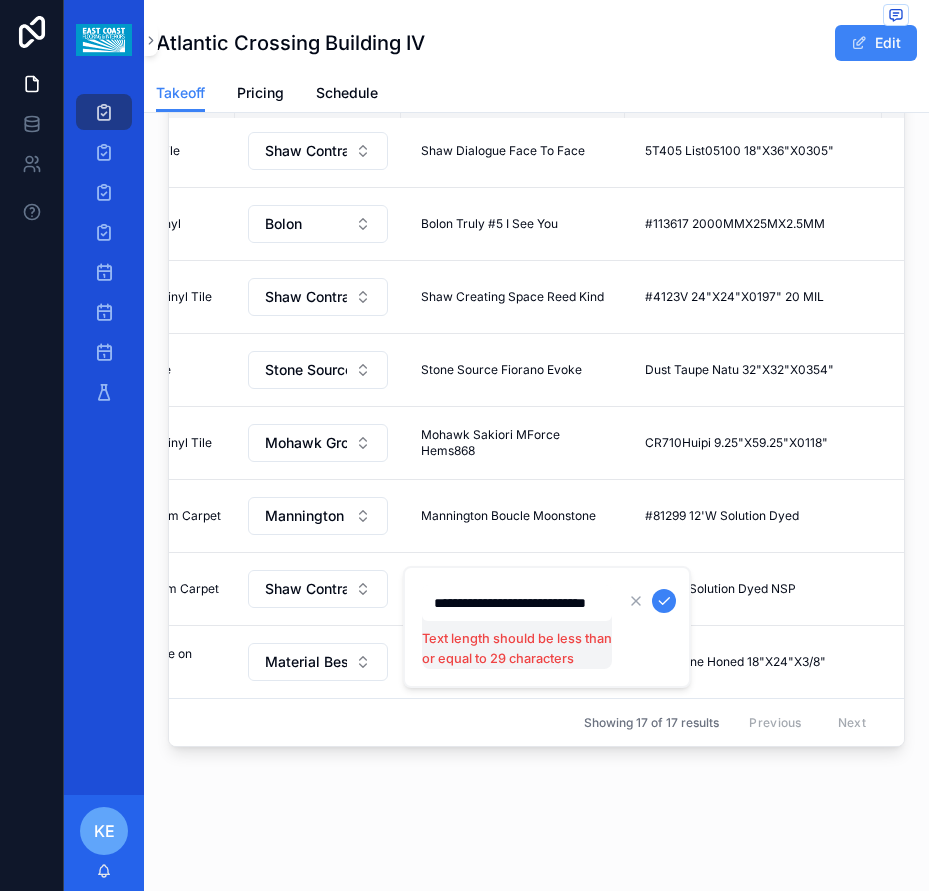 type on "**********" 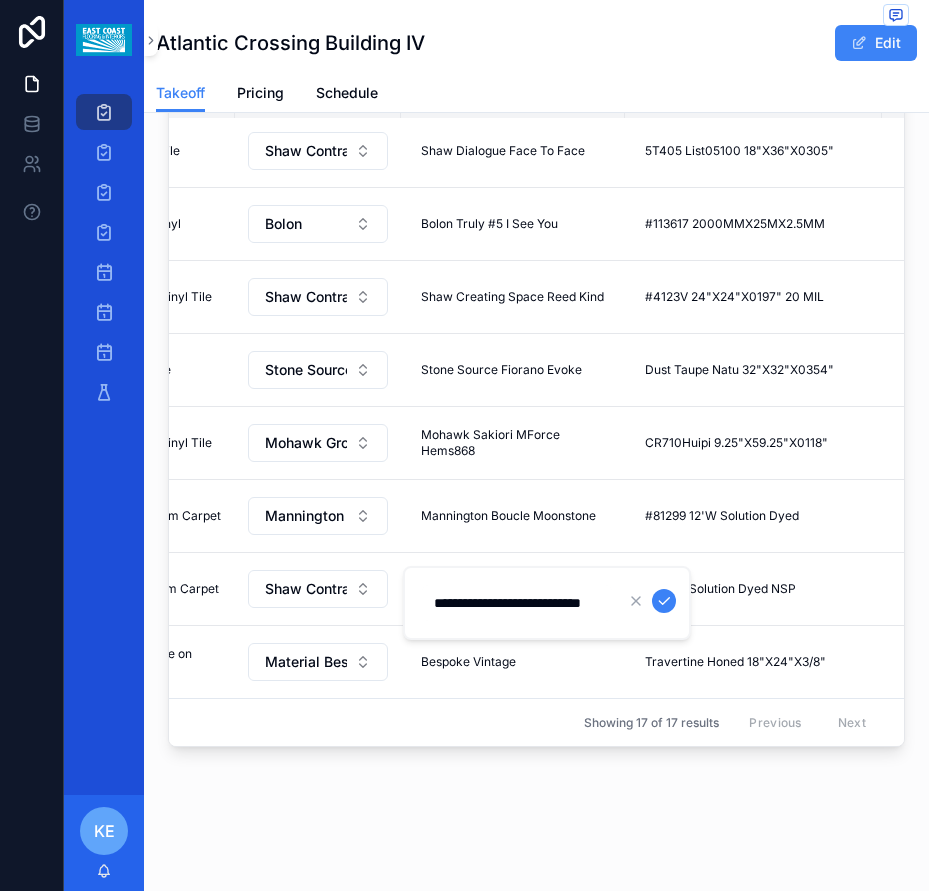 click at bounding box center [664, 601] 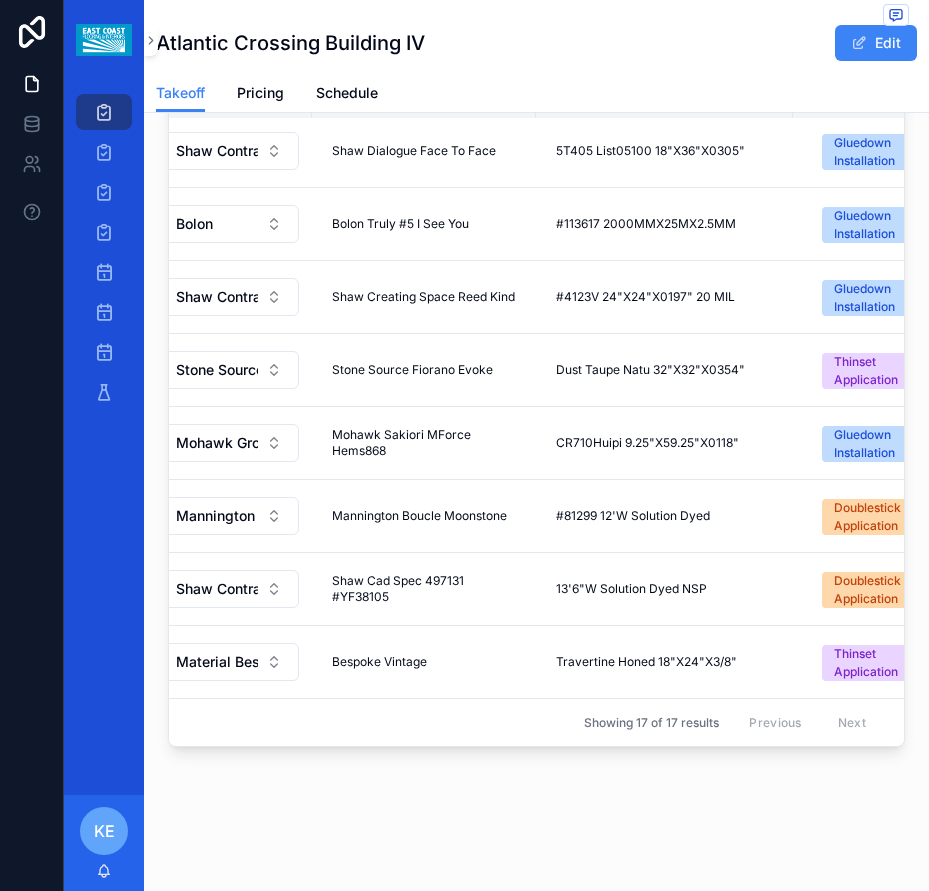 scroll, scrollTop: 644, scrollLeft: 922, axis: both 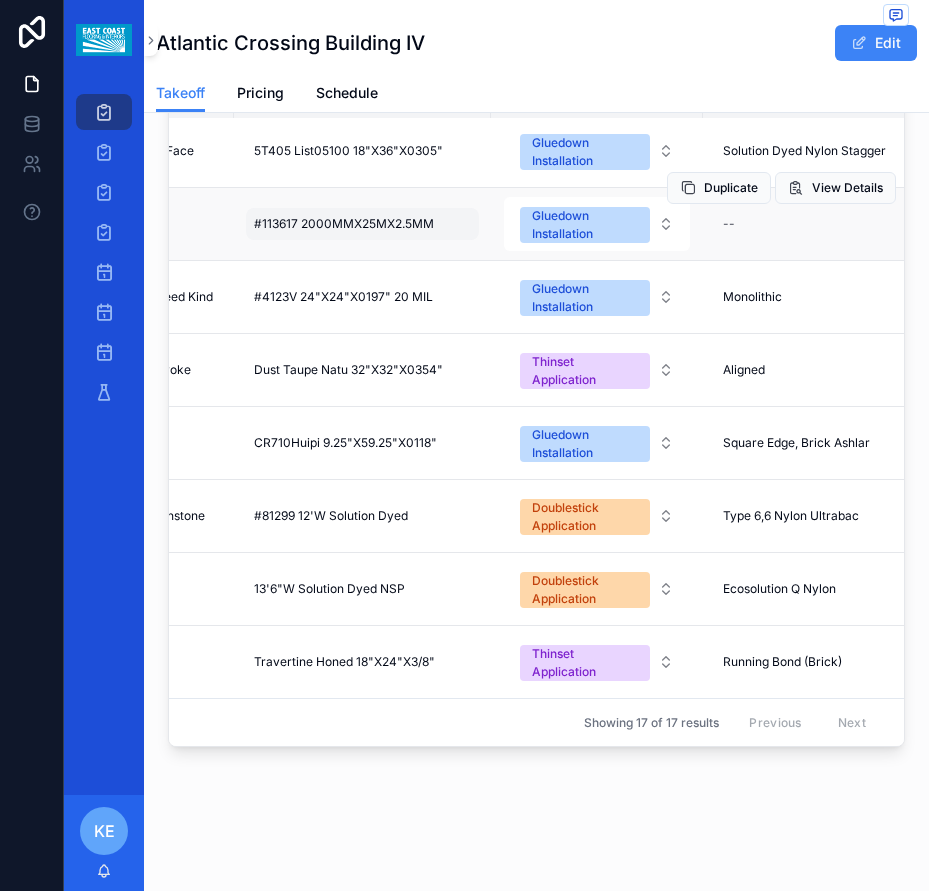 click on "#113617 2000MMX25MX2.5MM #113617 2000MMX25MX2.5MM" at bounding box center [362, 224] 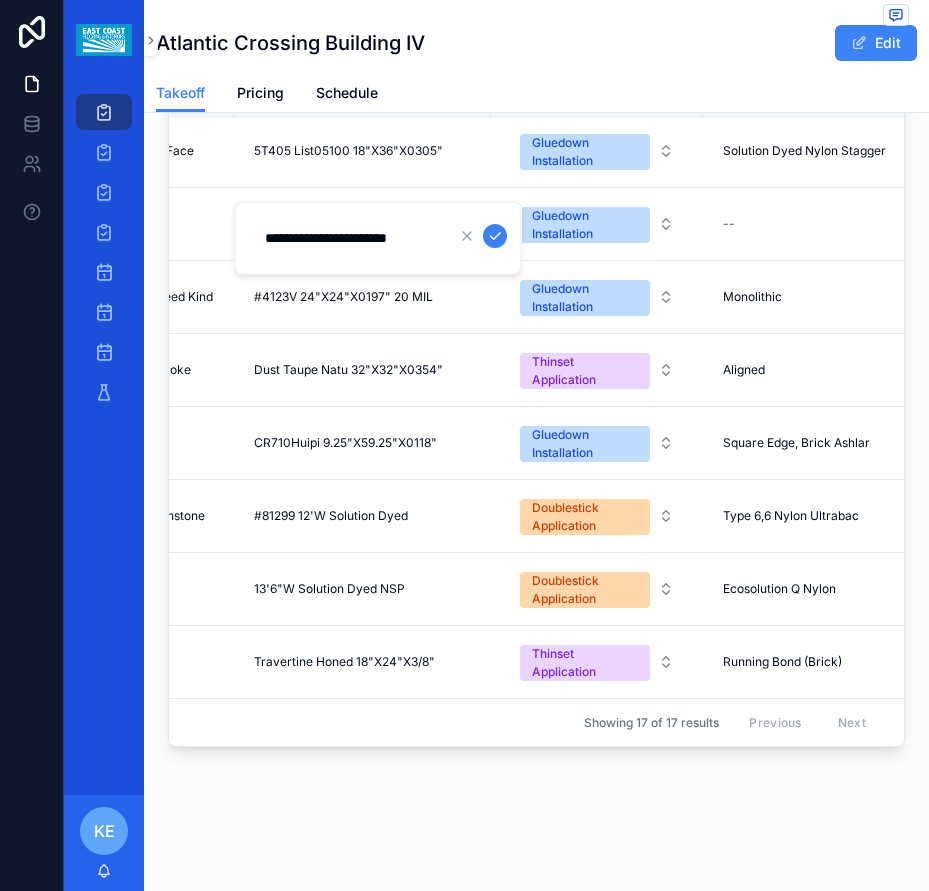 scroll, scrollTop: 0, scrollLeft: 44, axis: horizontal 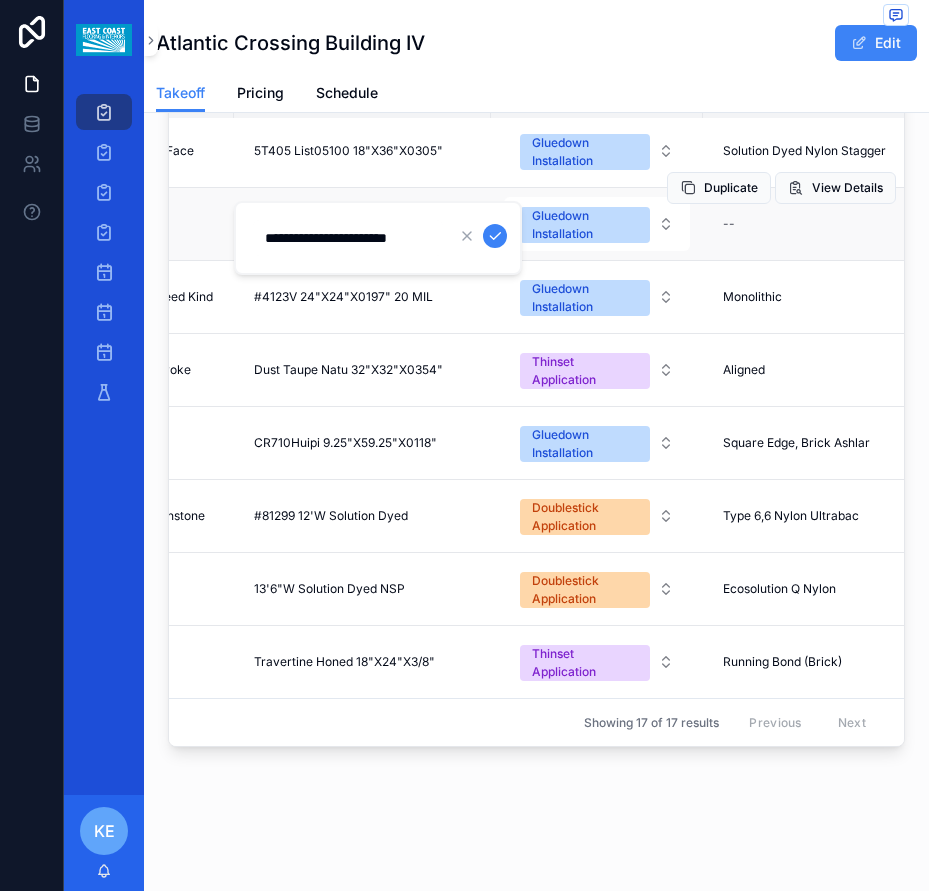 click on "#113617 2000MMX25MX2.5MM #113617 2000MMX25MX2.5MM" at bounding box center [362, 224] 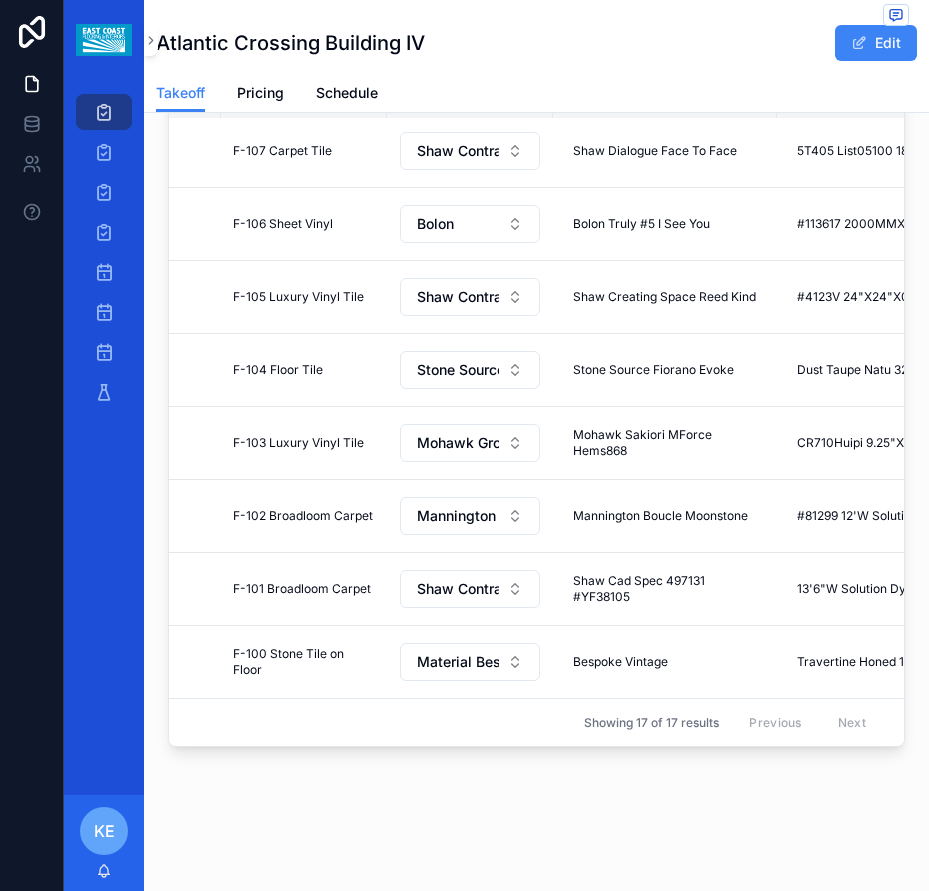 scroll, scrollTop: 644, scrollLeft: 793, axis: both 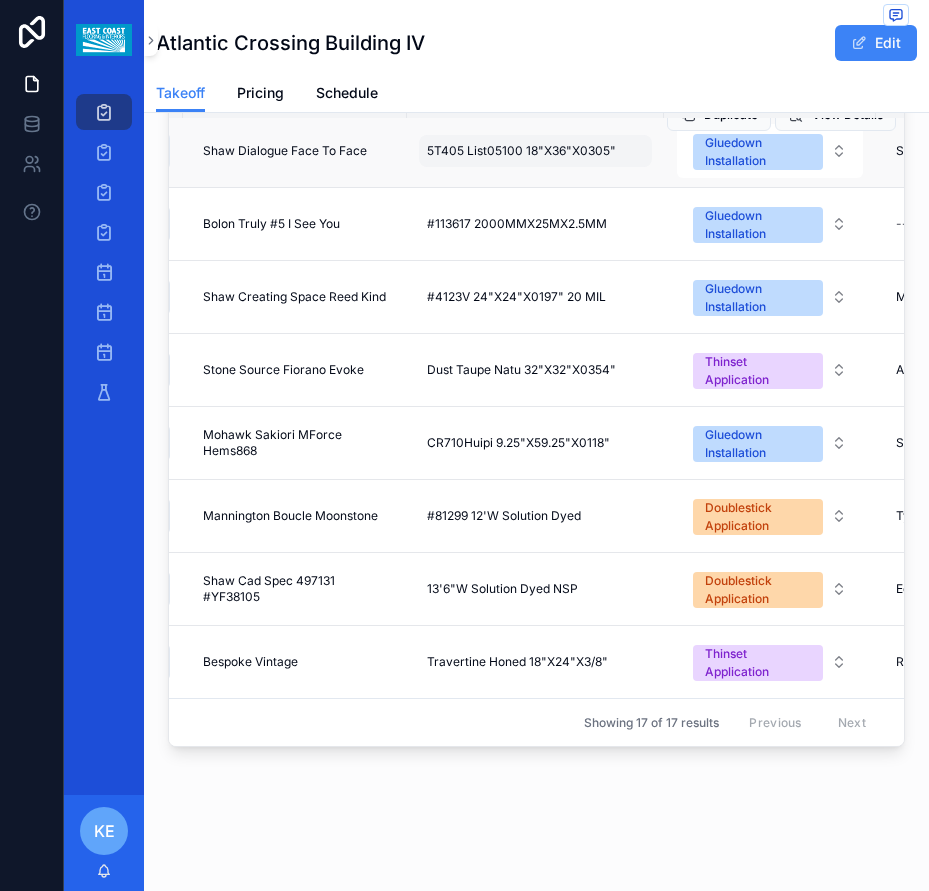 click on "5T405 List05100 18"X36"X0305"" at bounding box center [521, 151] 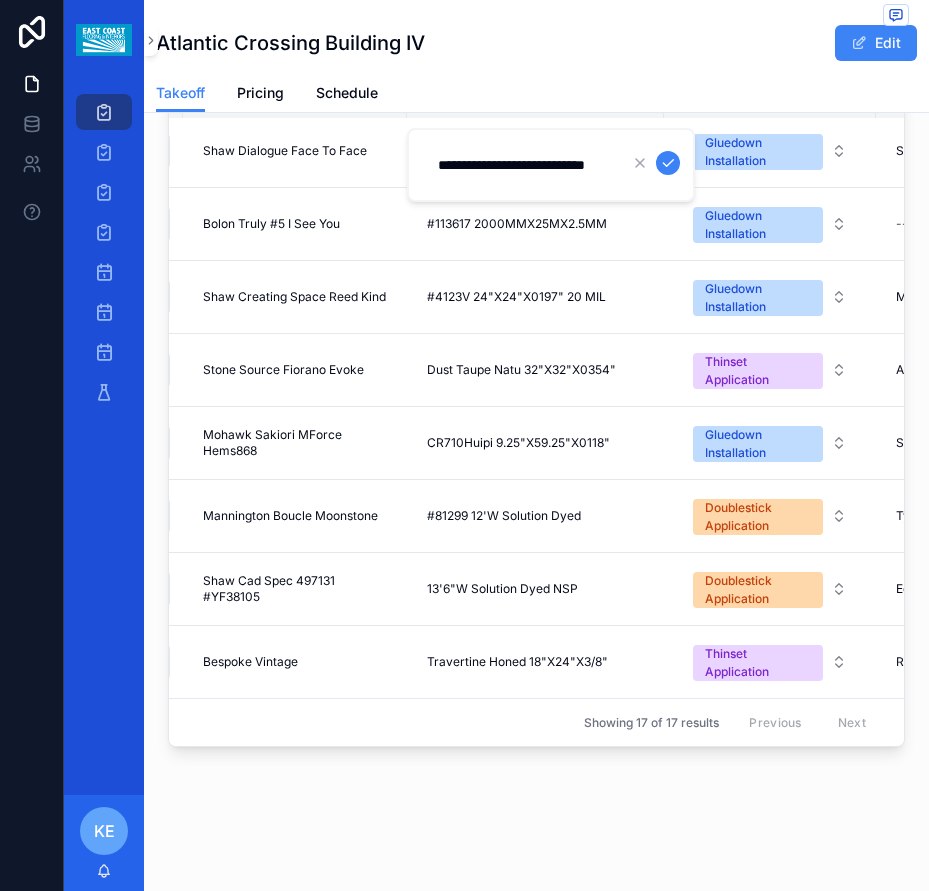 scroll, scrollTop: 0, scrollLeft: 52, axis: horizontal 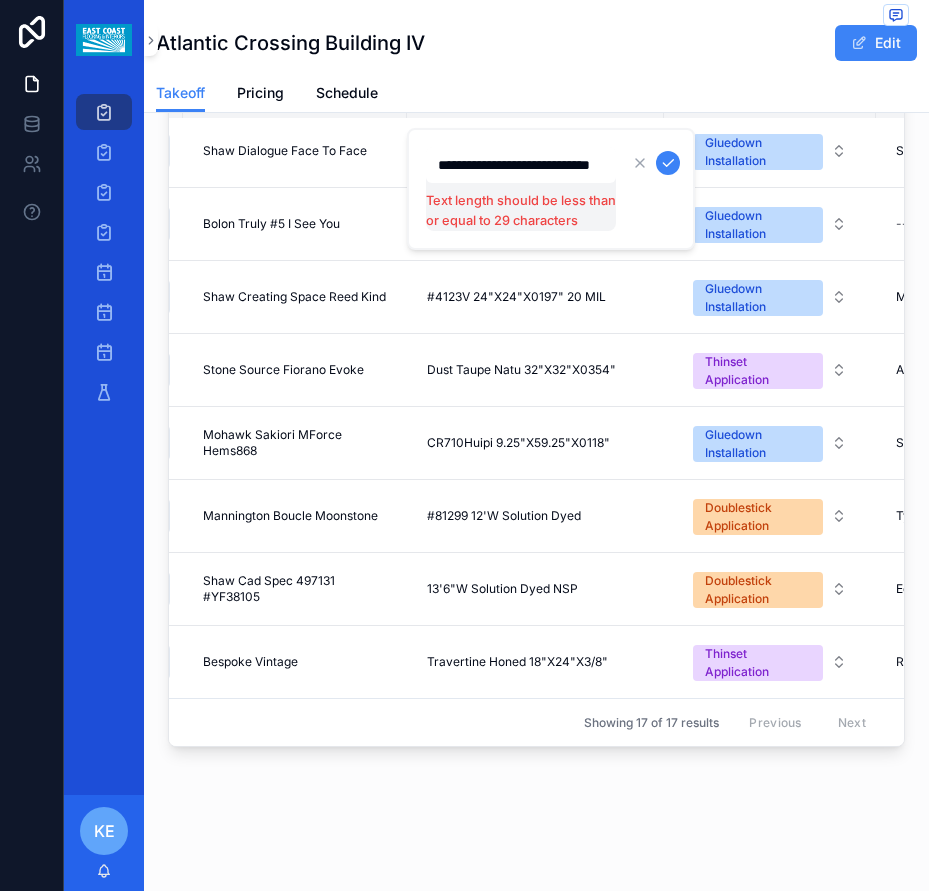 type on "**********" 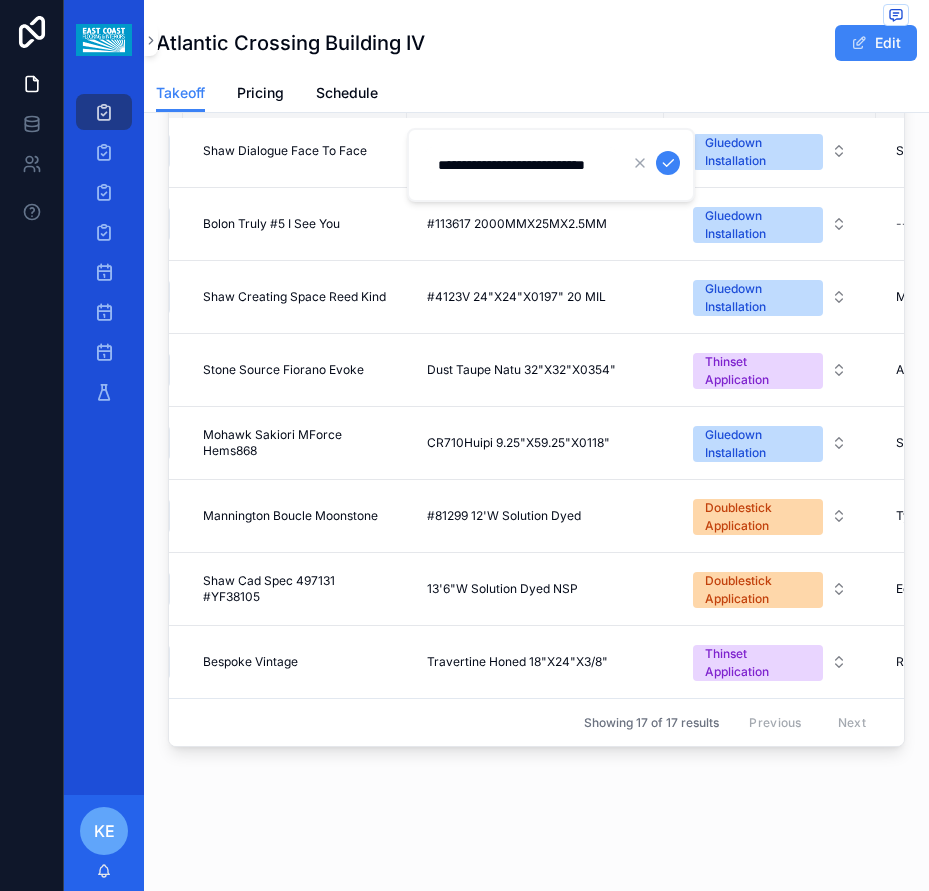 scroll, scrollTop: 0, scrollLeft: 49, axis: horizontal 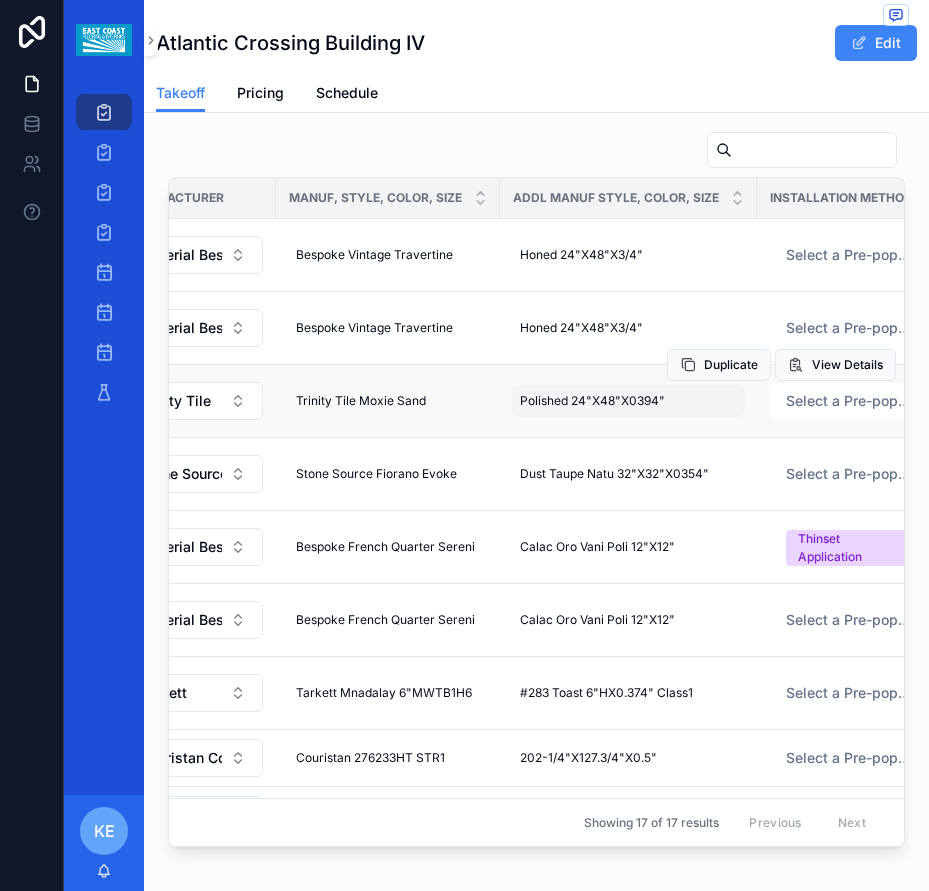 click on "Polished 24"X48"X0394"" at bounding box center (592, 401) 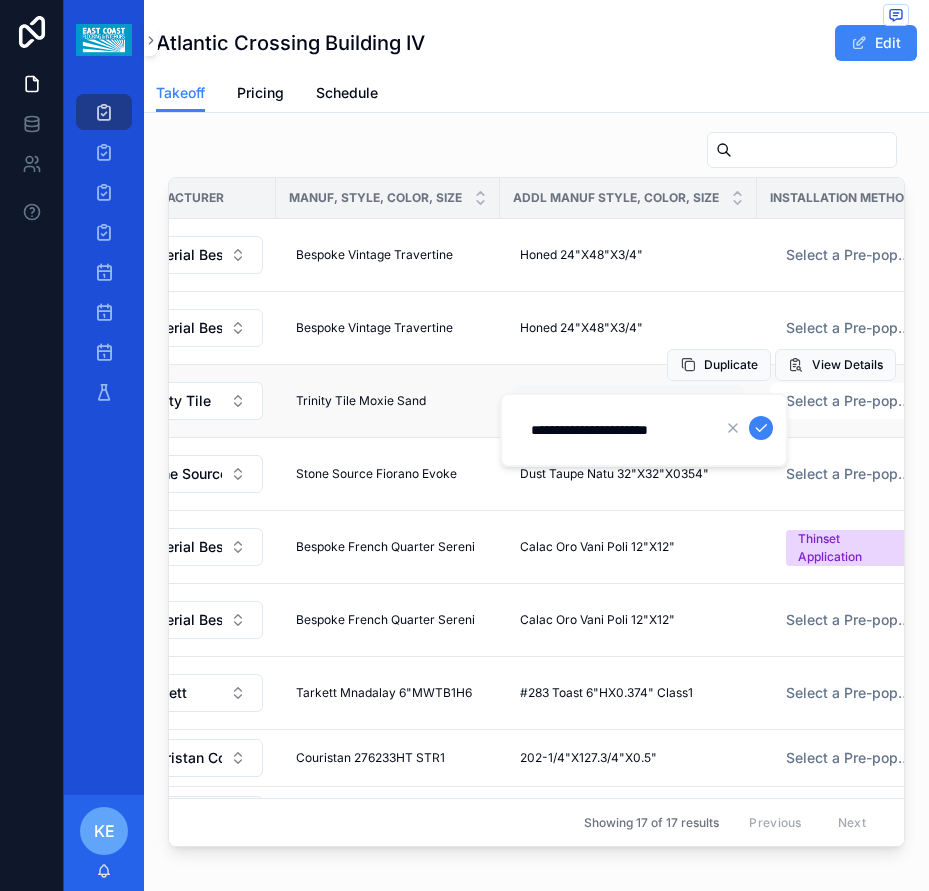 scroll, scrollTop: 0, scrollLeft: 6, axis: horizontal 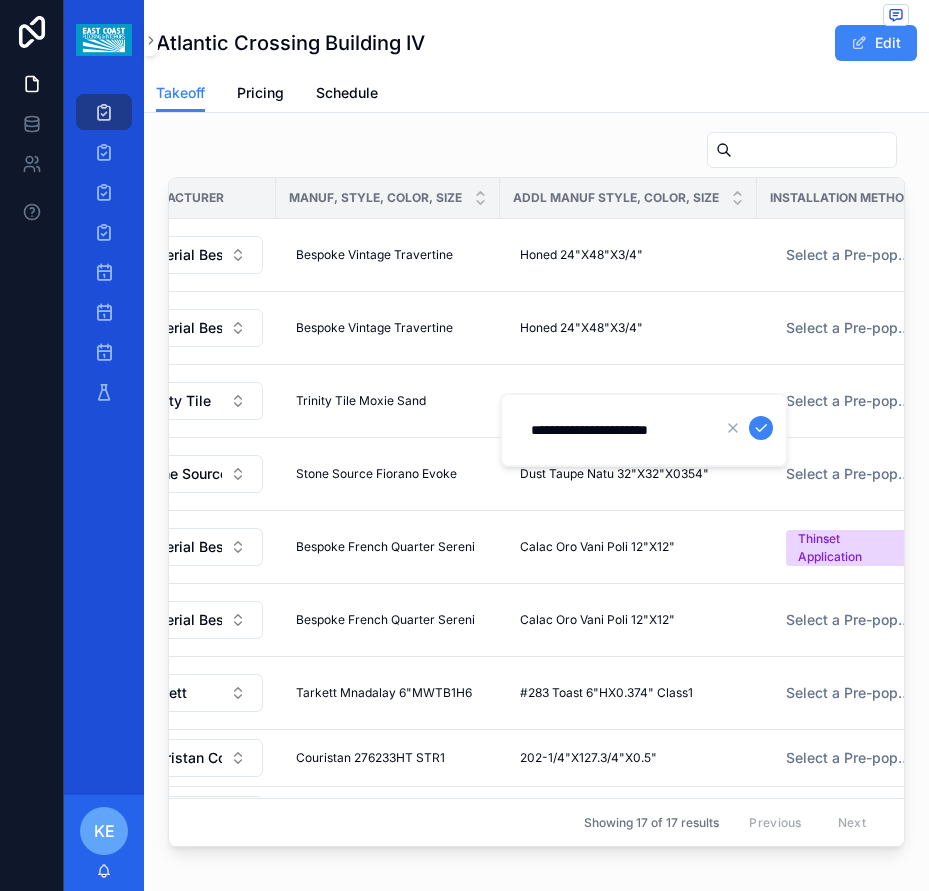 click on "**********" at bounding box center [614, 430] 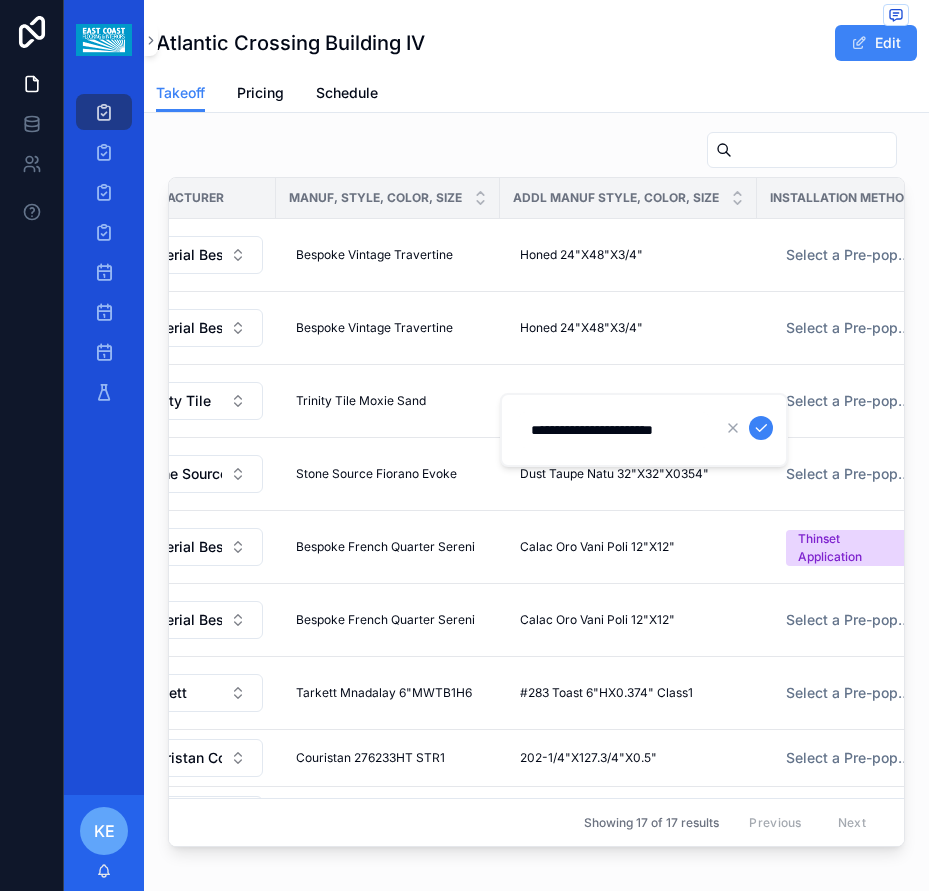 click at bounding box center [761, 428] 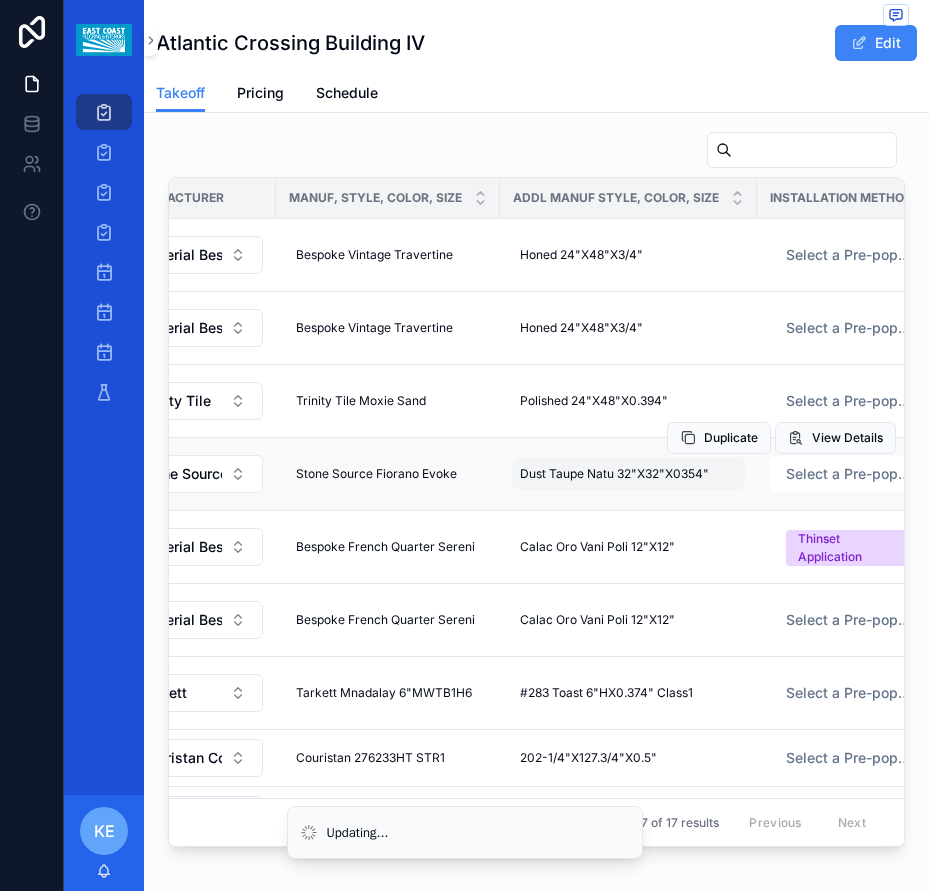 click on "Dust Taupe Natu 32"X32"X0354"" at bounding box center (614, 474) 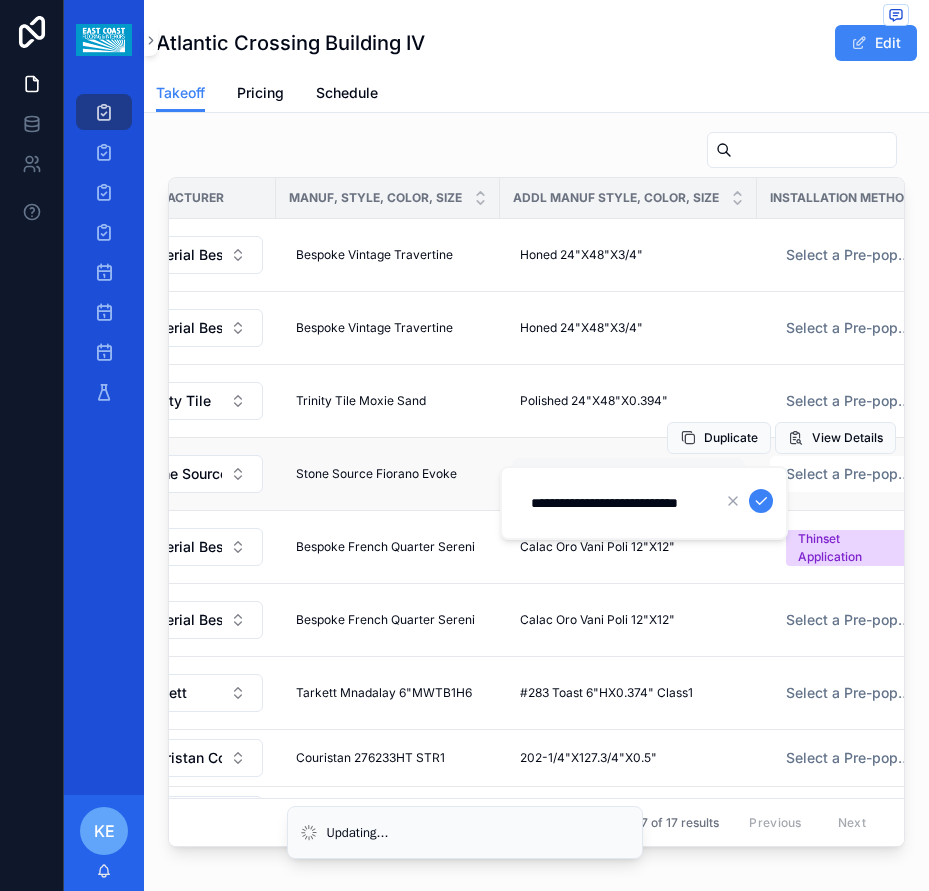 scroll, scrollTop: 0, scrollLeft: 55, axis: horizontal 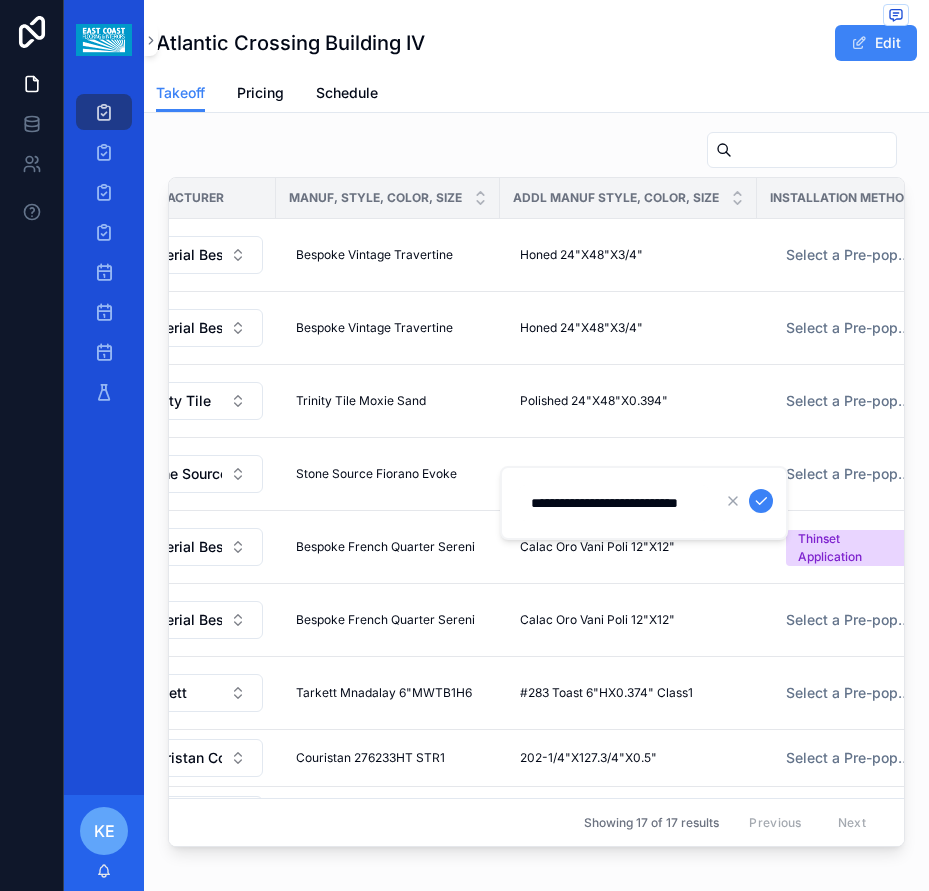 click on "**********" at bounding box center (614, 503) 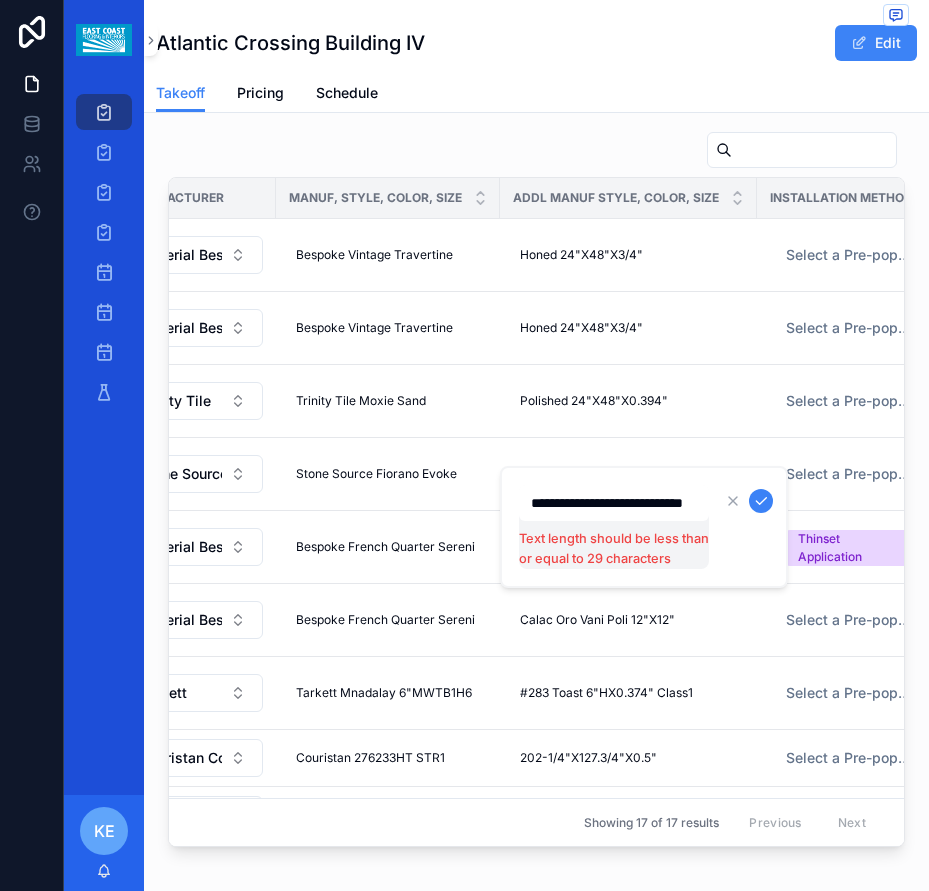 click on "**********" at bounding box center (614, 503) 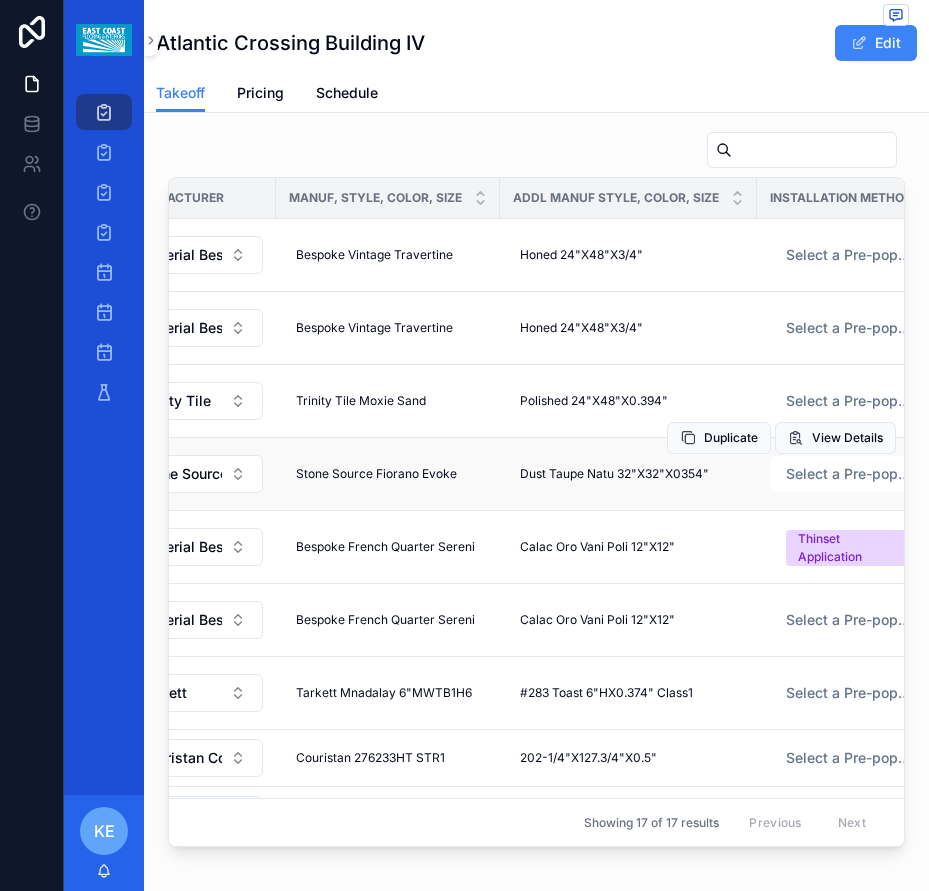 click on "Duplicate View Details" at bounding box center (781, 438) 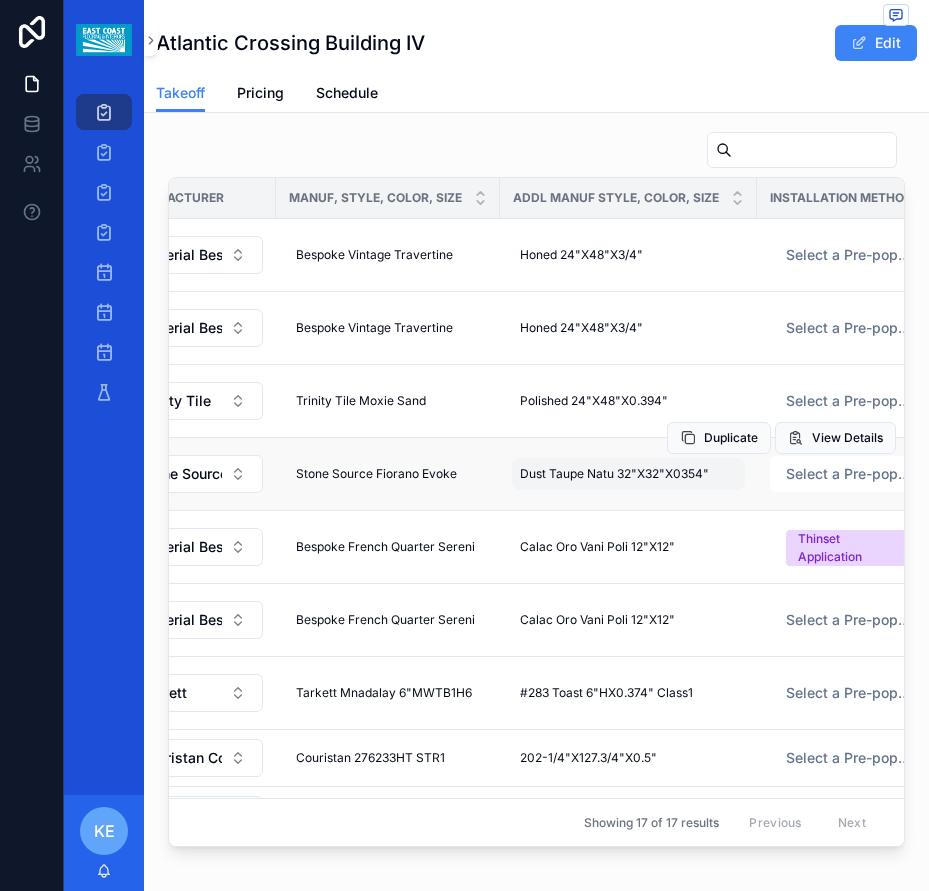 click on "Dust Taupe Natu 32"X32"X0354" Dust Taupe Natu 32"X32"X0354"" at bounding box center (628, 474) 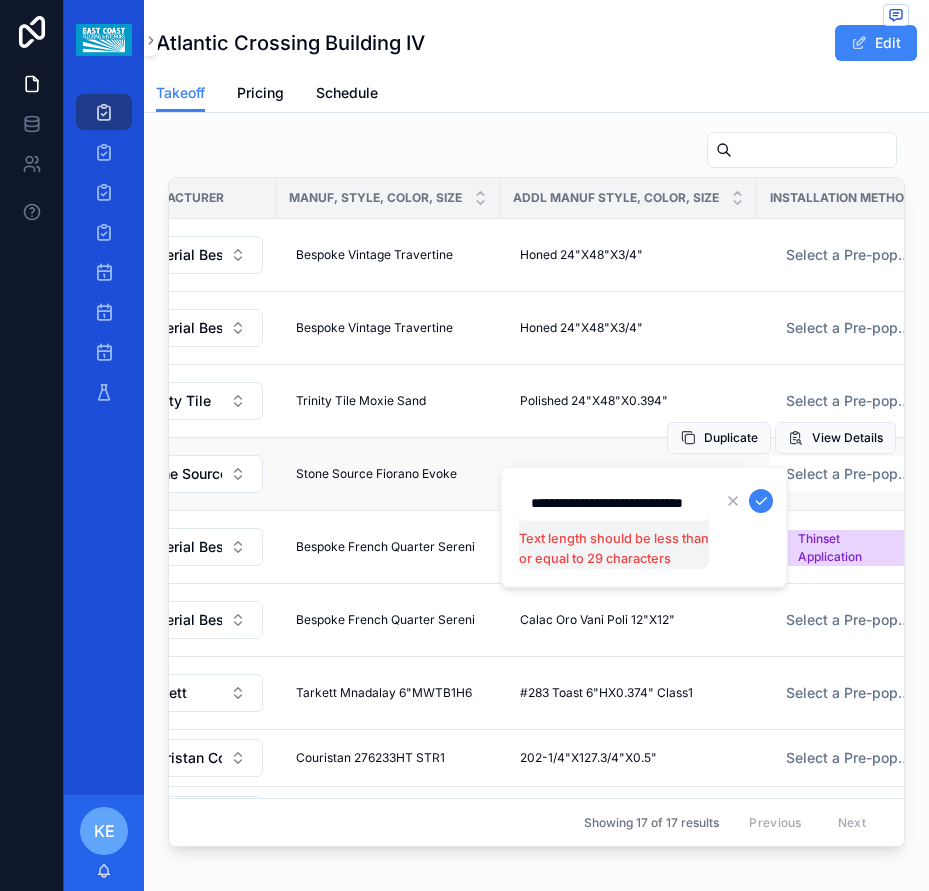 scroll, scrollTop: 0, scrollLeft: 59, axis: horizontal 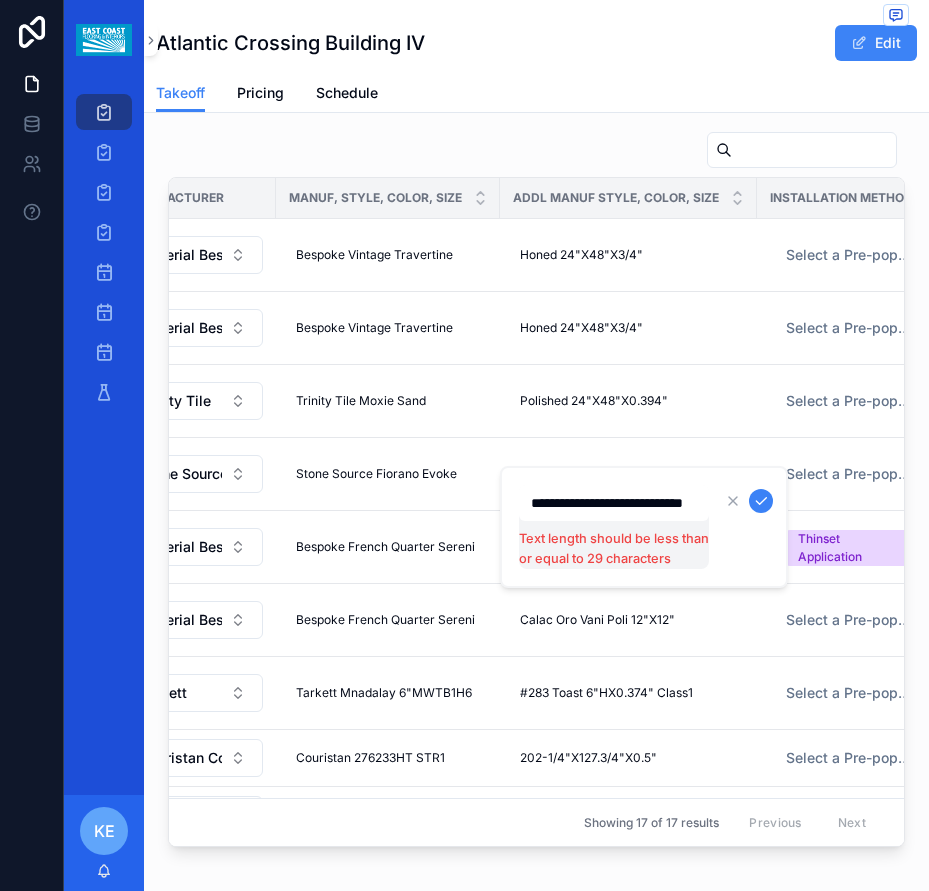 click on "**********" at bounding box center (614, 503) 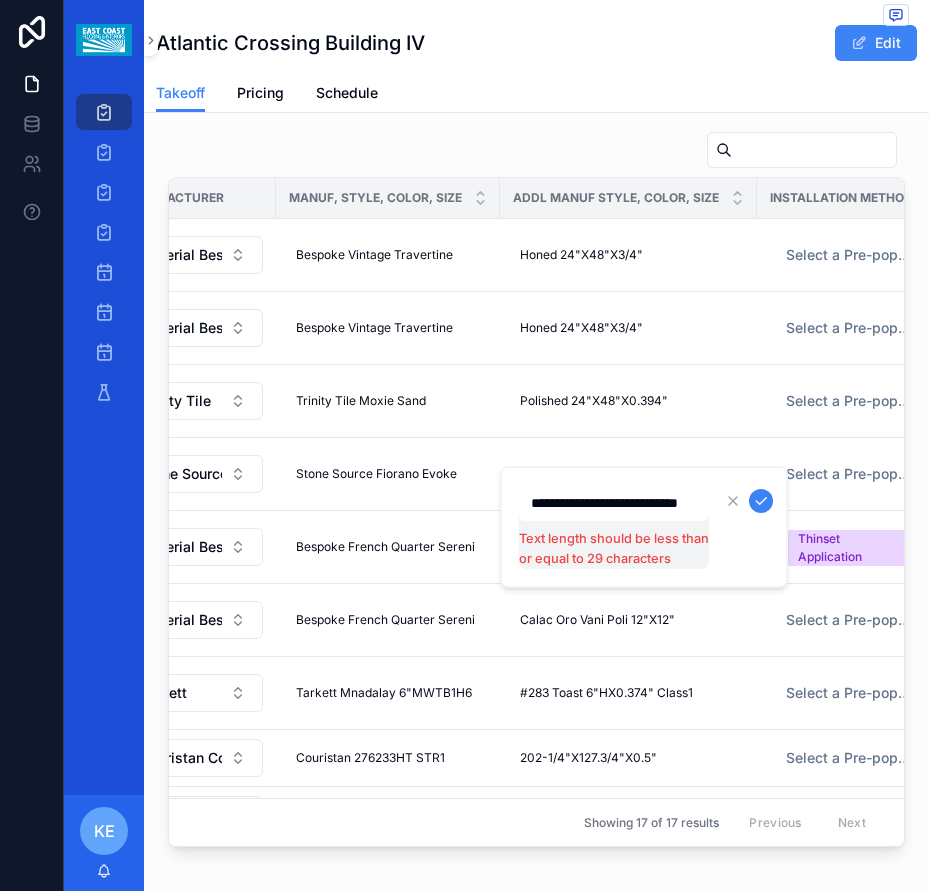 scroll, scrollTop: 0, scrollLeft: 52, axis: horizontal 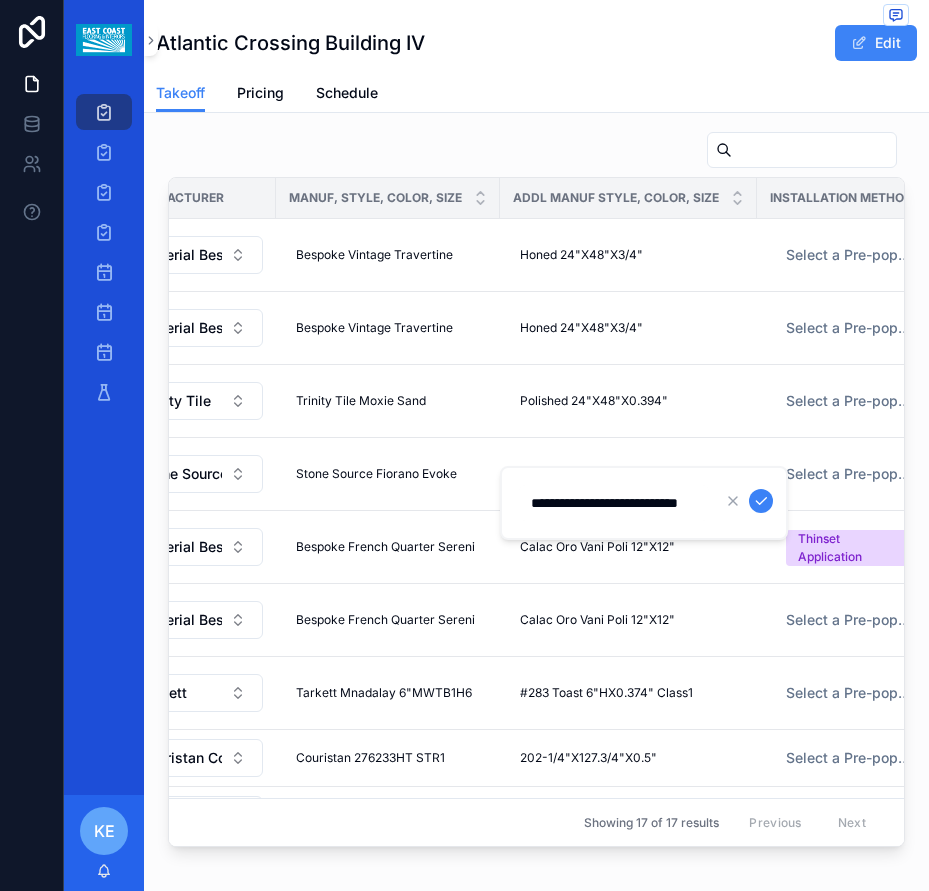click at bounding box center [761, 501] 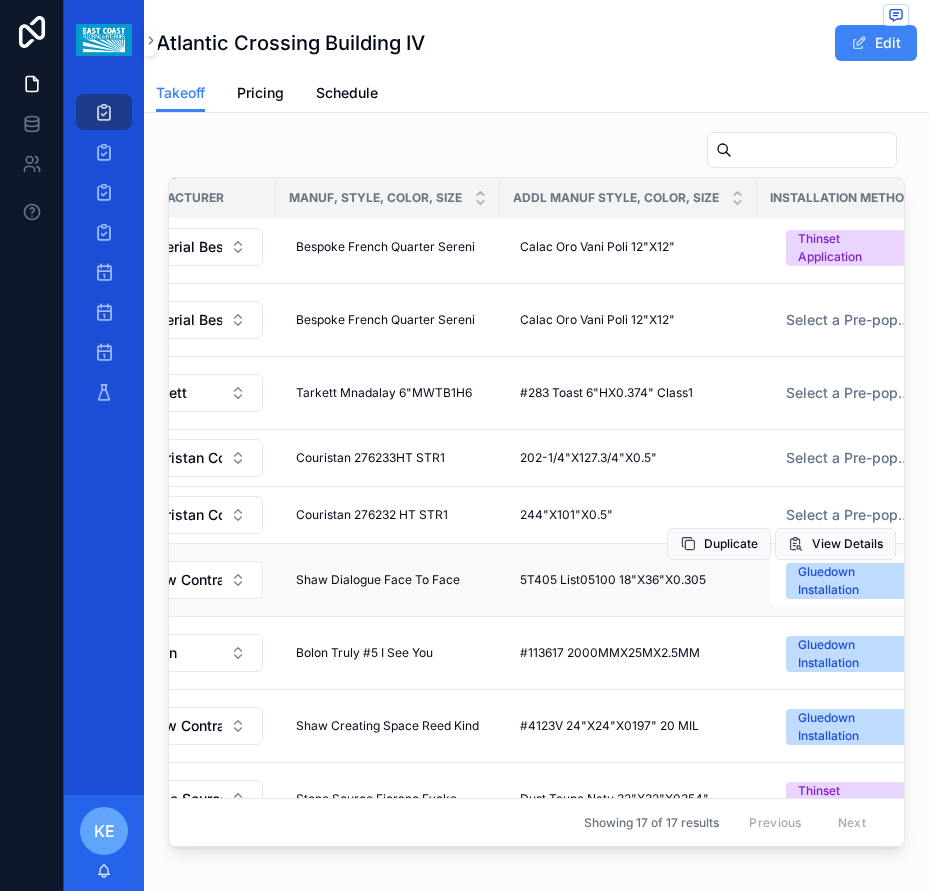 scroll, scrollTop: 500, scrollLeft: 1064, axis: both 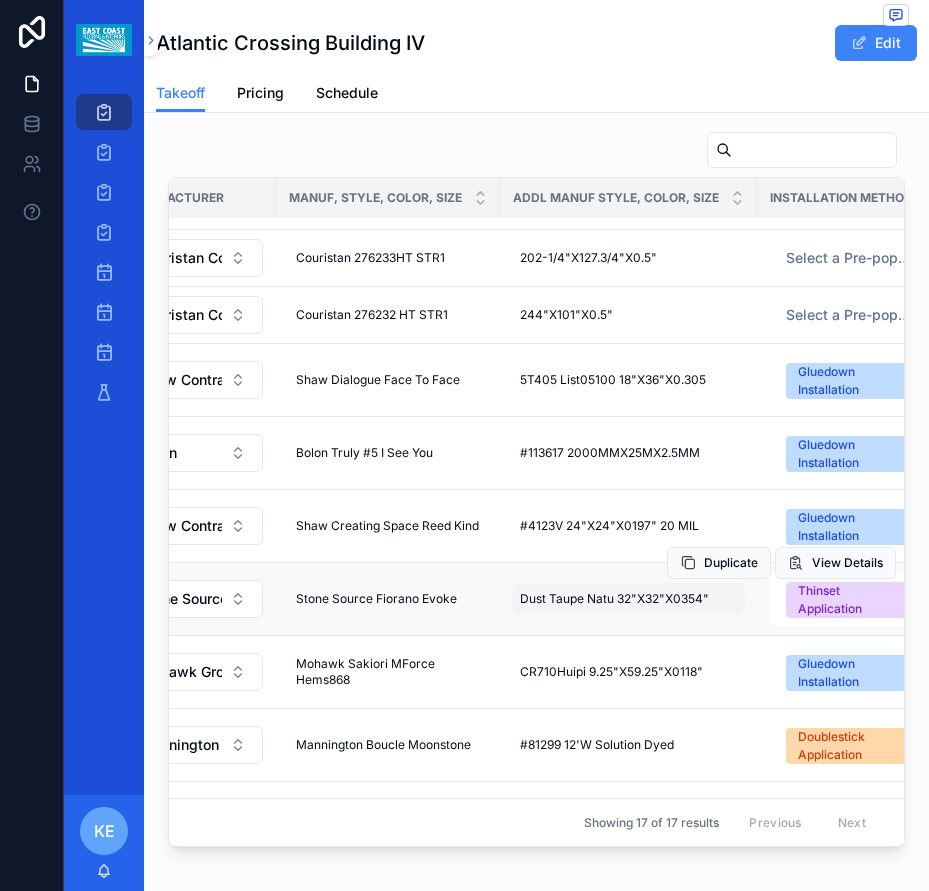 click on "Dust Taupe Natu 32"X32"X0354"" at bounding box center [614, 599] 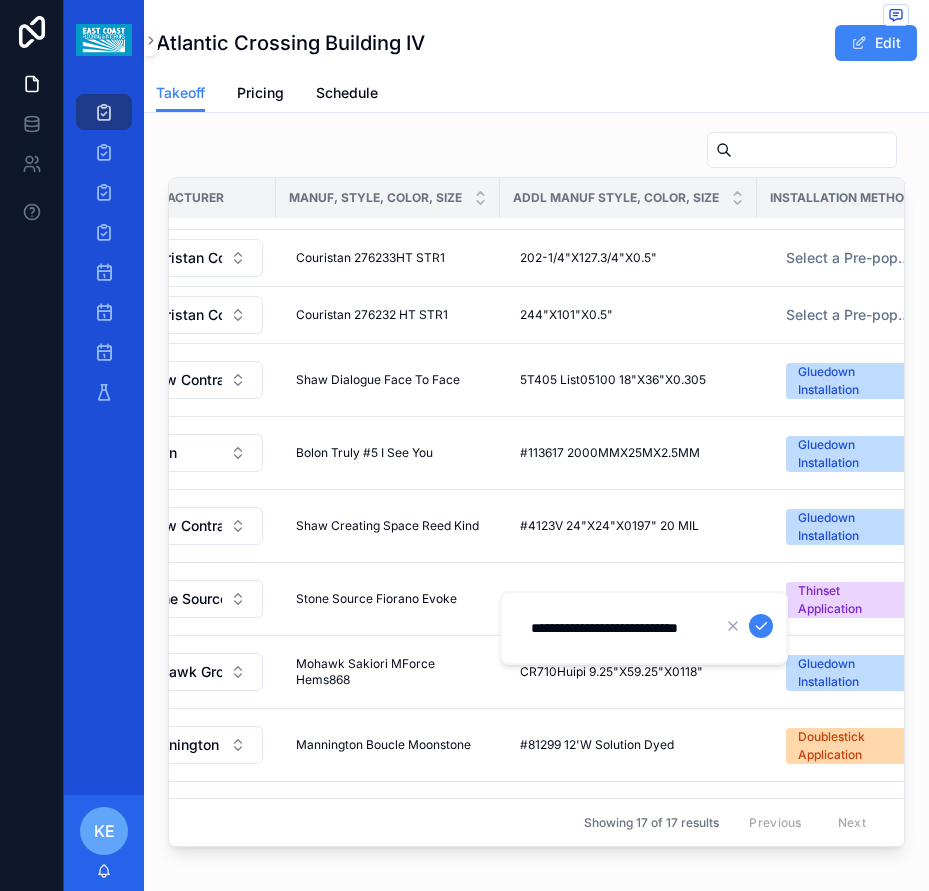 scroll, scrollTop: 0, scrollLeft: 55, axis: horizontal 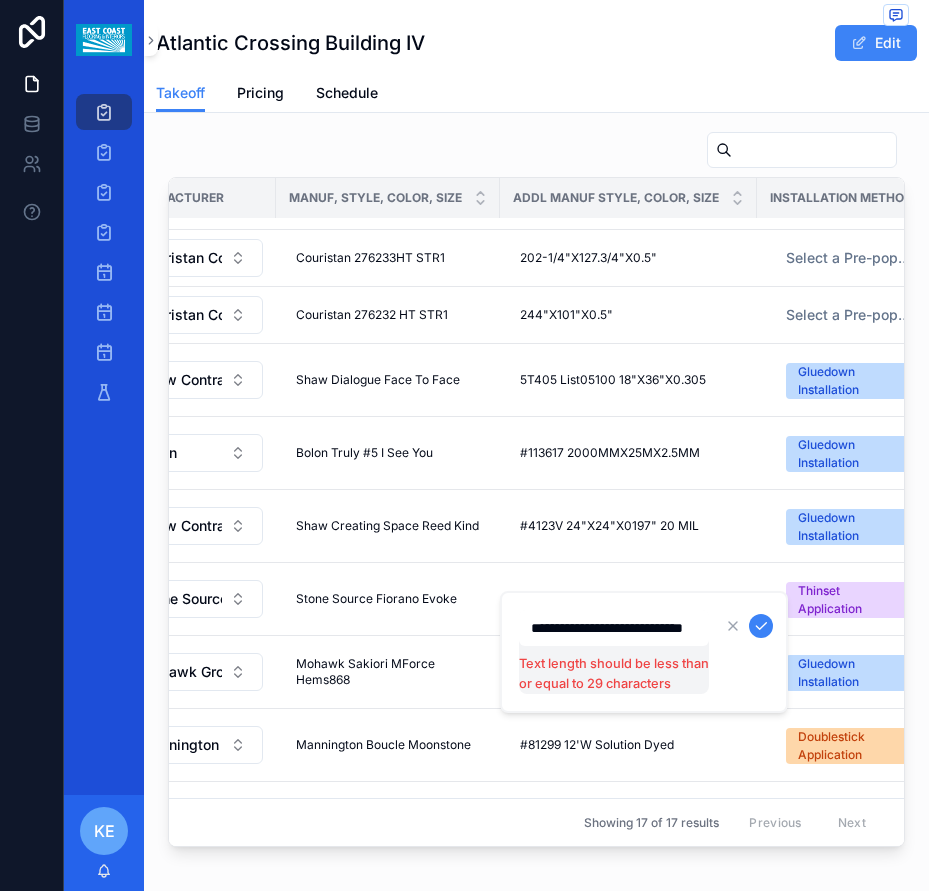 click on "**********" at bounding box center (614, 628) 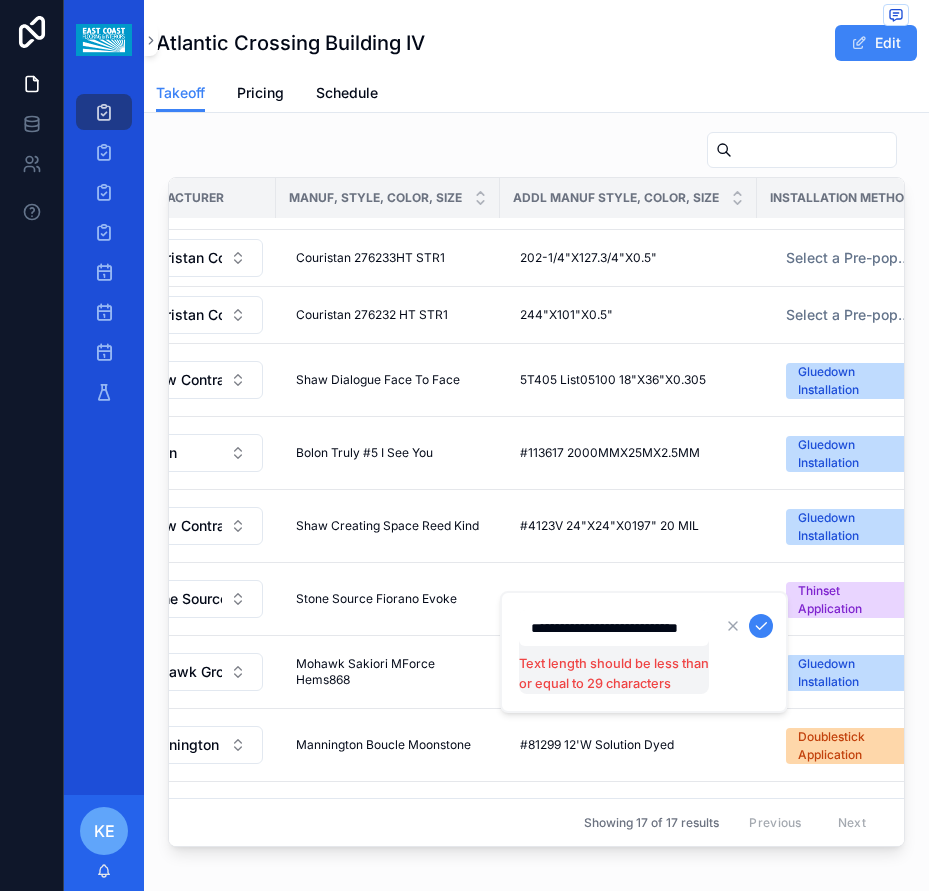 scroll, scrollTop: 0, scrollLeft: 52, axis: horizontal 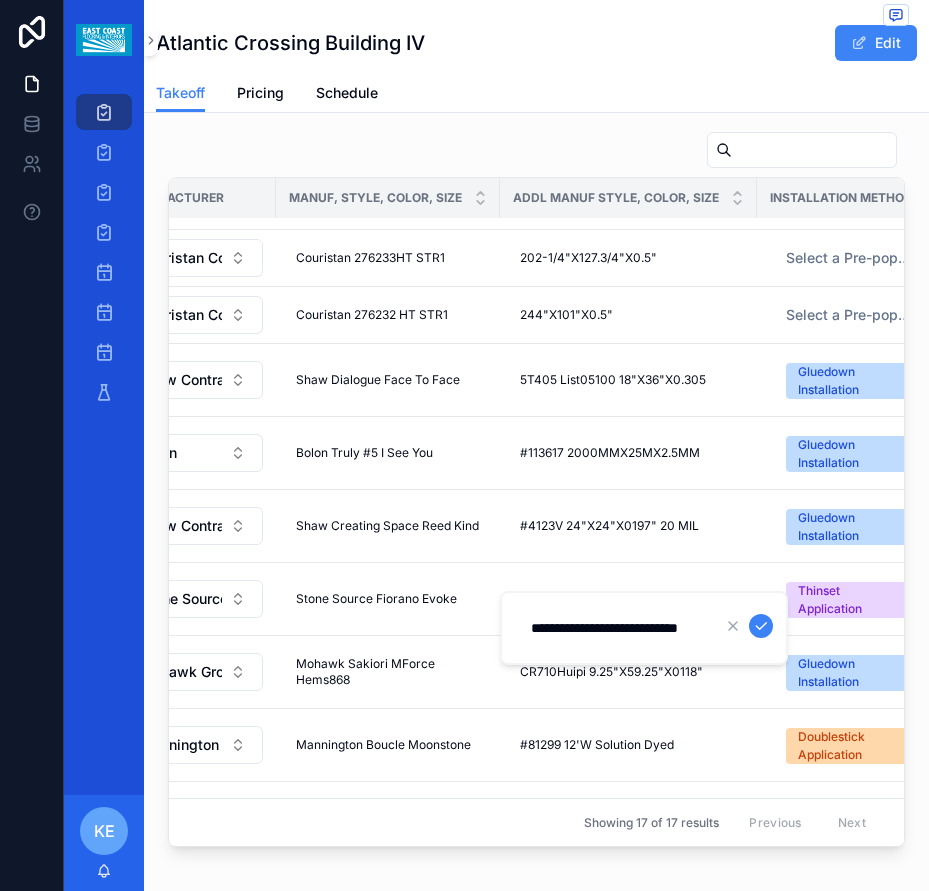 click at bounding box center (761, 626) 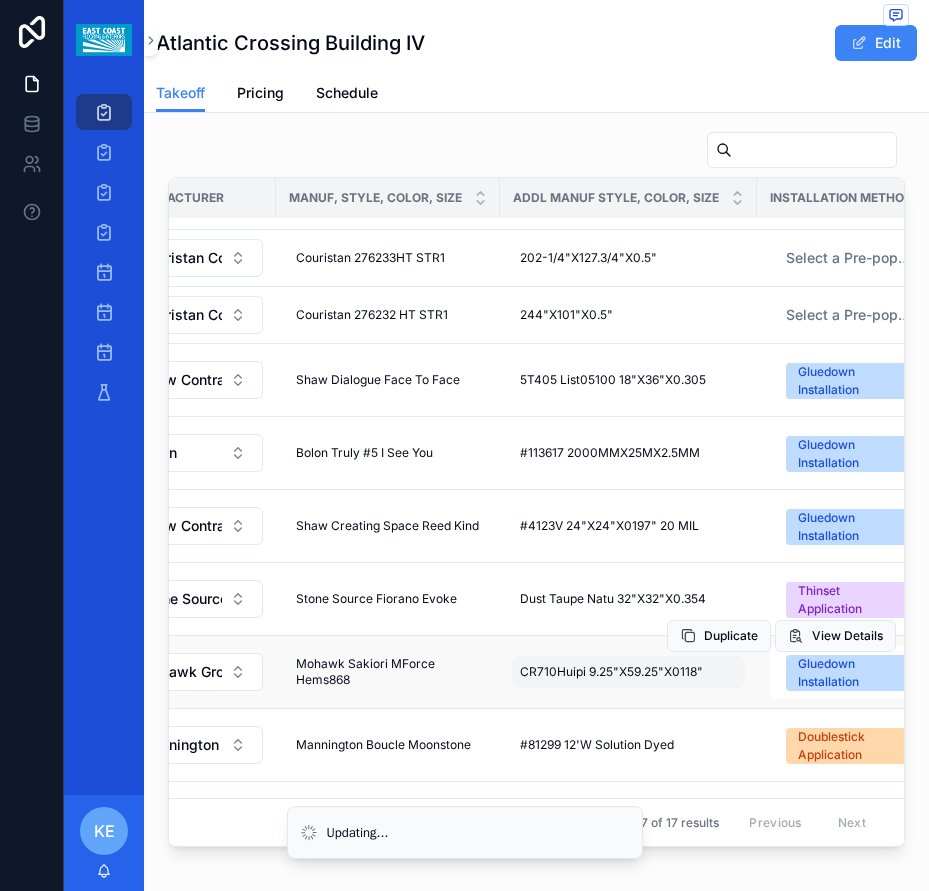 click on "CR710Huipi 9.25"X59.25"X0118"" at bounding box center (611, 672) 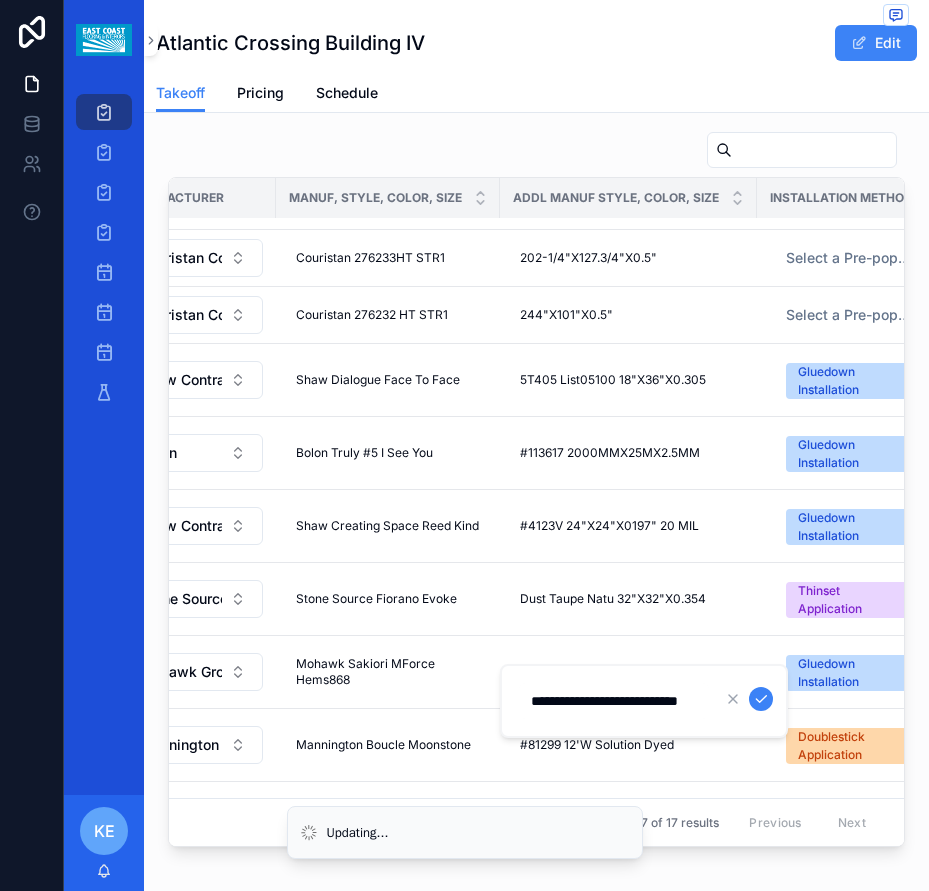 scroll, scrollTop: 0, scrollLeft: 47, axis: horizontal 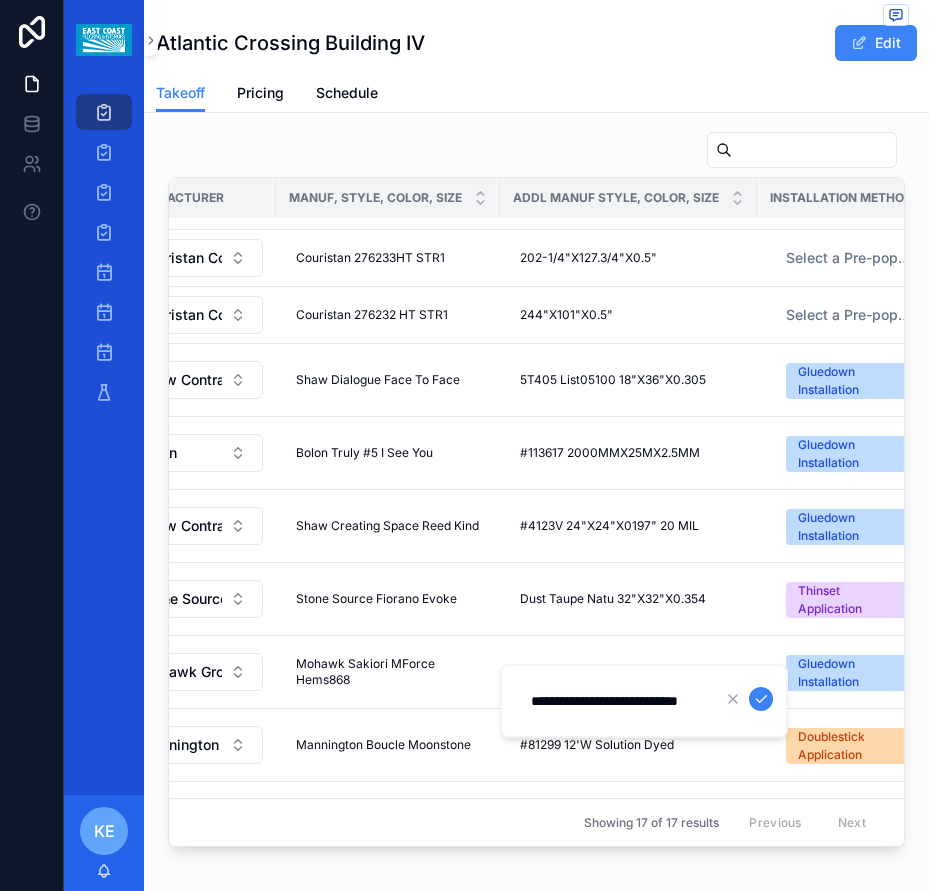click on "**********" at bounding box center [614, 701] 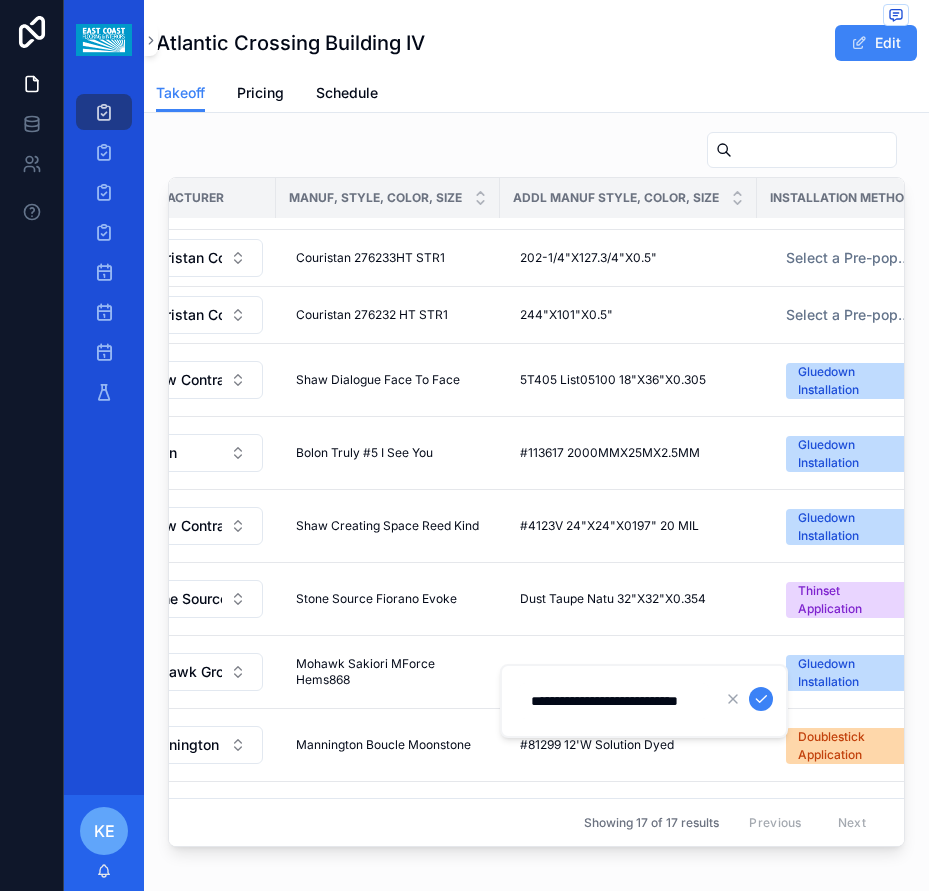 type on "**********" 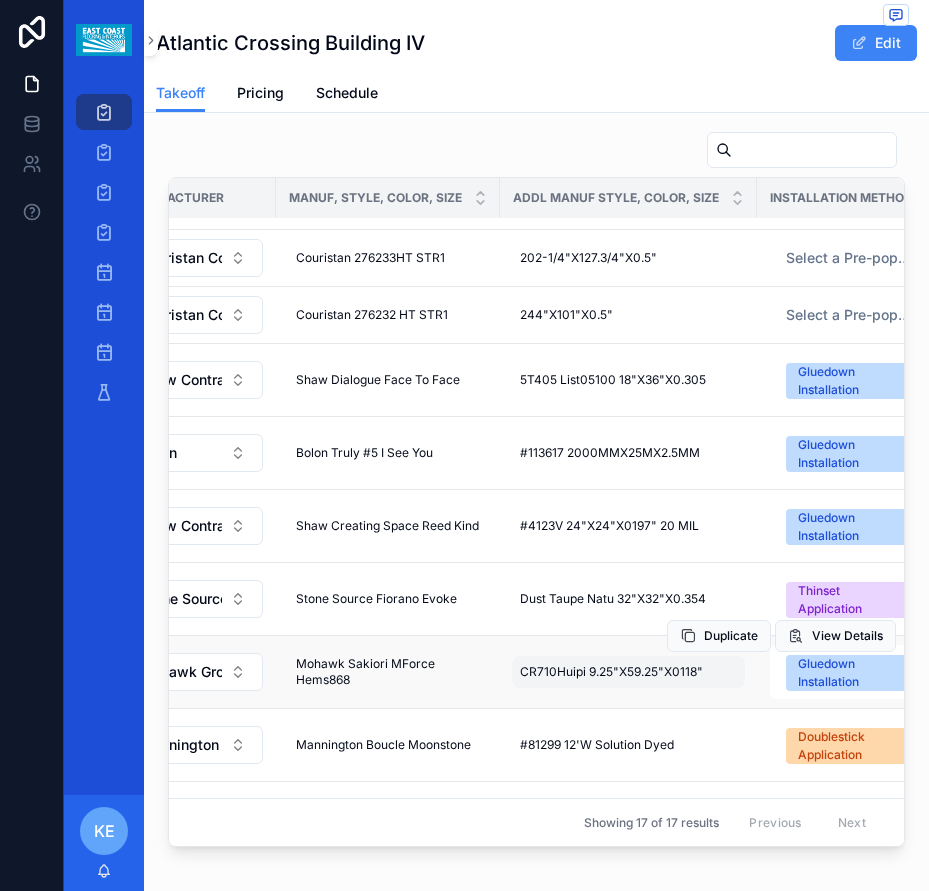 click on "CR710Huipi 9.25"X59.25"X0118"" at bounding box center [611, 672] 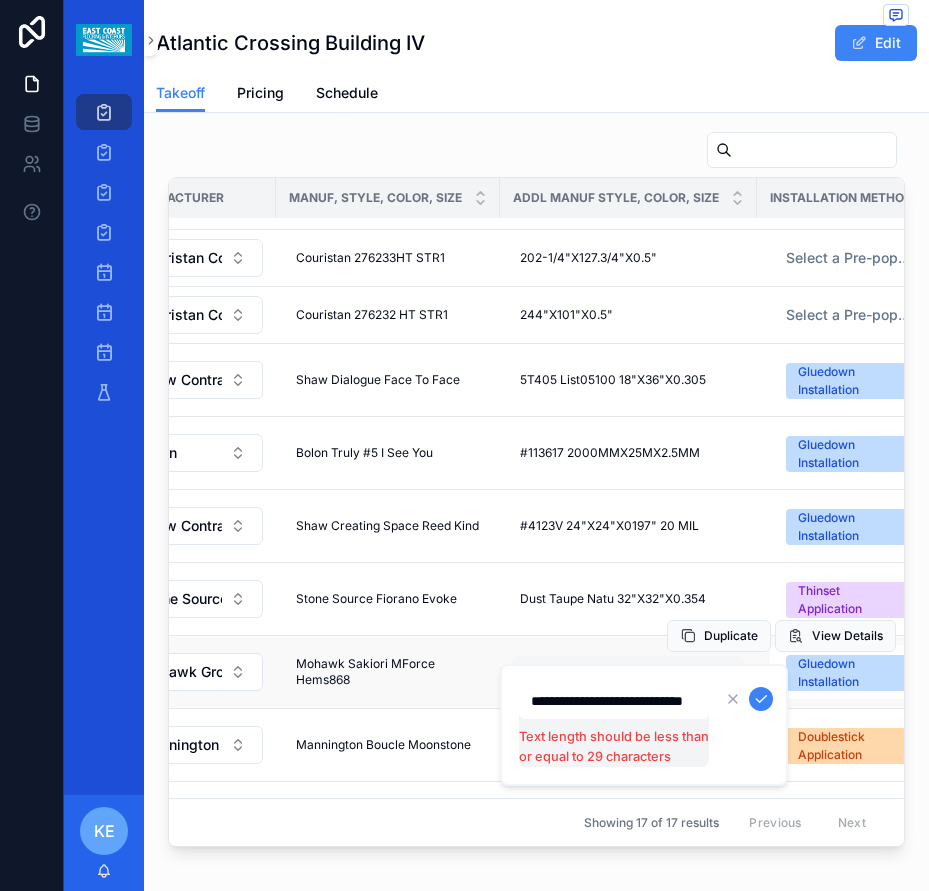 scroll, scrollTop: 0, scrollLeft: 50, axis: horizontal 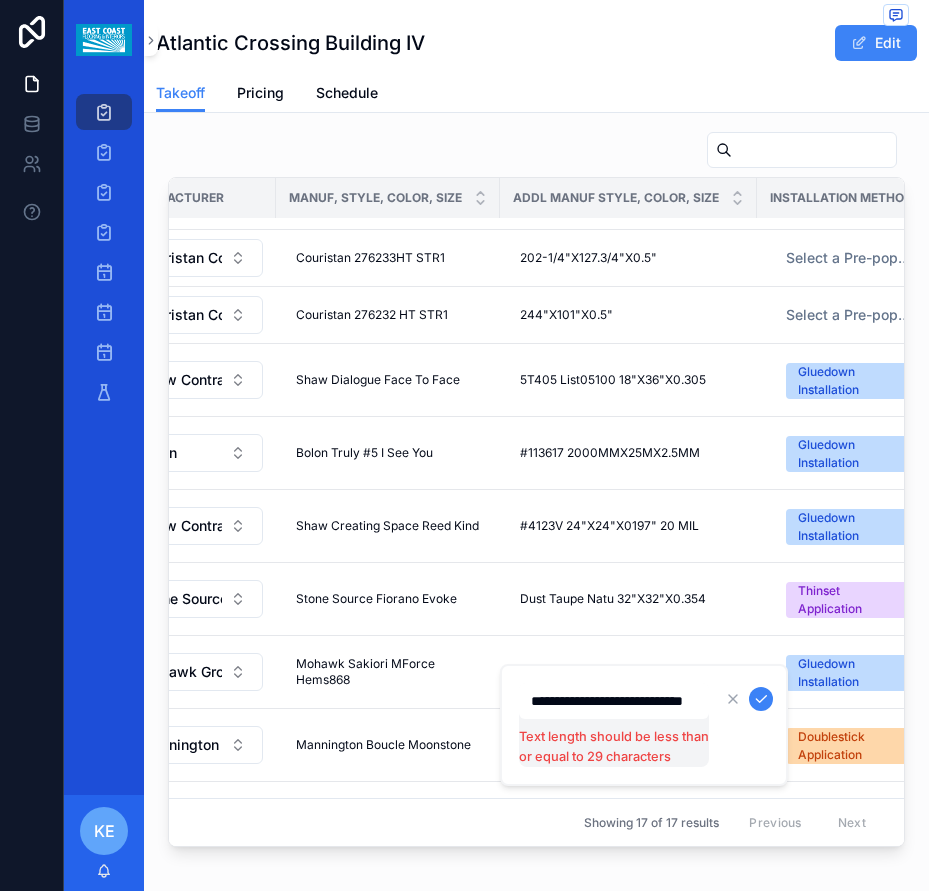 type on "**********" 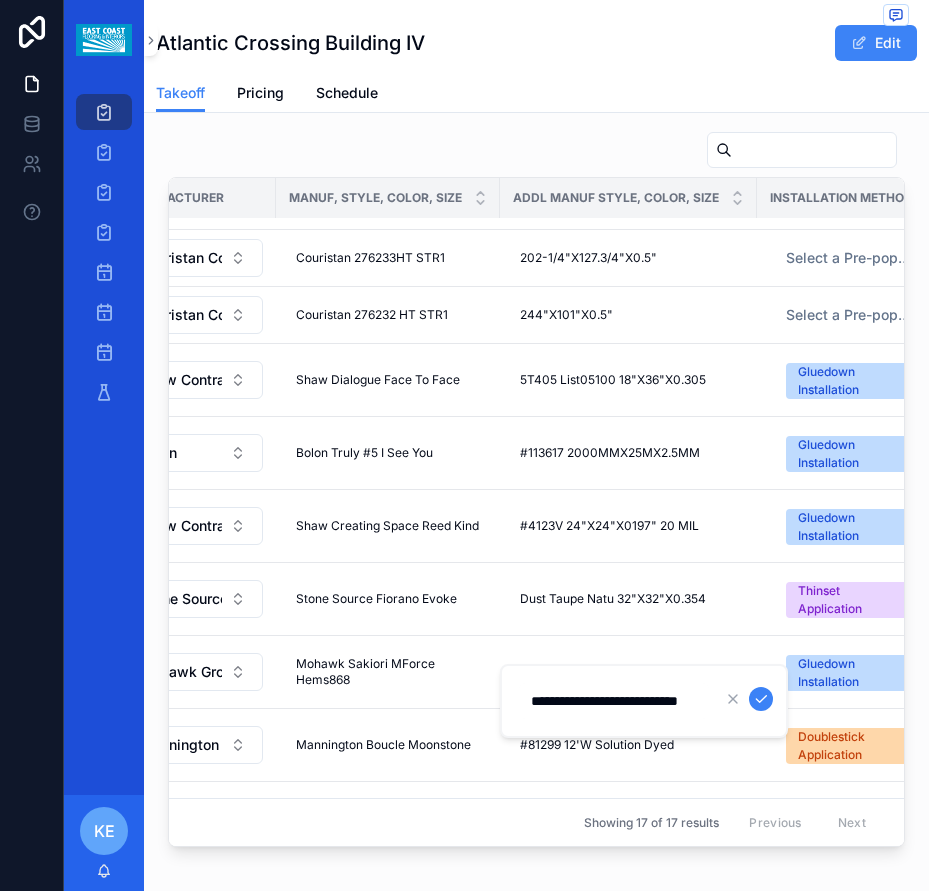 scroll, scrollTop: 0, scrollLeft: 43, axis: horizontal 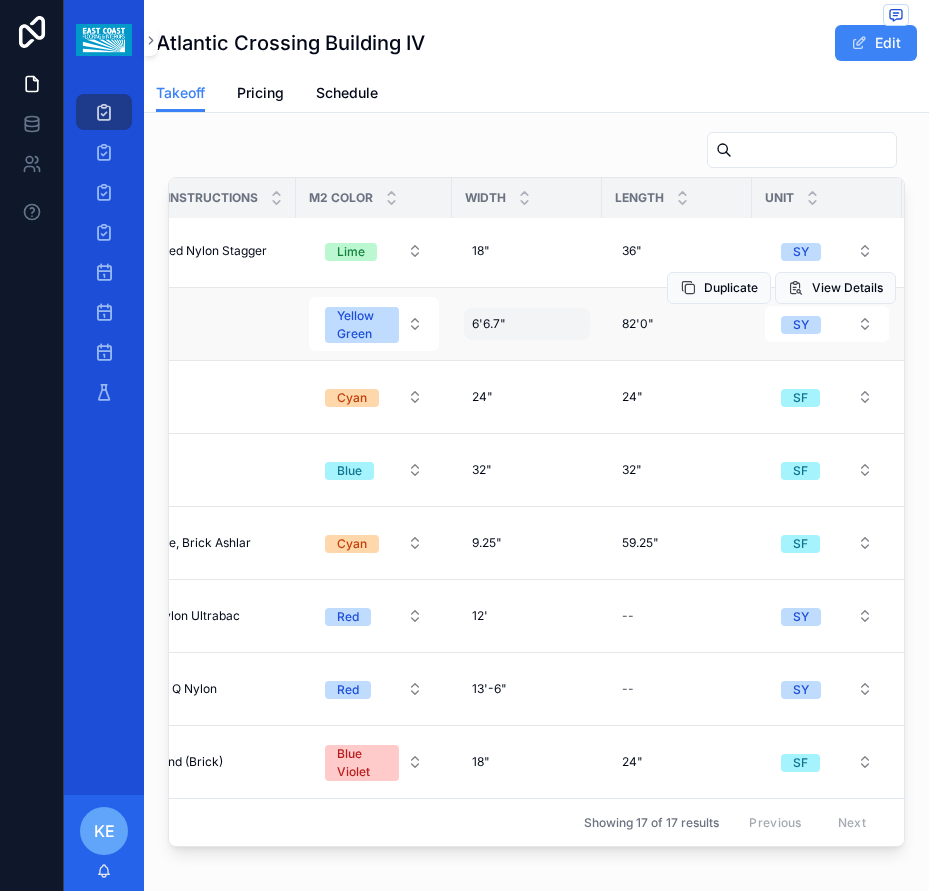 click on "6'6.7" 6'6.7"" at bounding box center [527, 324] 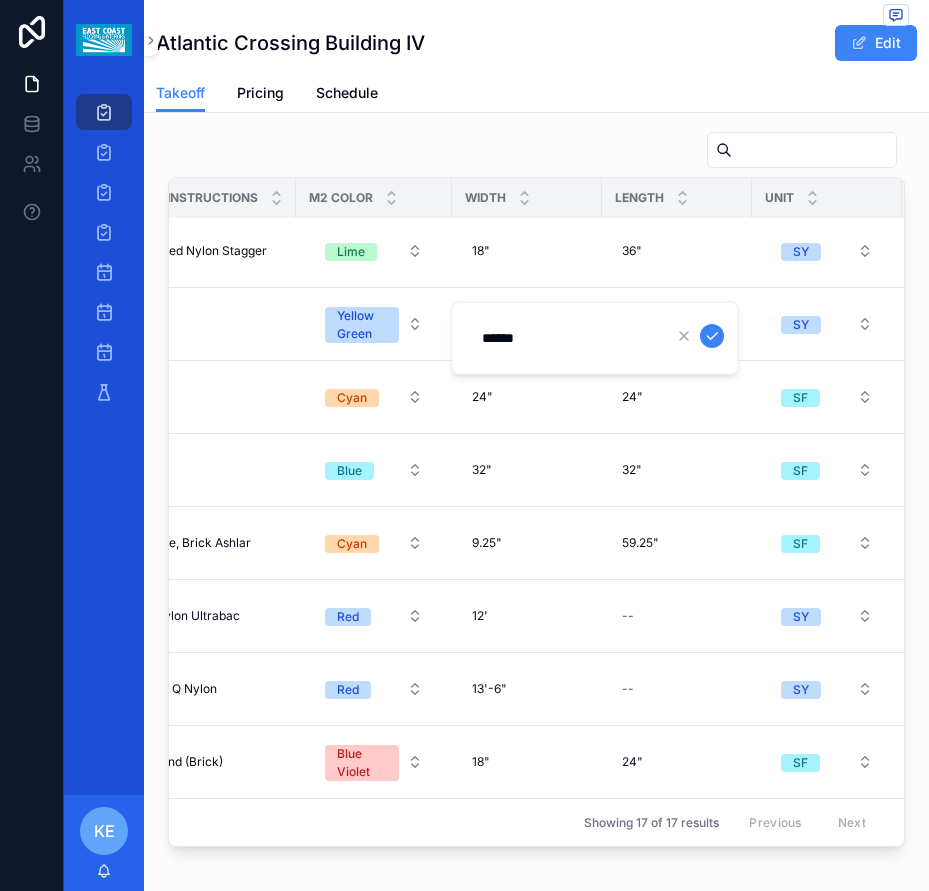 drag, startPoint x: 529, startPoint y: 337, endPoint x: 474, endPoint y: 337, distance: 55 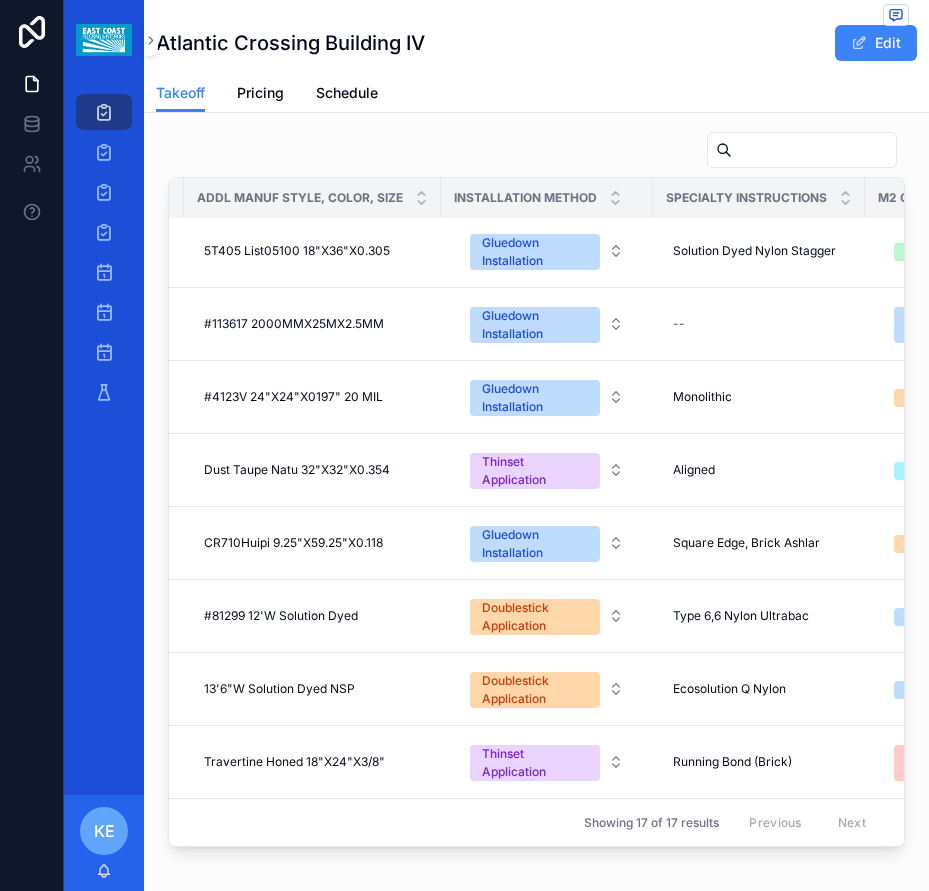scroll, scrollTop: 644, scrollLeft: 1246, axis: both 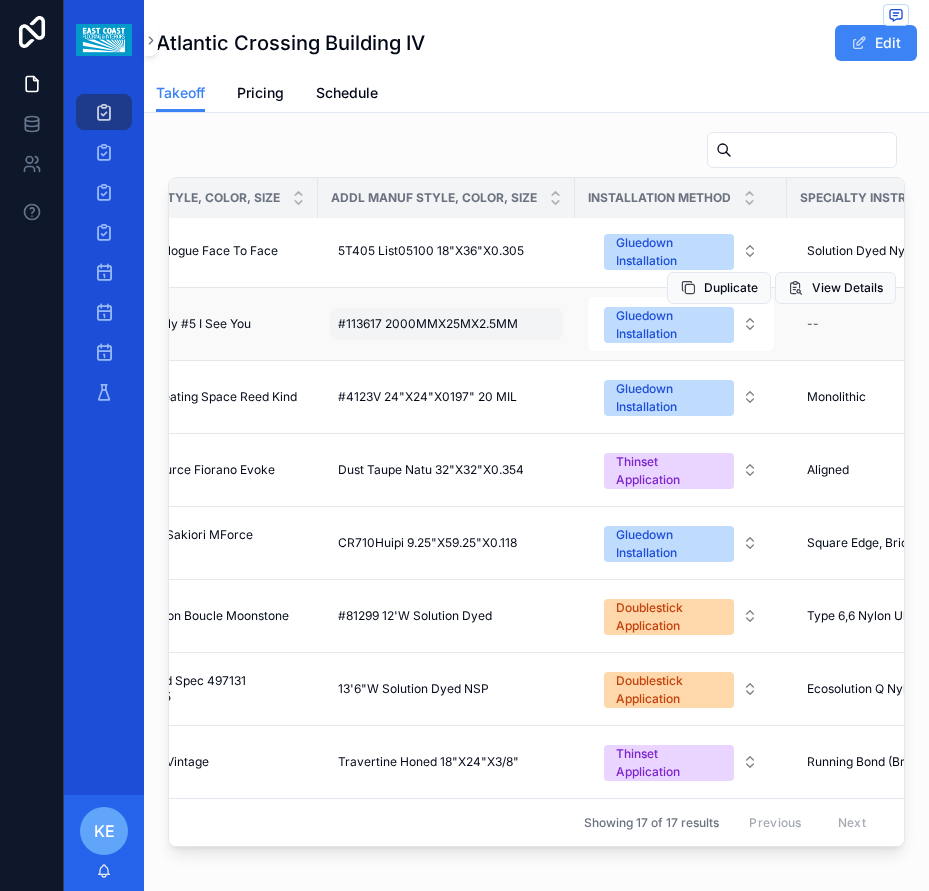 click on "#113617 2000MMX25MX2.5MM #113617 2000MMX25MX2.5MM" at bounding box center [446, 324] 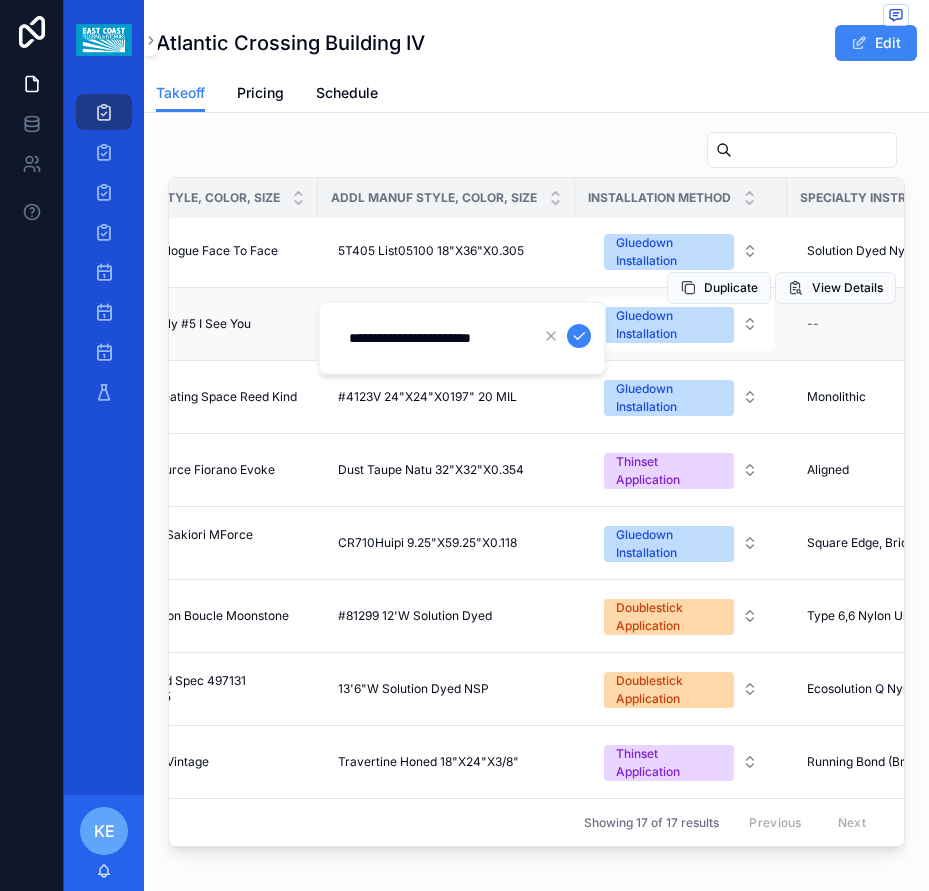 scroll, scrollTop: 0, scrollLeft: 44, axis: horizontal 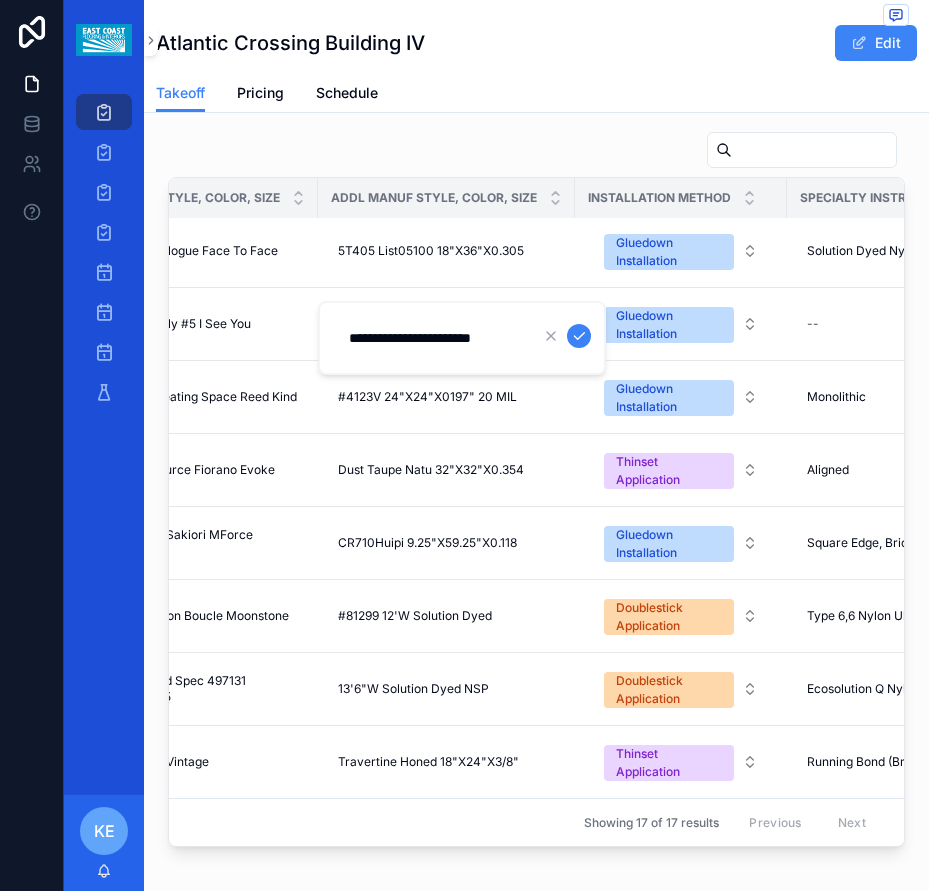 drag, startPoint x: 415, startPoint y: 344, endPoint x: 368, endPoint y: 350, distance: 47.38143 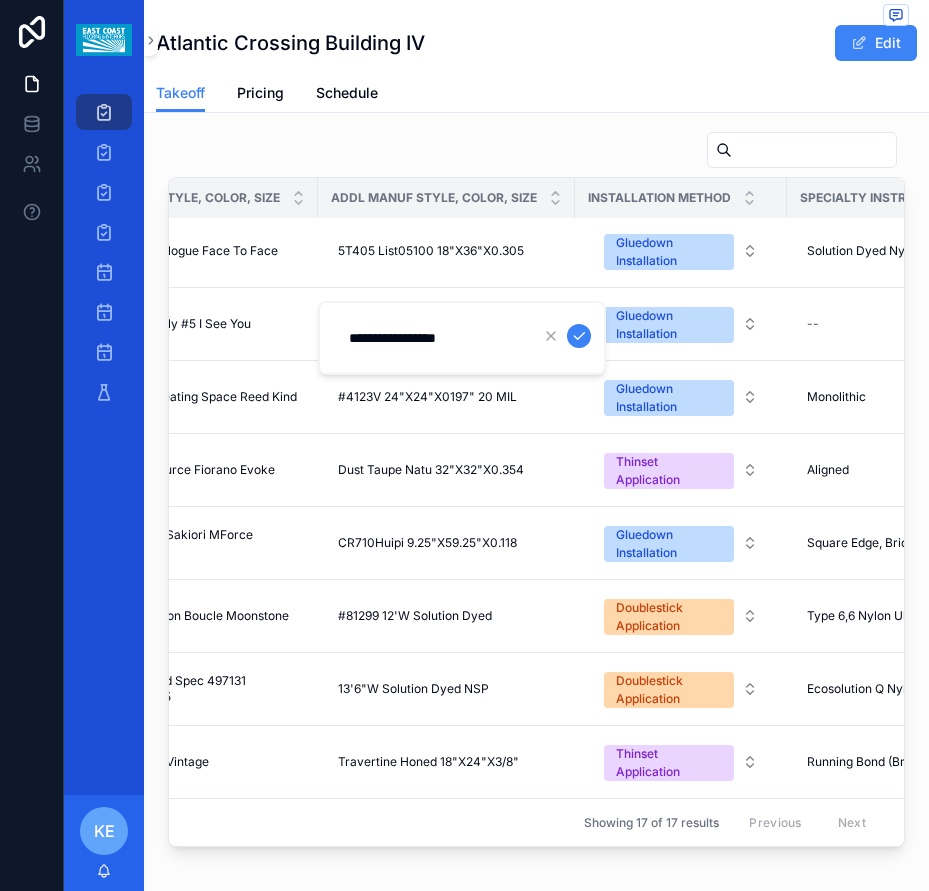 scroll, scrollTop: 0, scrollLeft: 0, axis: both 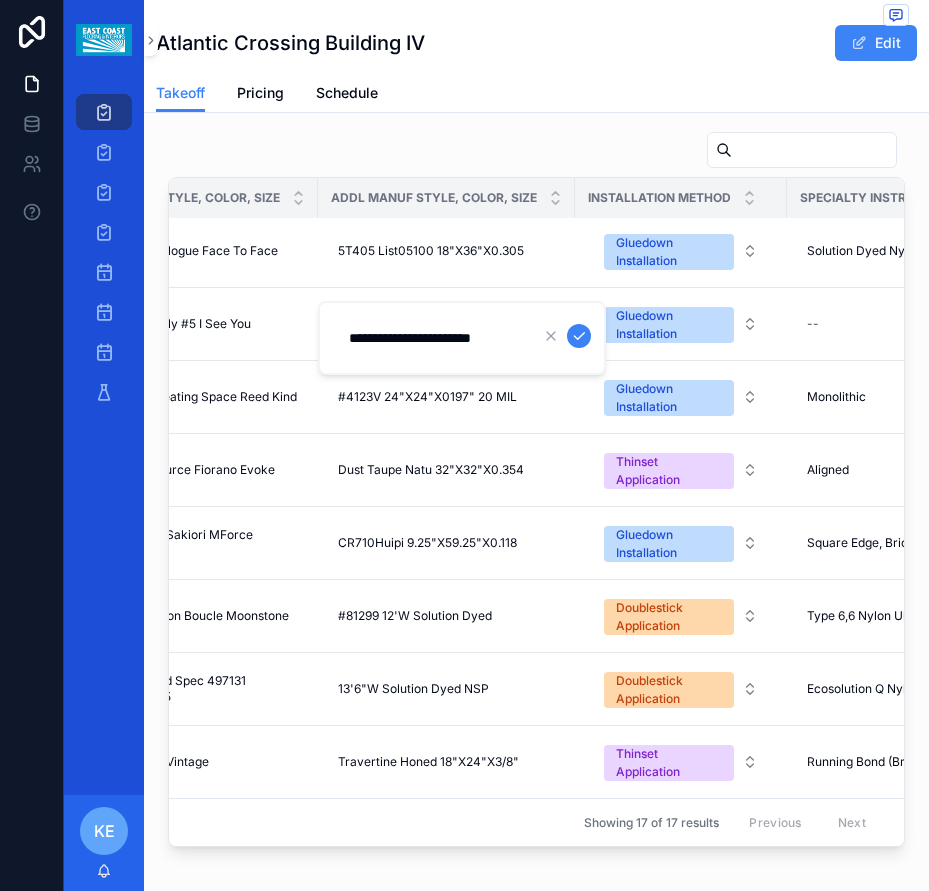 drag, startPoint x: 481, startPoint y: 339, endPoint x: 457, endPoint y: 338, distance: 24.020824 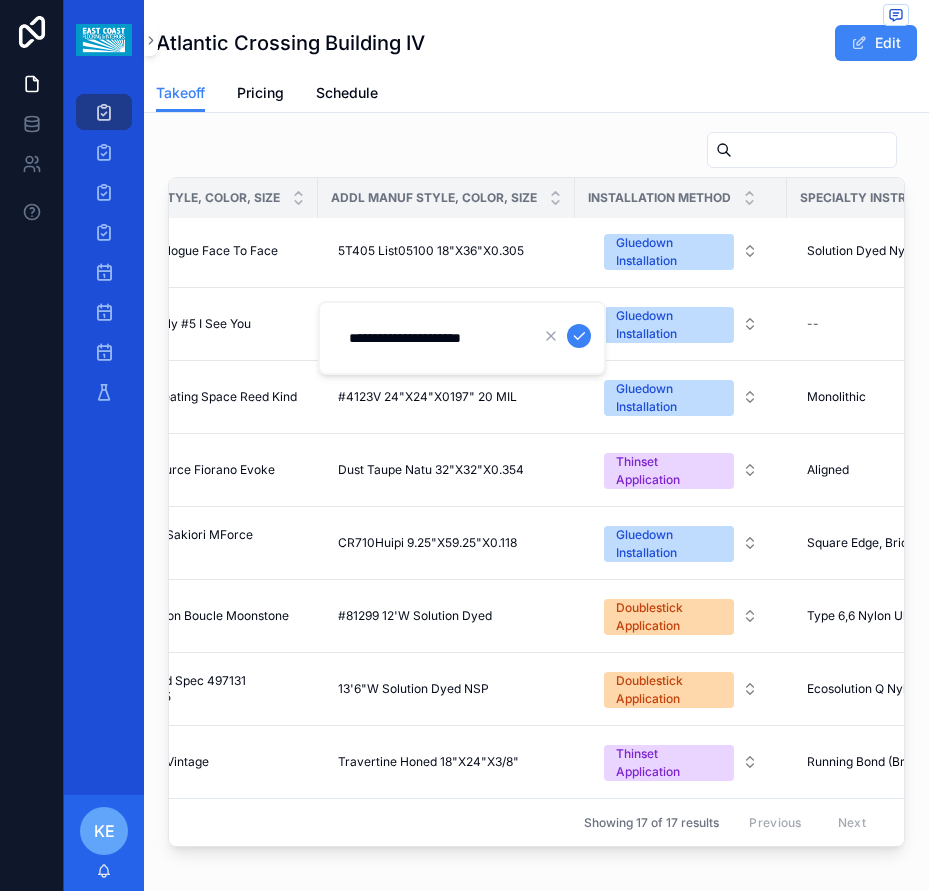type on "**********" 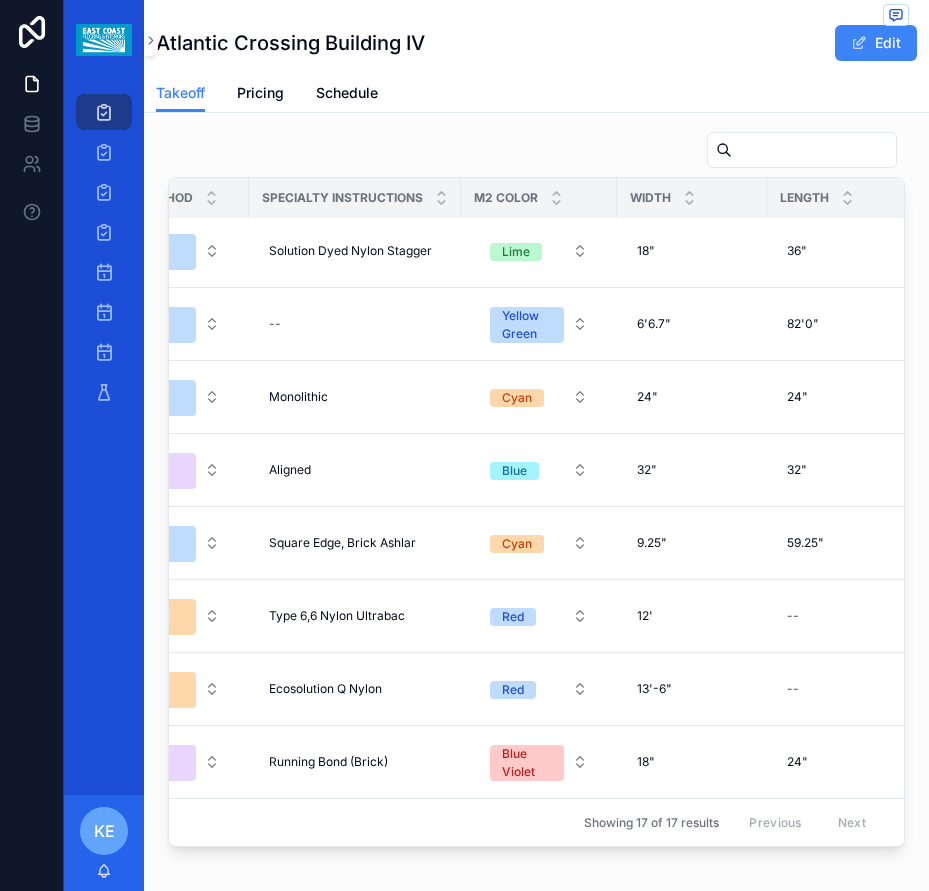 scroll, scrollTop: 644, scrollLeft: 1842, axis: both 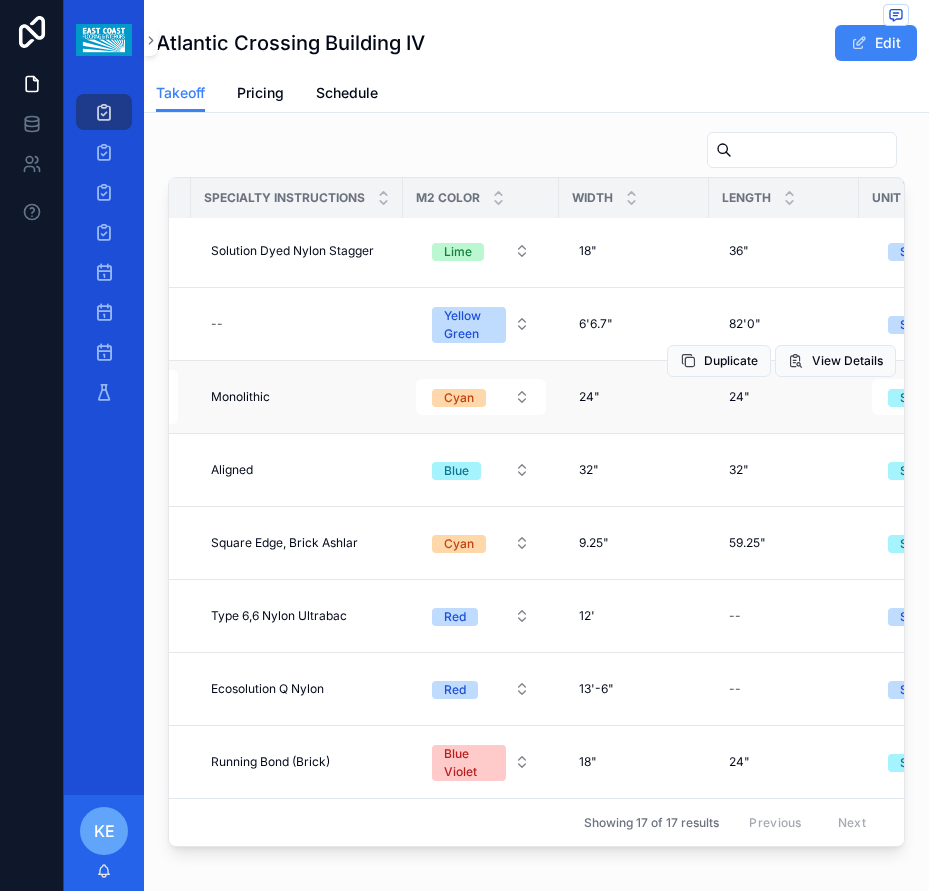 click on "Duplicate View Details" at bounding box center [781, 361] 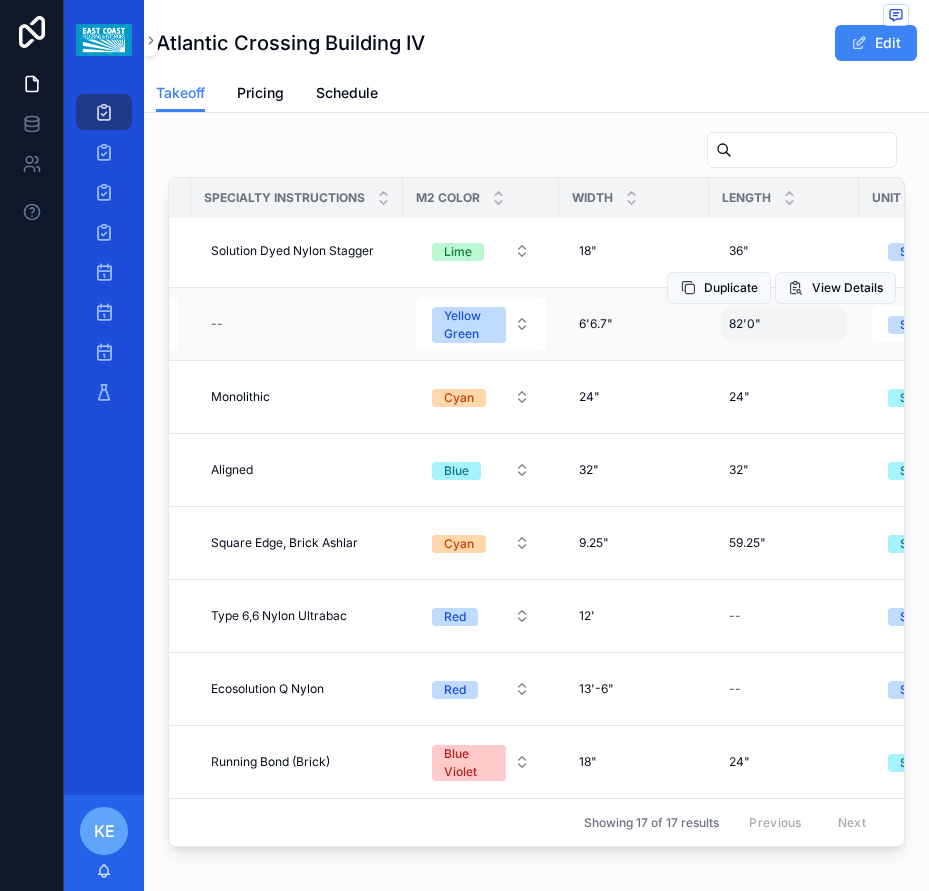 click on "82'0"" at bounding box center (745, 324) 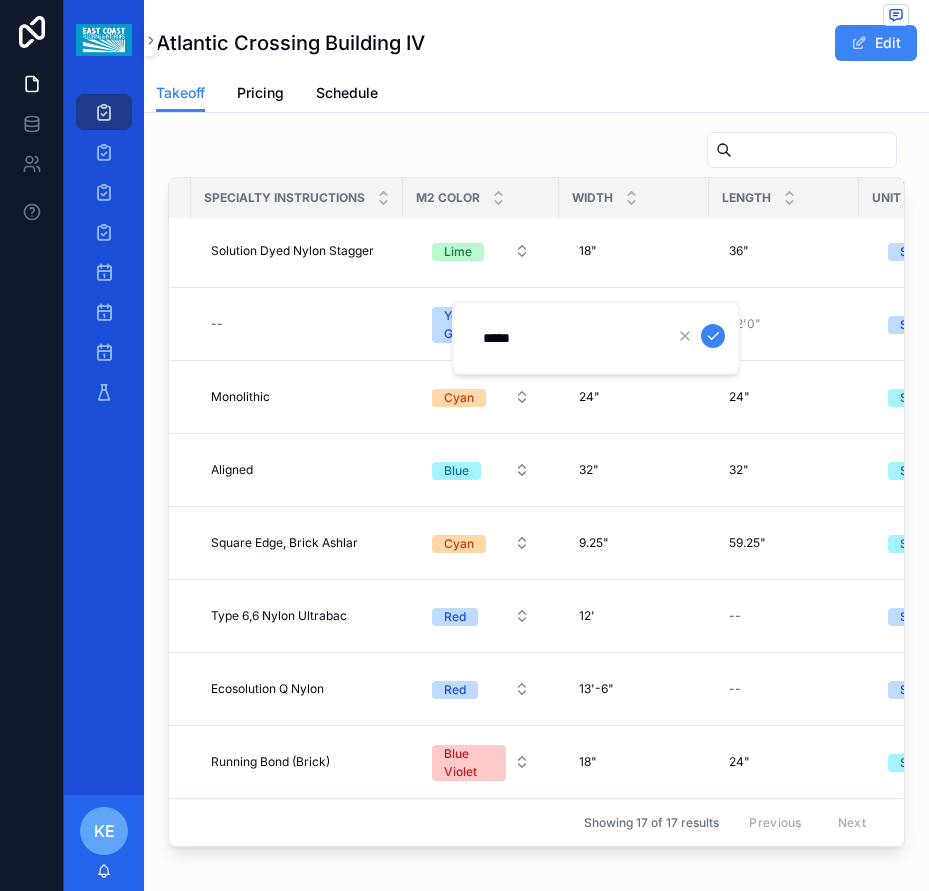 drag, startPoint x: 528, startPoint y: 344, endPoint x: 474, endPoint y: 344, distance: 54 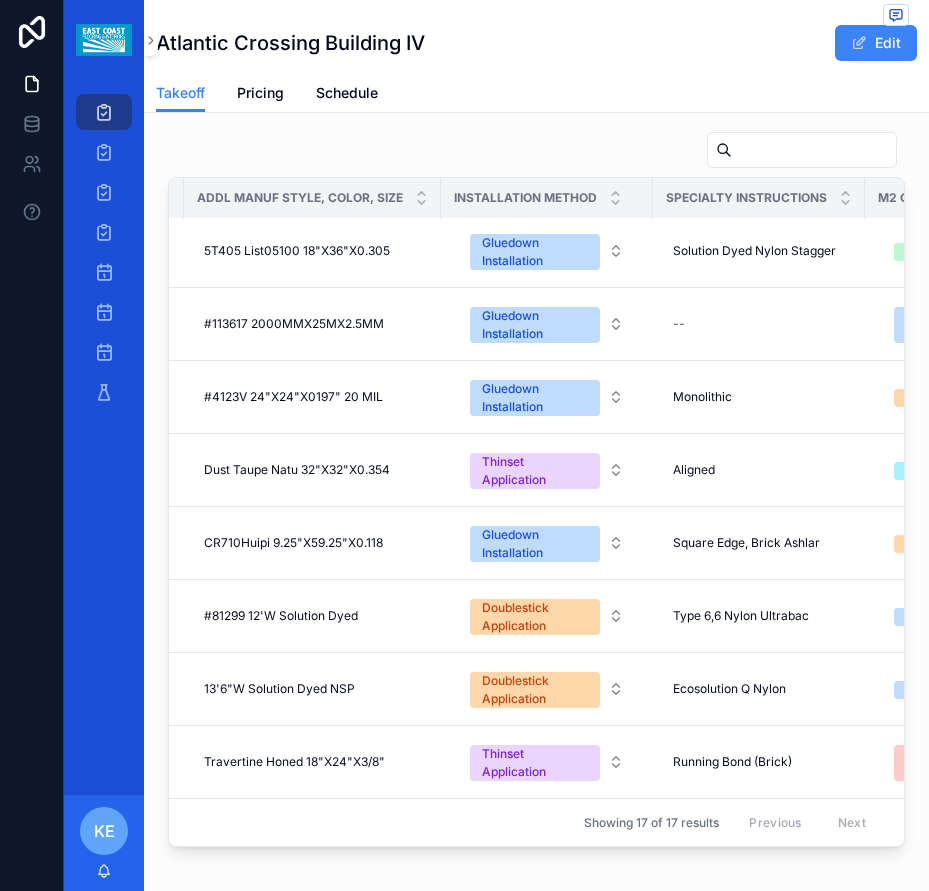 scroll, scrollTop: 644, scrollLeft: 1362, axis: both 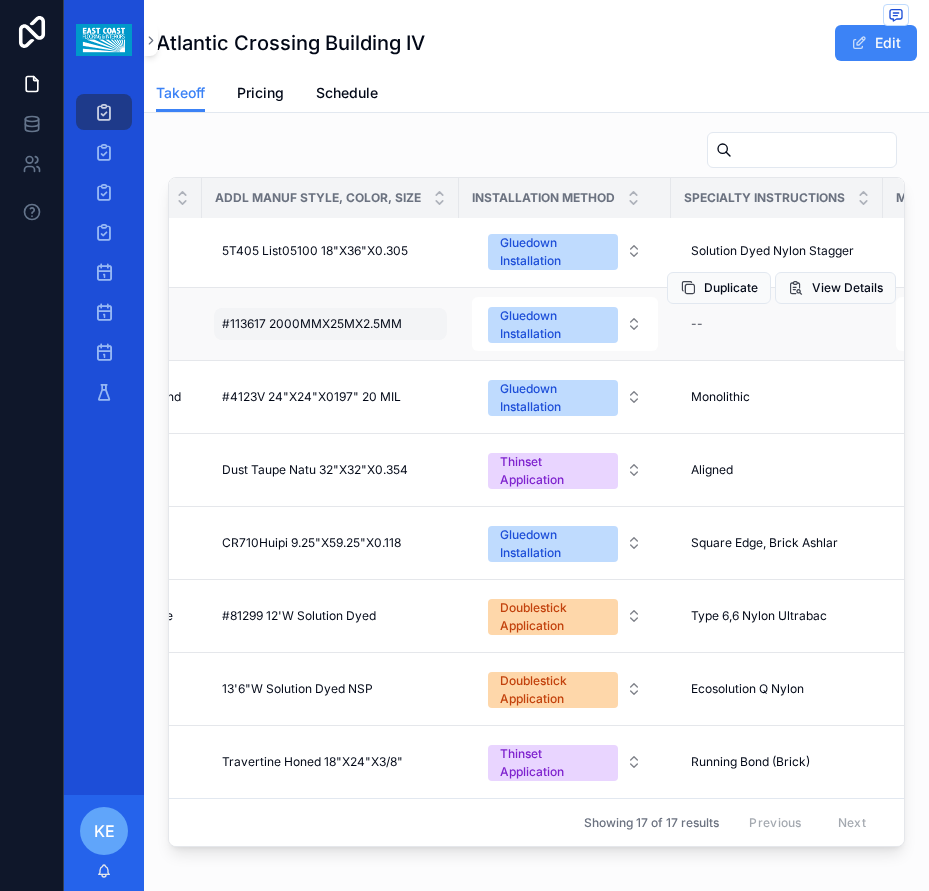 click on "#113617 2000MMX25MX2.5MM #113617 2000MMX25MX2.5MM" at bounding box center [330, 324] 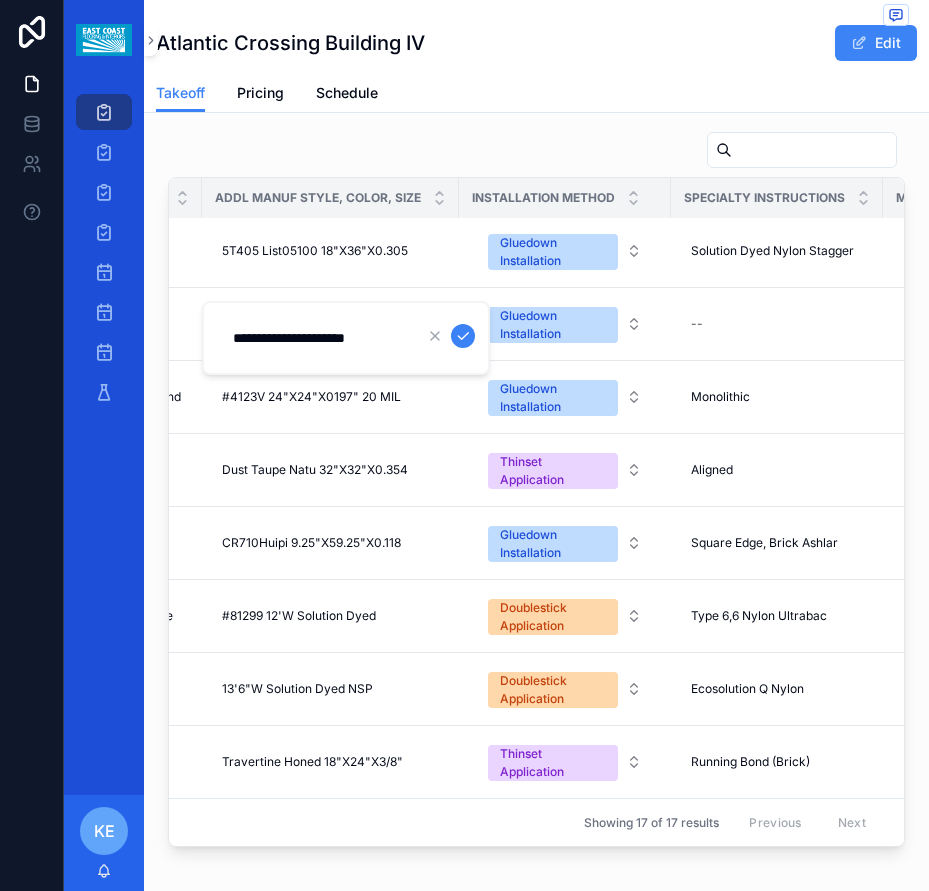 click on "**********" at bounding box center (316, 338) 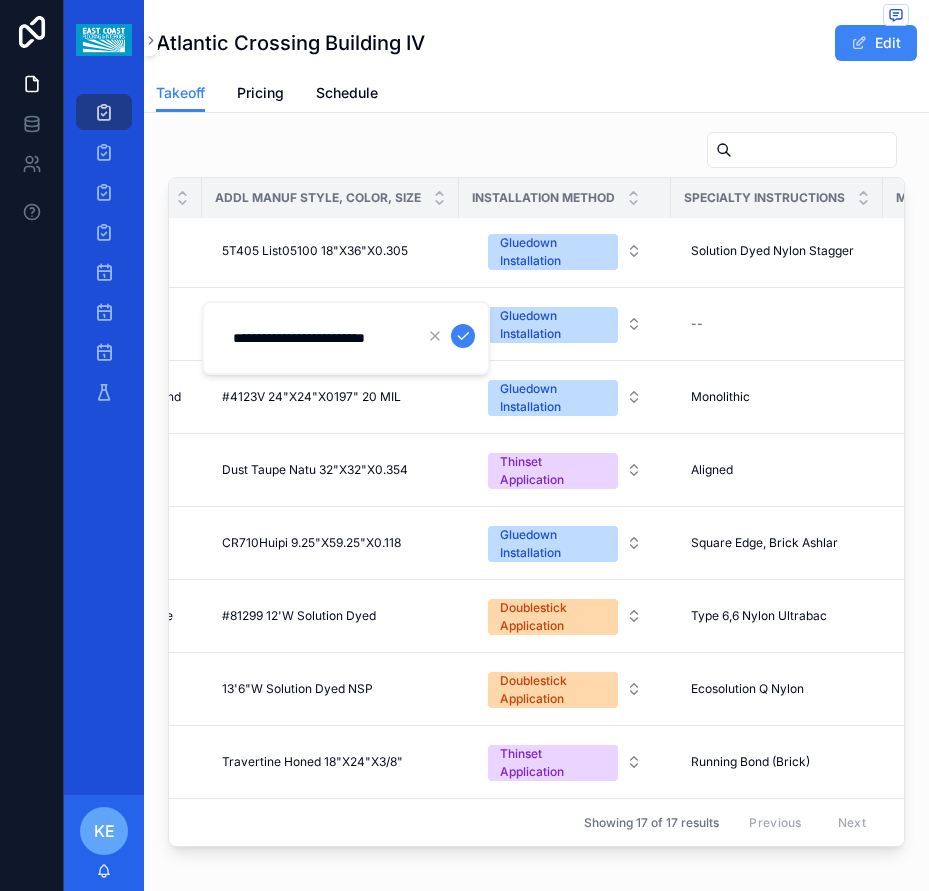 scroll, scrollTop: 0, scrollLeft: 30, axis: horizontal 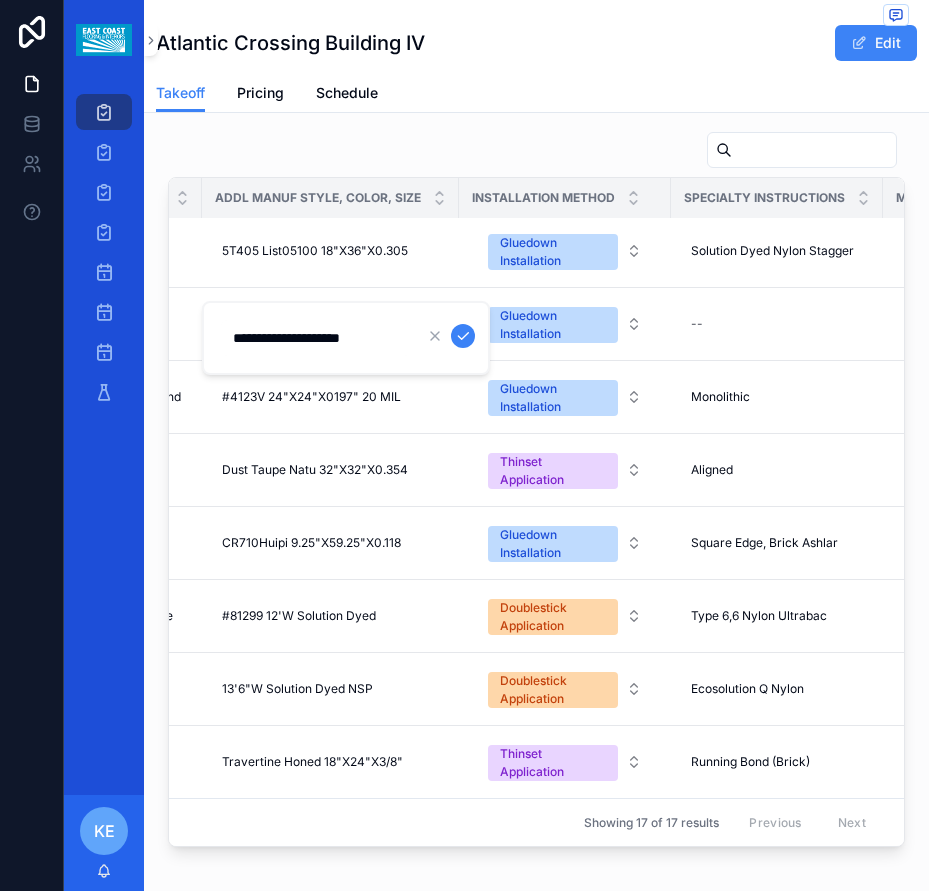 paste on "****" 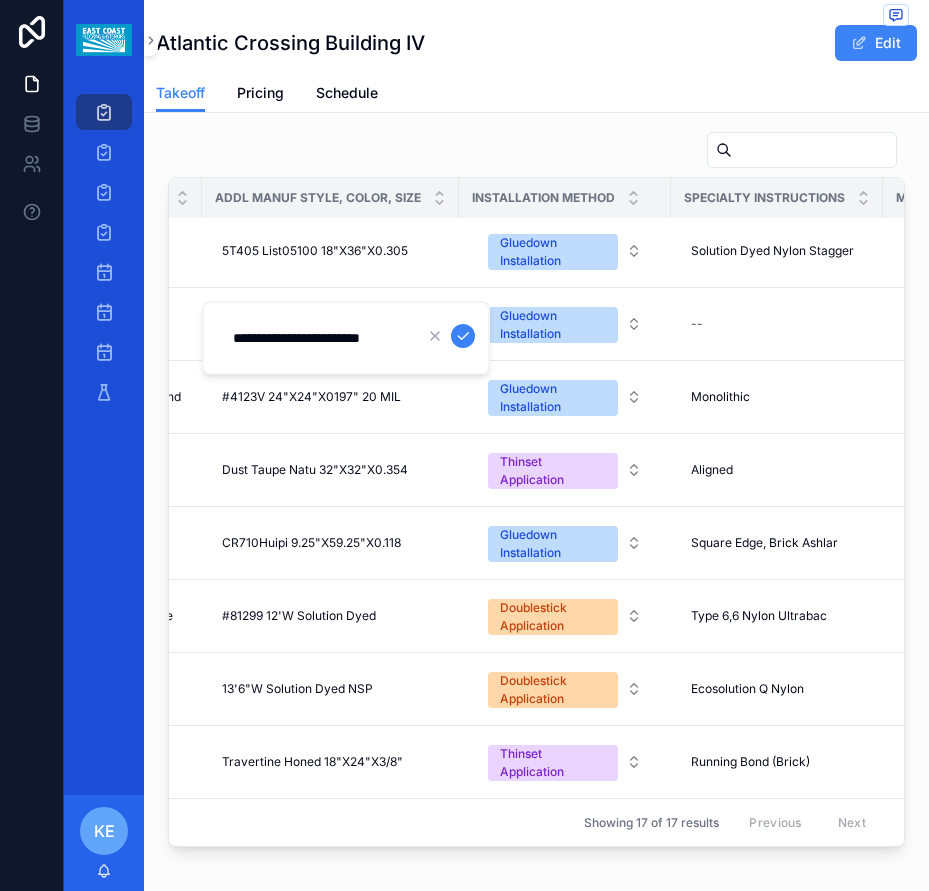 scroll, scrollTop: 0, scrollLeft: 12, axis: horizontal 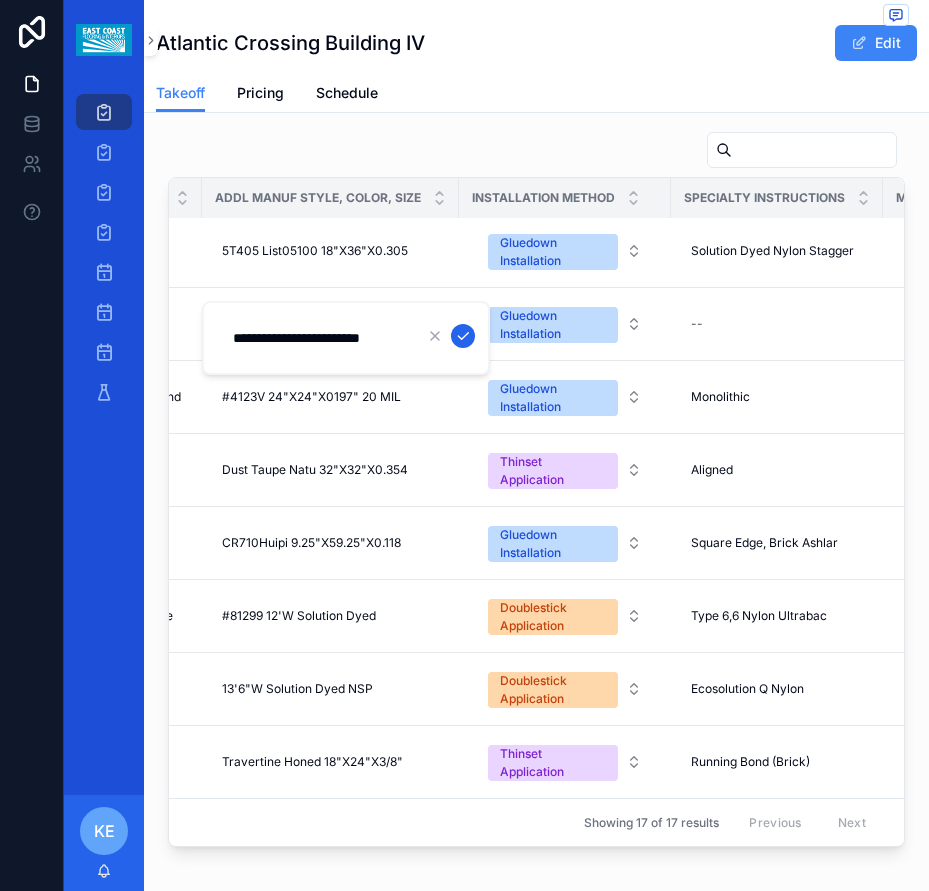 type on "**********" 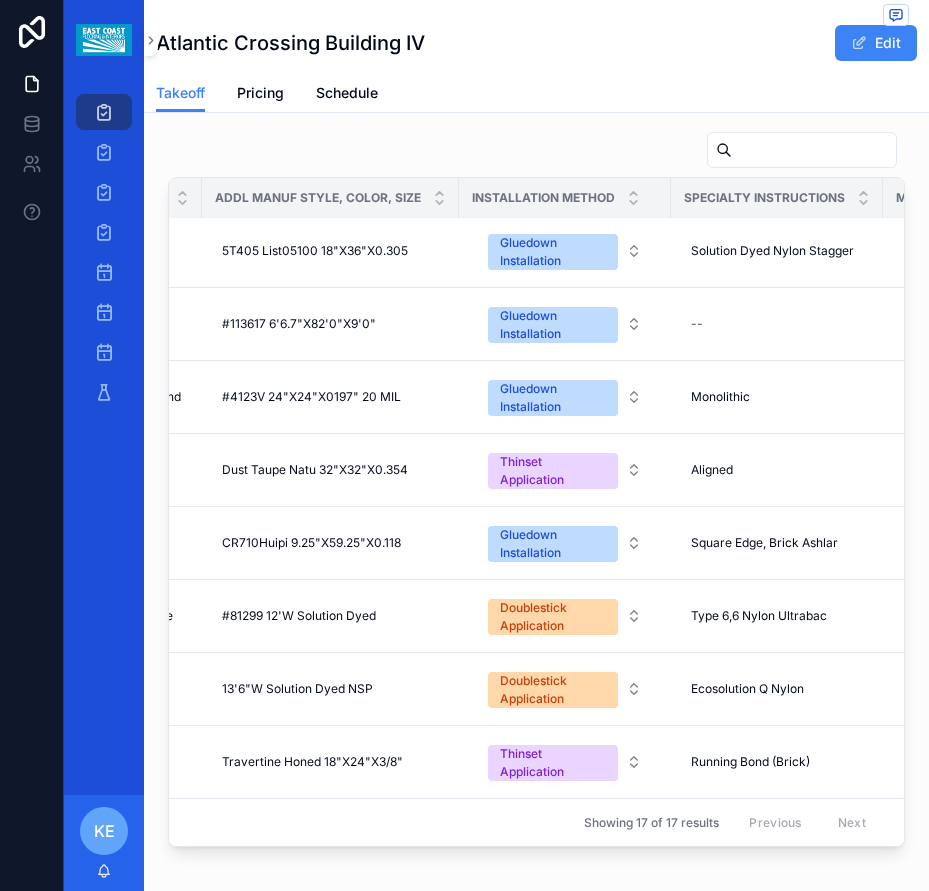 click on "#4123V 24"X24"X0197" 20 MIL" at bounding box center (311, 397) 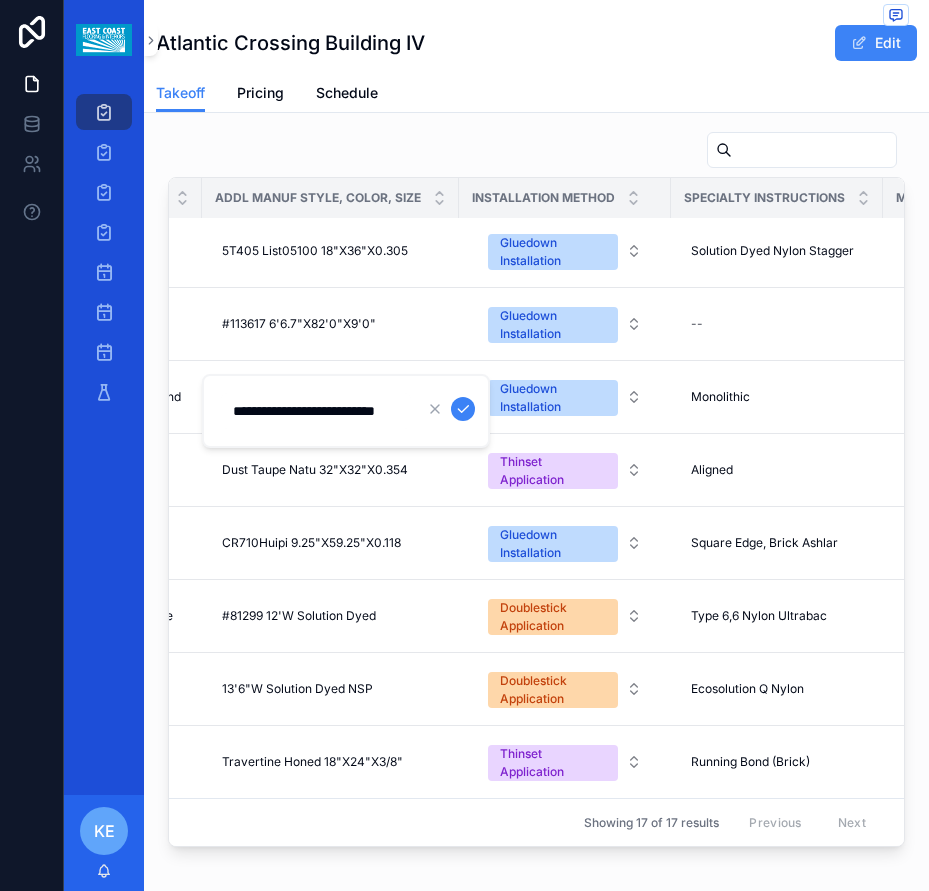 scroll, scrollTop: 0, scrollLeft: 45, axis: horizontal 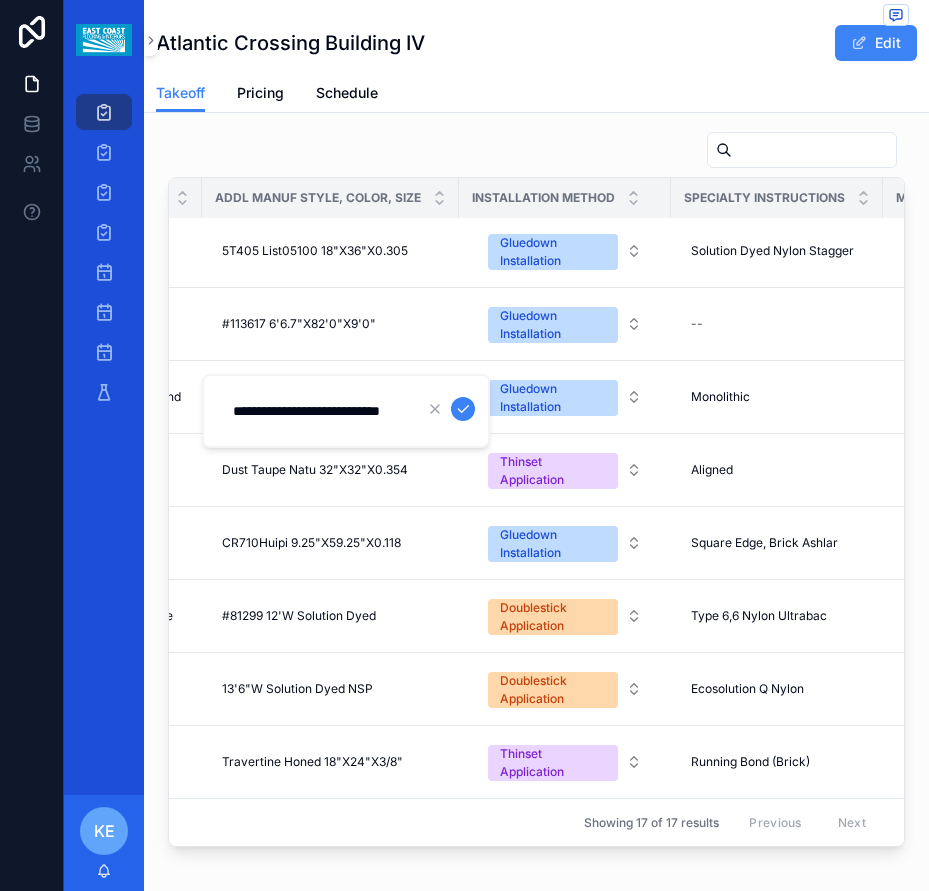click at bounding box center (463, 409) 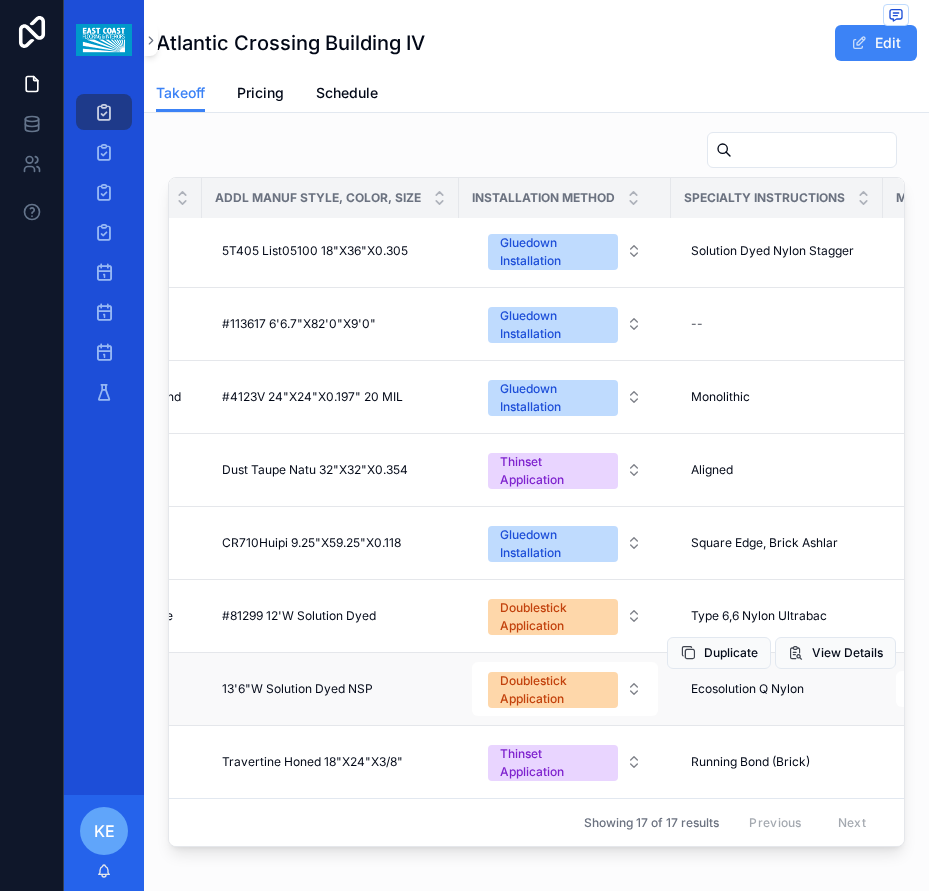 scroll, scrollTop: 2249, scrollLeft: 0, axis: vertical 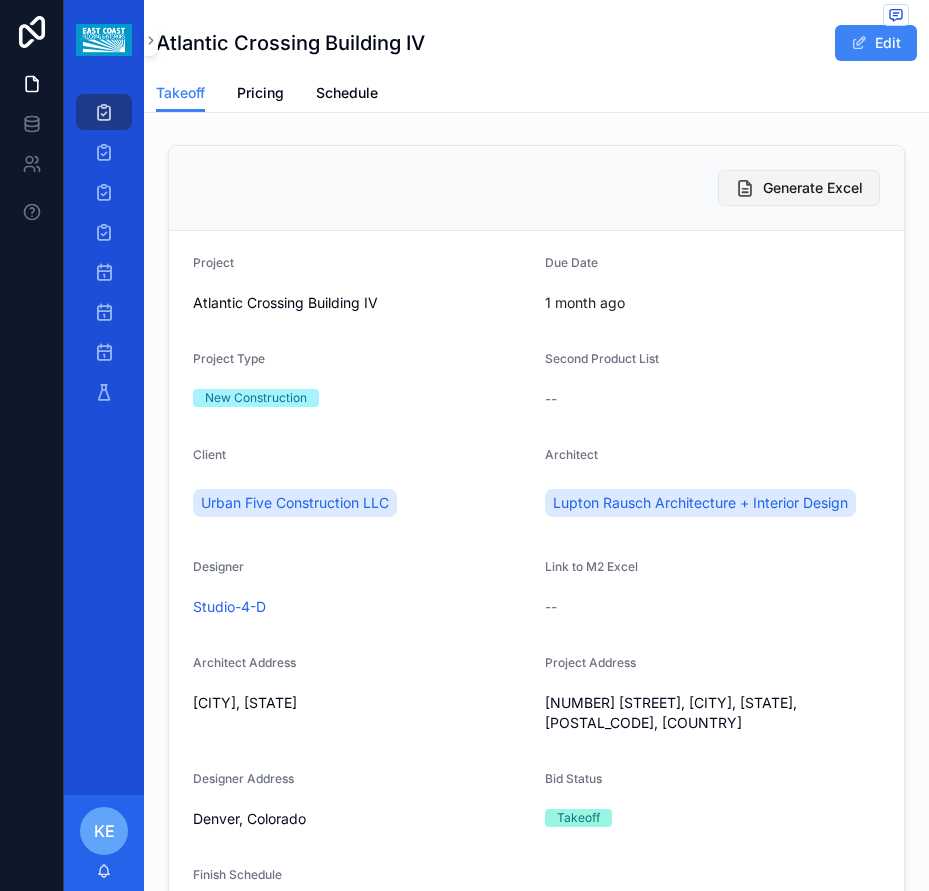 drag, startPoint x: 790, startPoint y: 153, endPoint x: 786, endPoint y: 176, distance: 23.345236 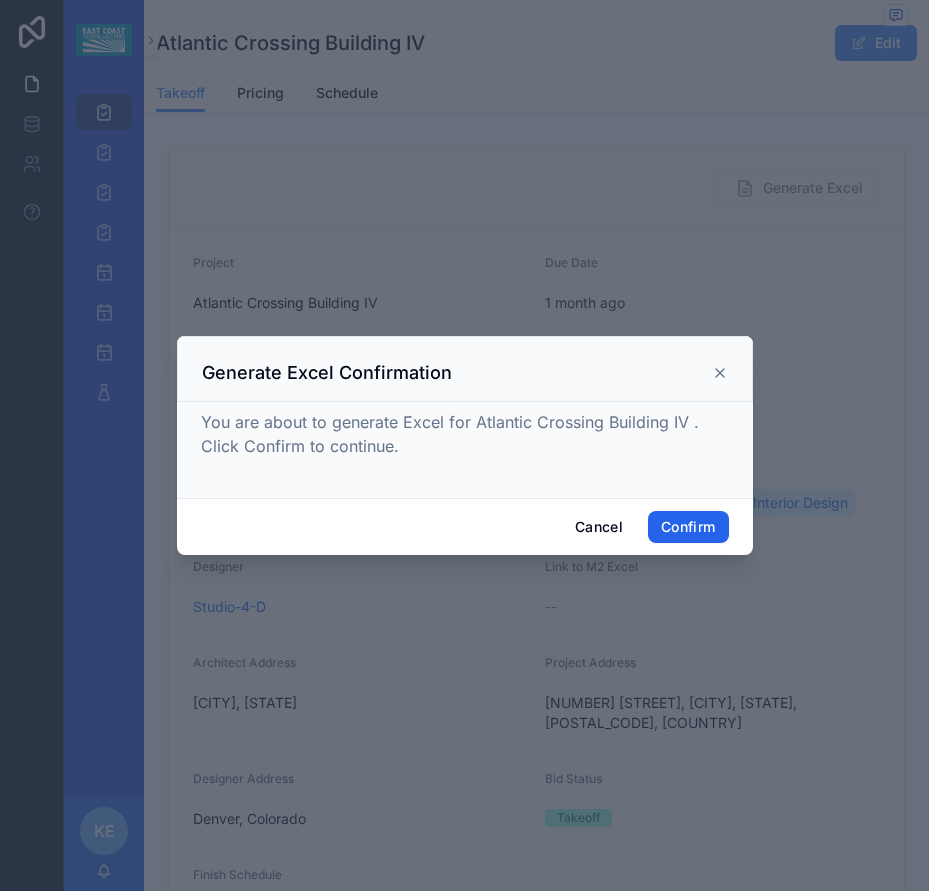 click on "Confirm" at bounding box center [688, 527] 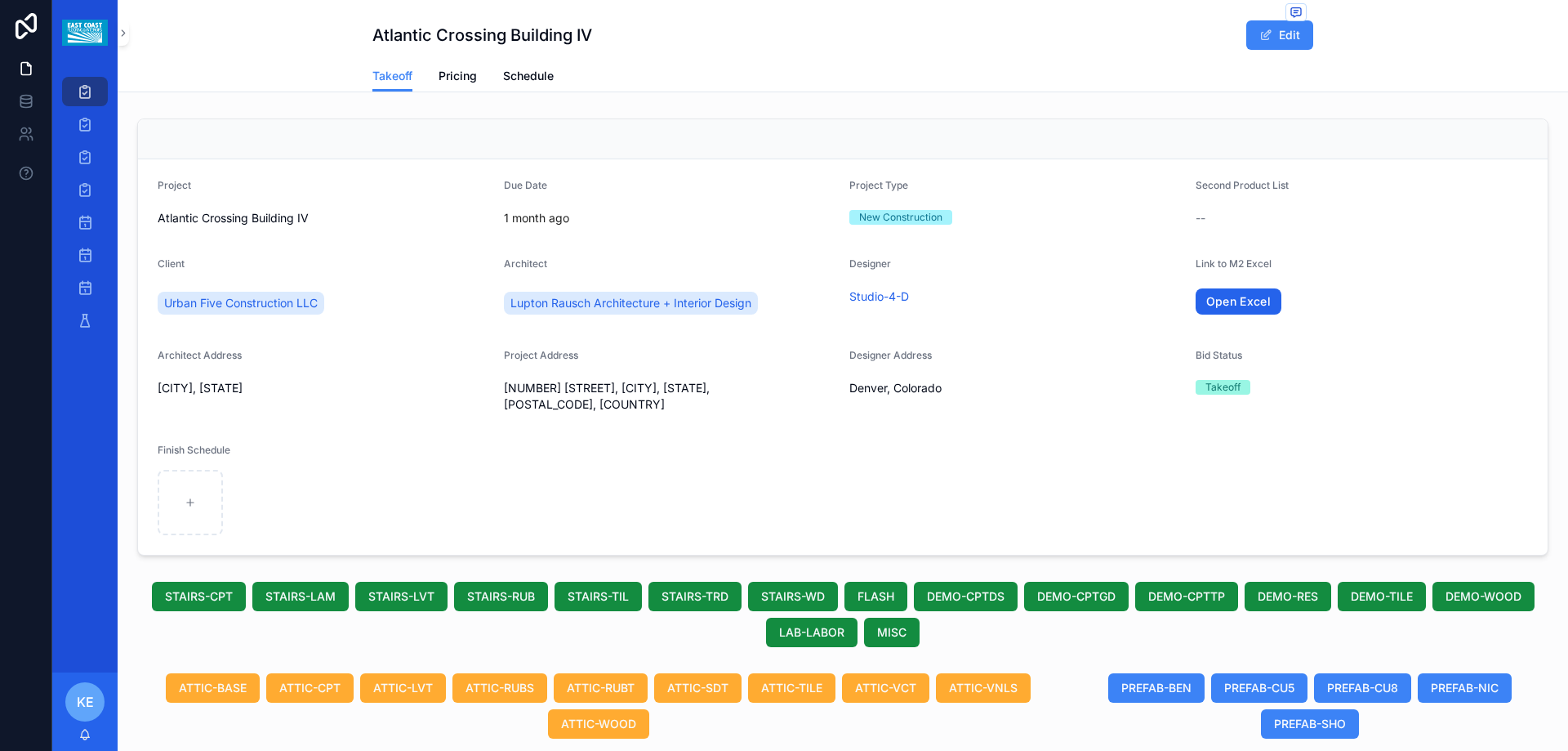 click on "Open Excel" at bounding box center (1239, 302) 